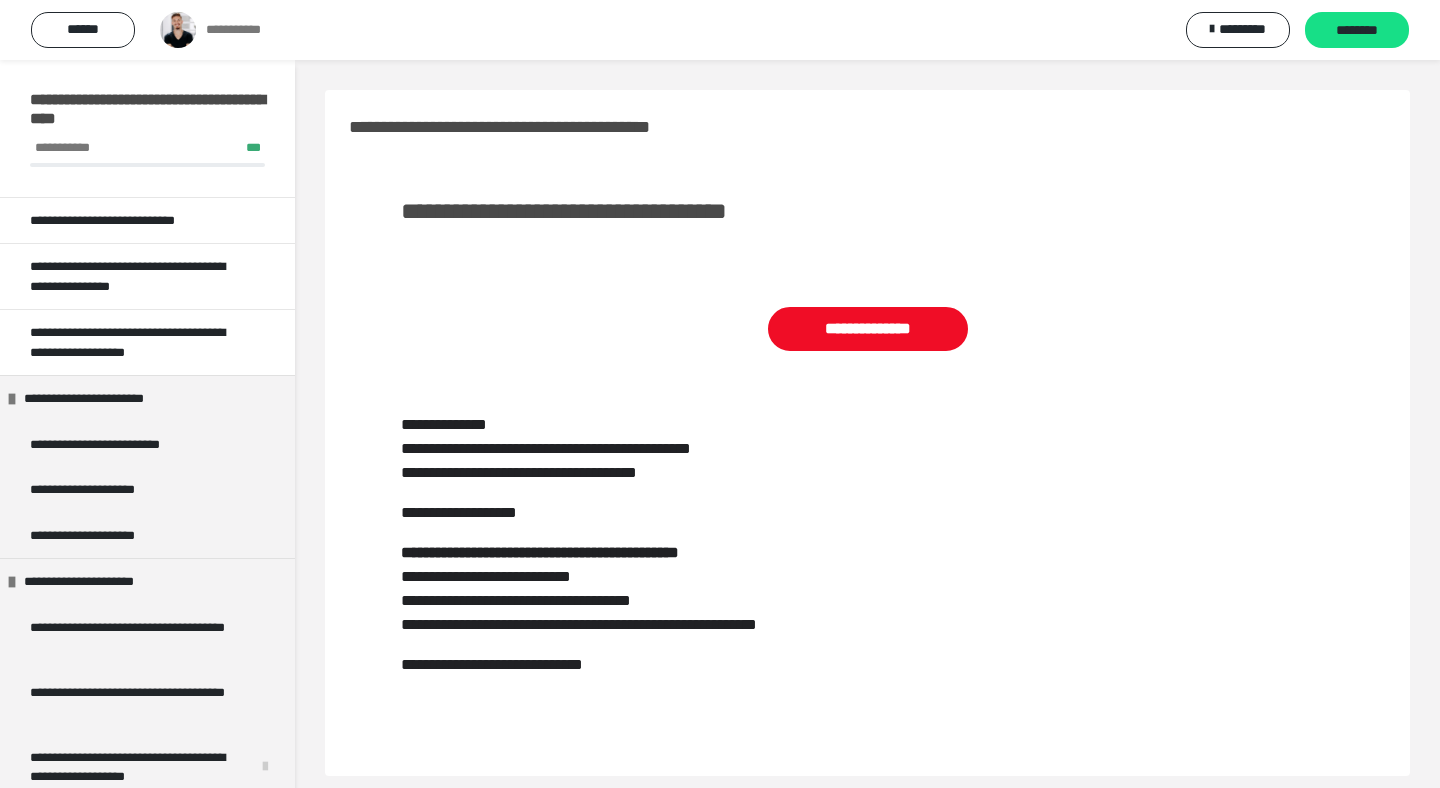 scroll, scrollTop: 0, scrollLeft: 0, axis: both 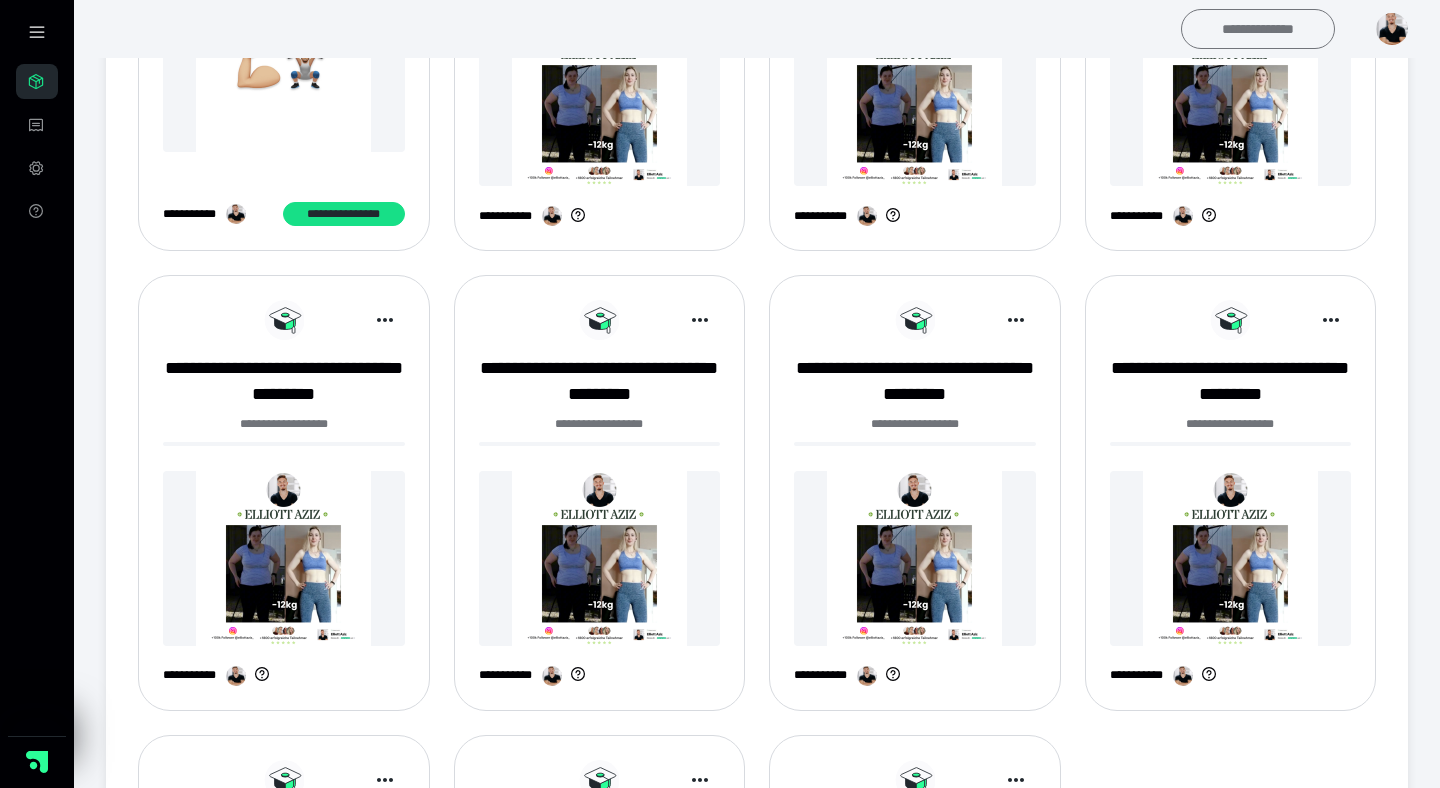 click on "**********" at bounding box center [1258, 29] 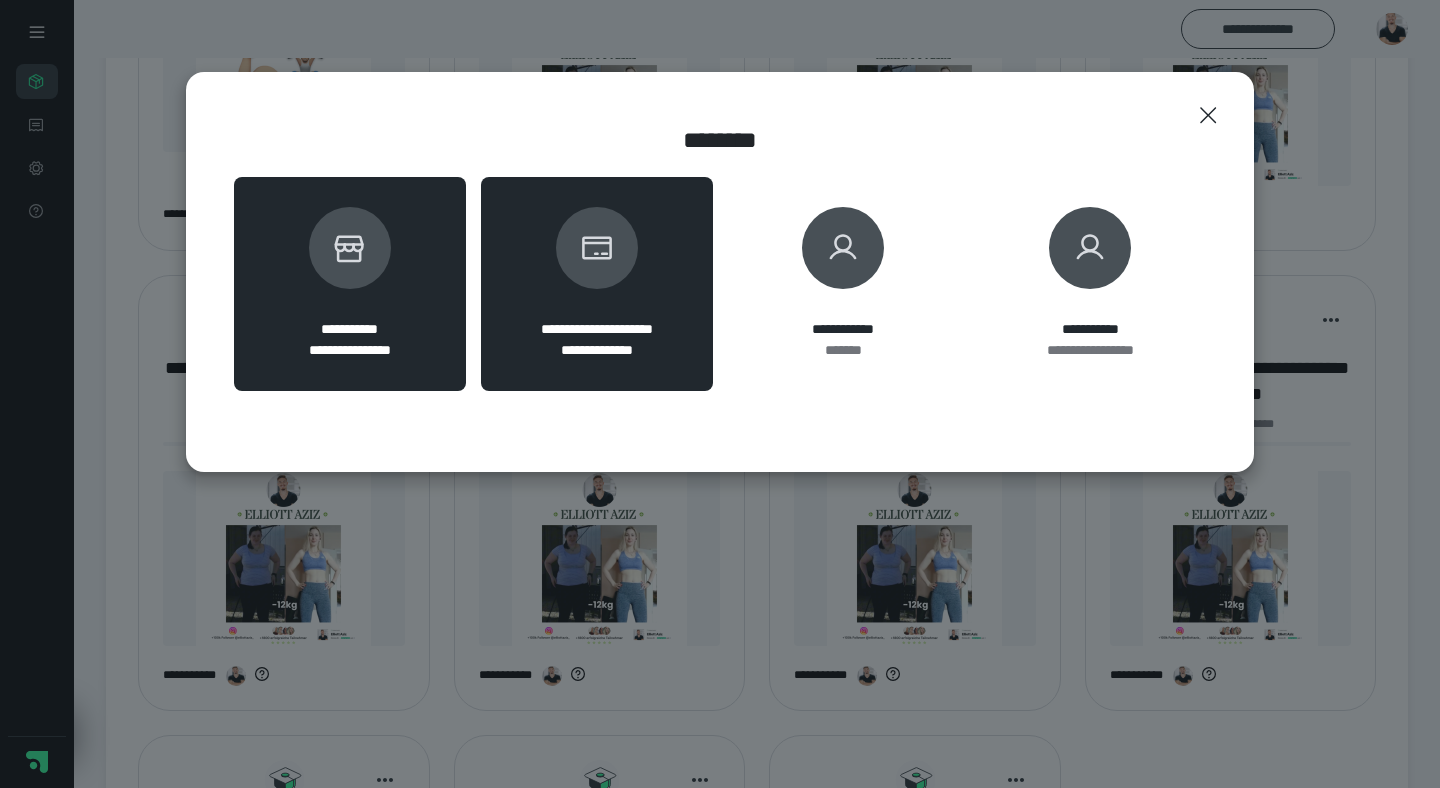 click on "**********" at bounding box center [349, 329] 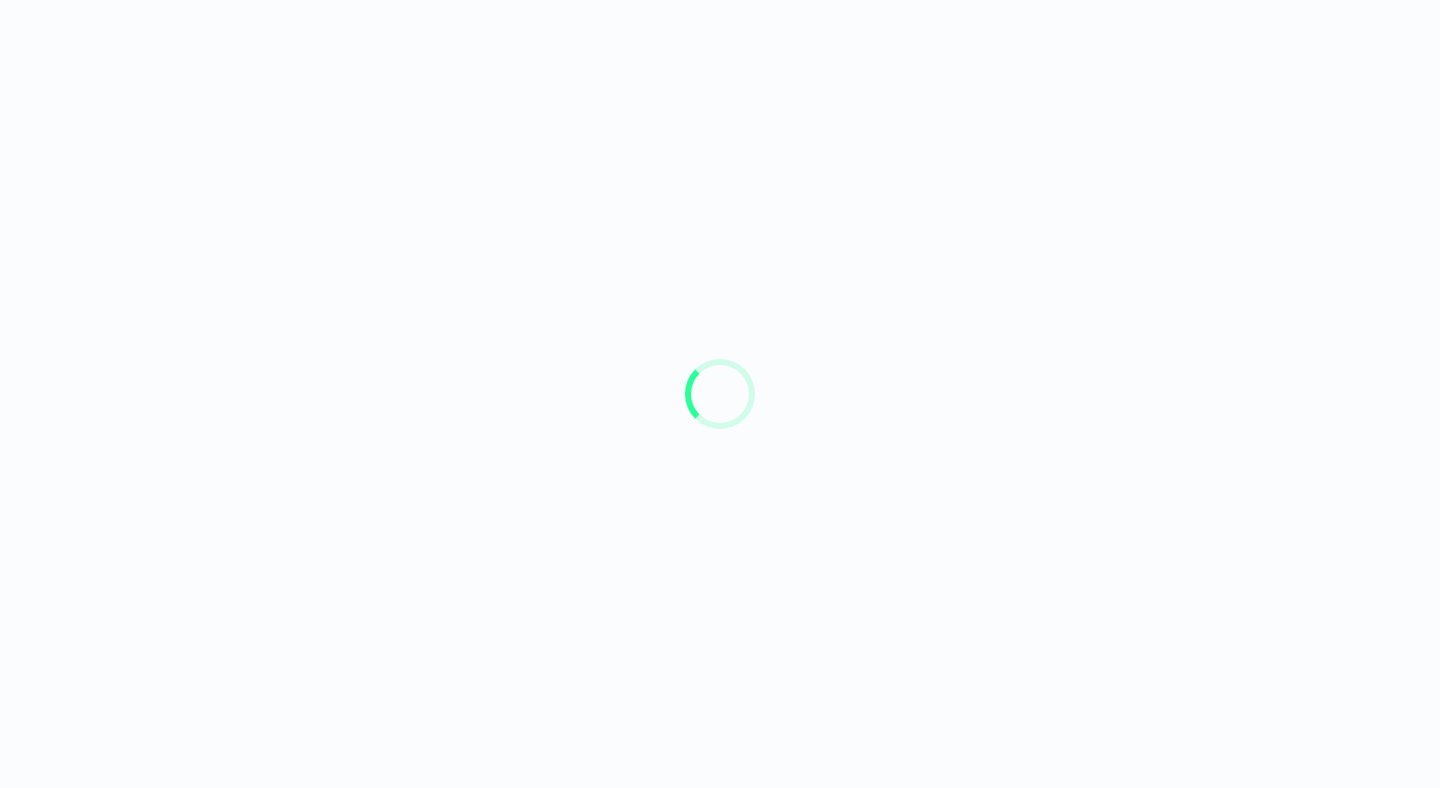 scroll, scrollTop: 0, scrollLeft: 0, axis: both 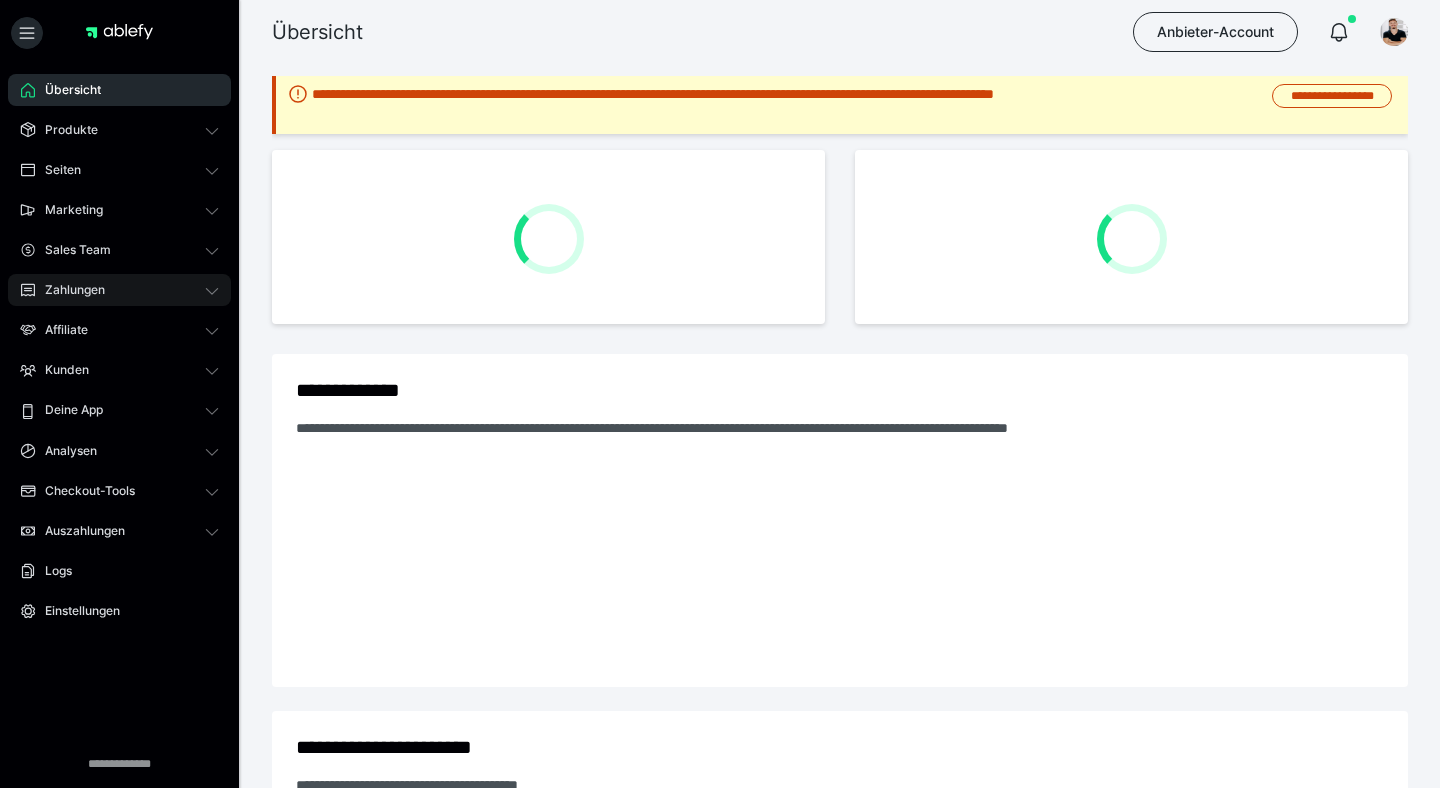 click on "Zahlungen" at bounding box center (119, 290) 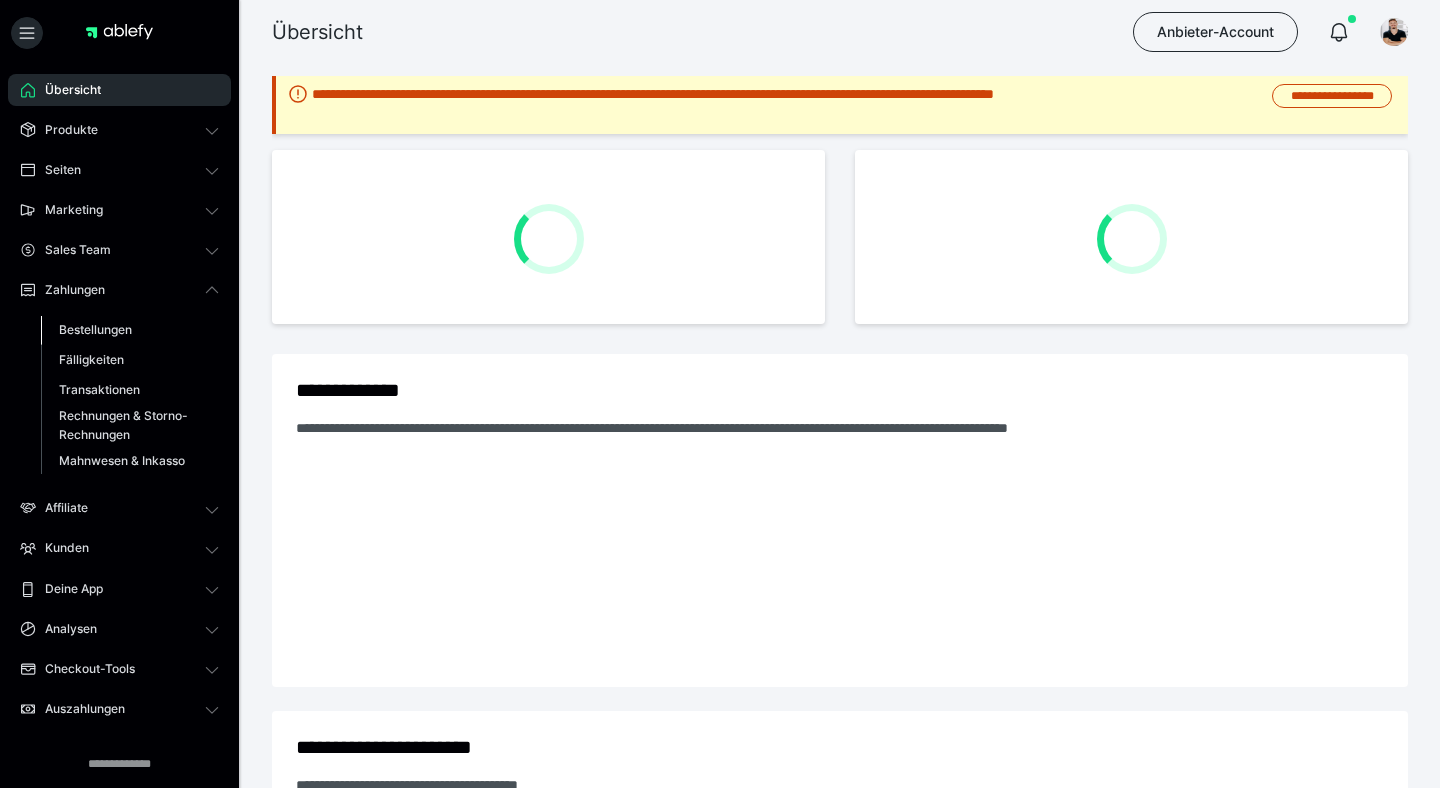 click on "Bestellungen" at bounding box center (130, 330) 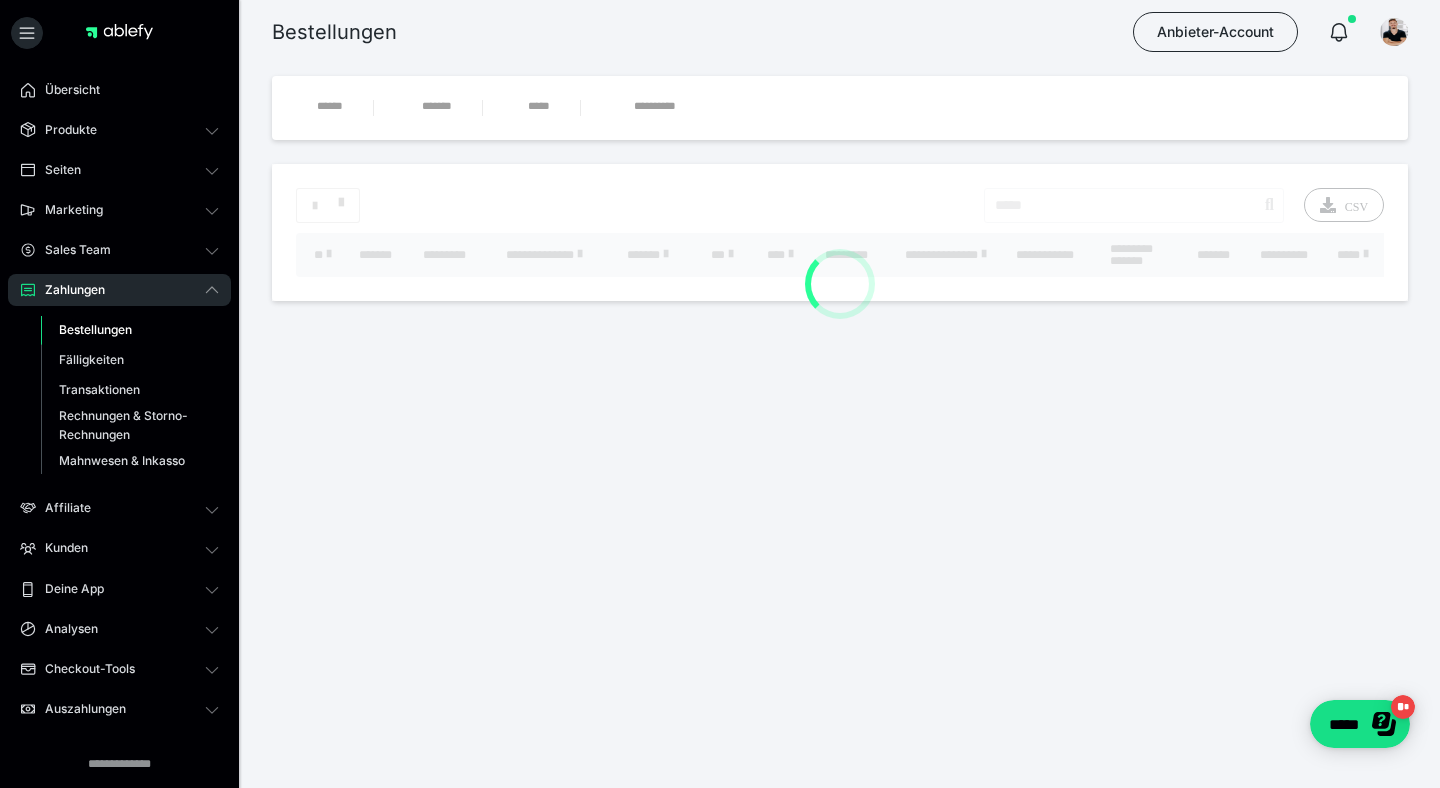 scroll, scrollTop: 0, scrollLeft: 0, axis: both 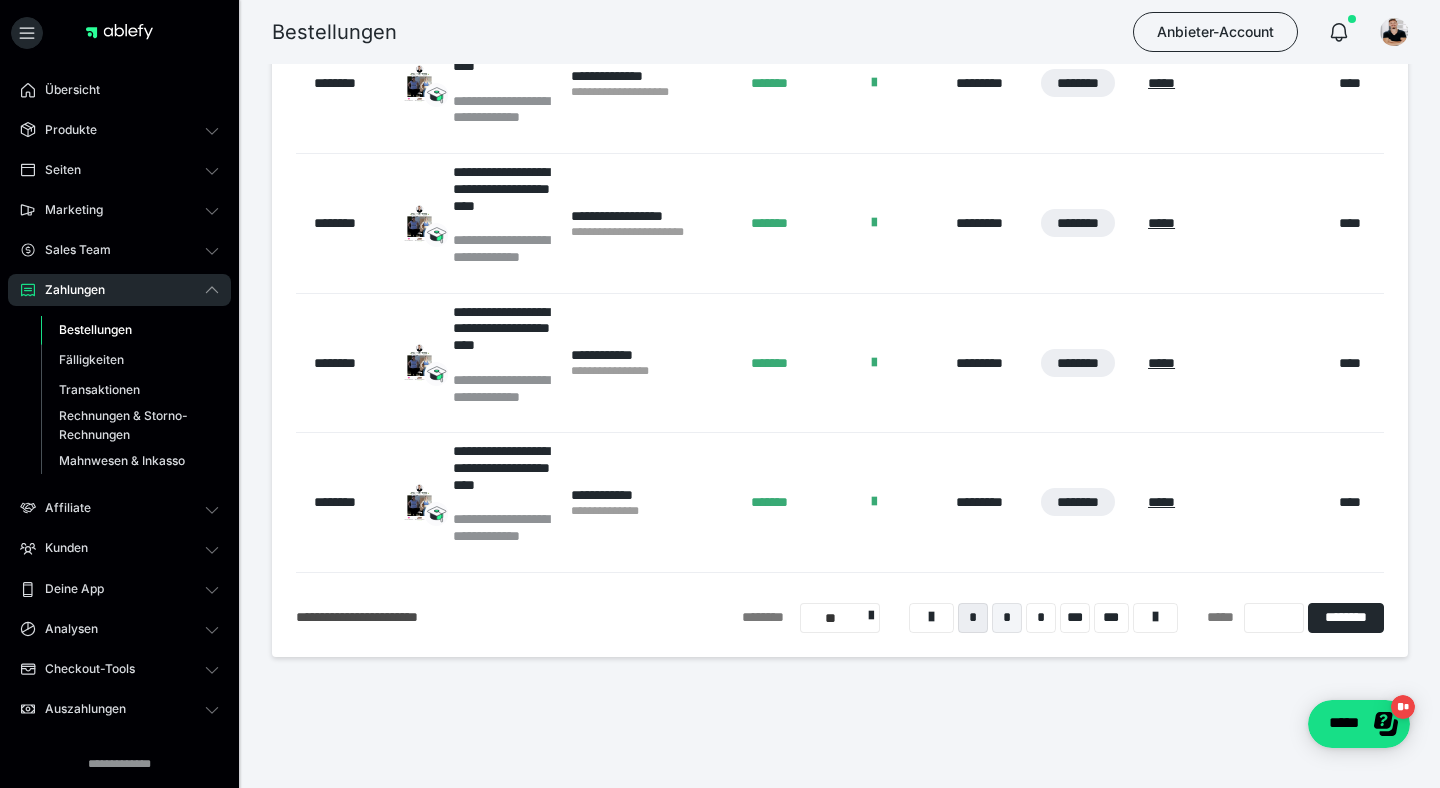 click on "*" at bounding box center (1007, 618) 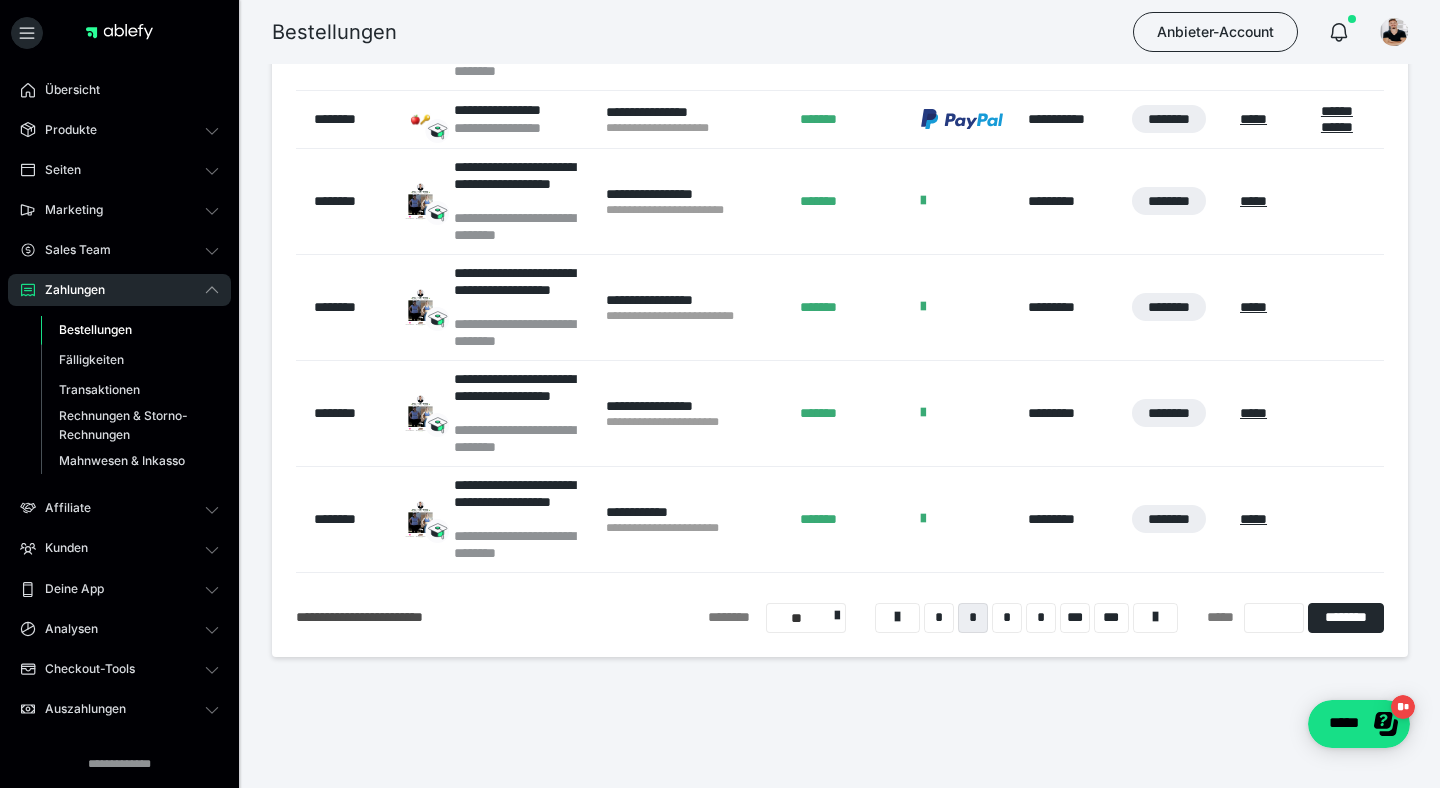 scroll, scrollTop: 0, scrollLeft: 0, axis: both 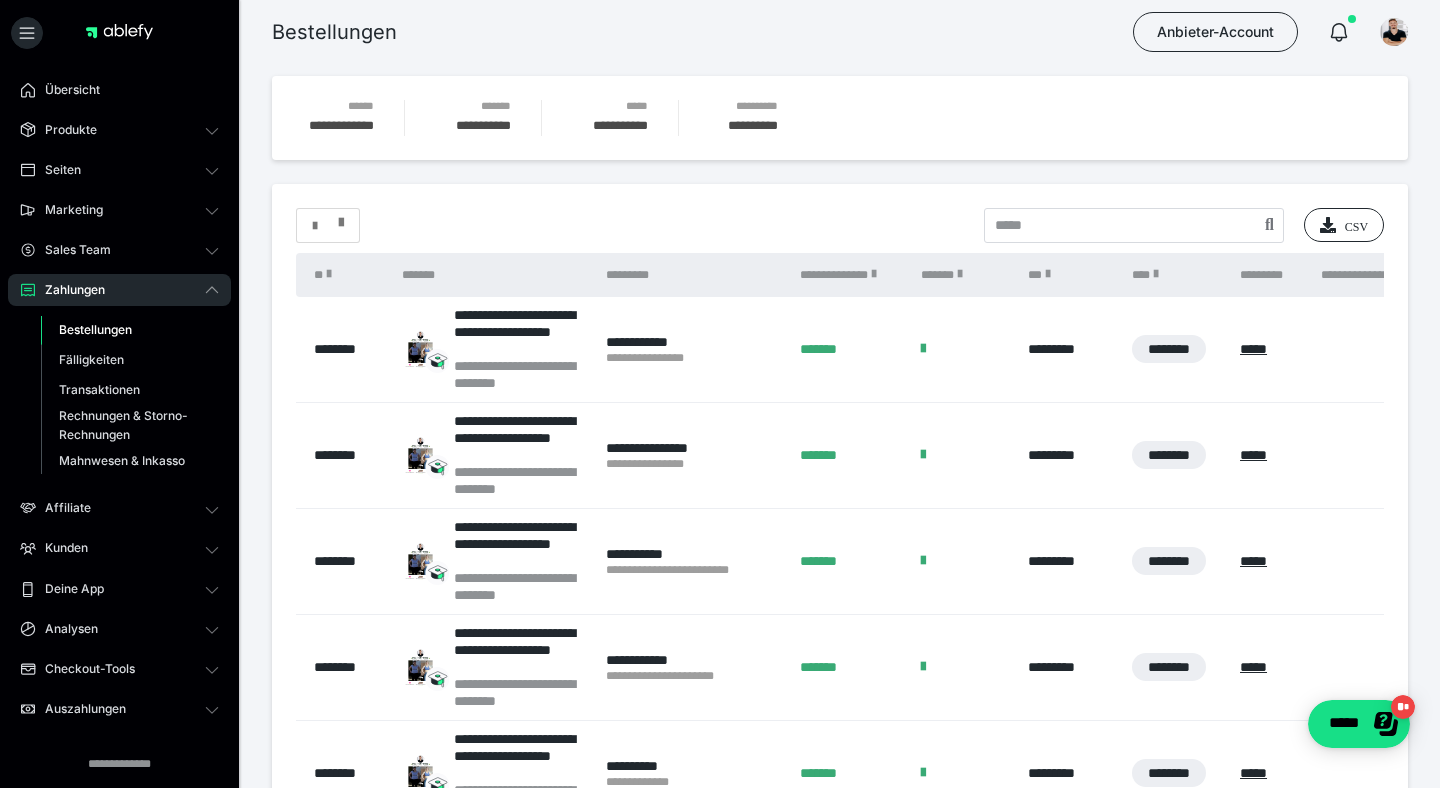 click at bounding box center (328, 226) 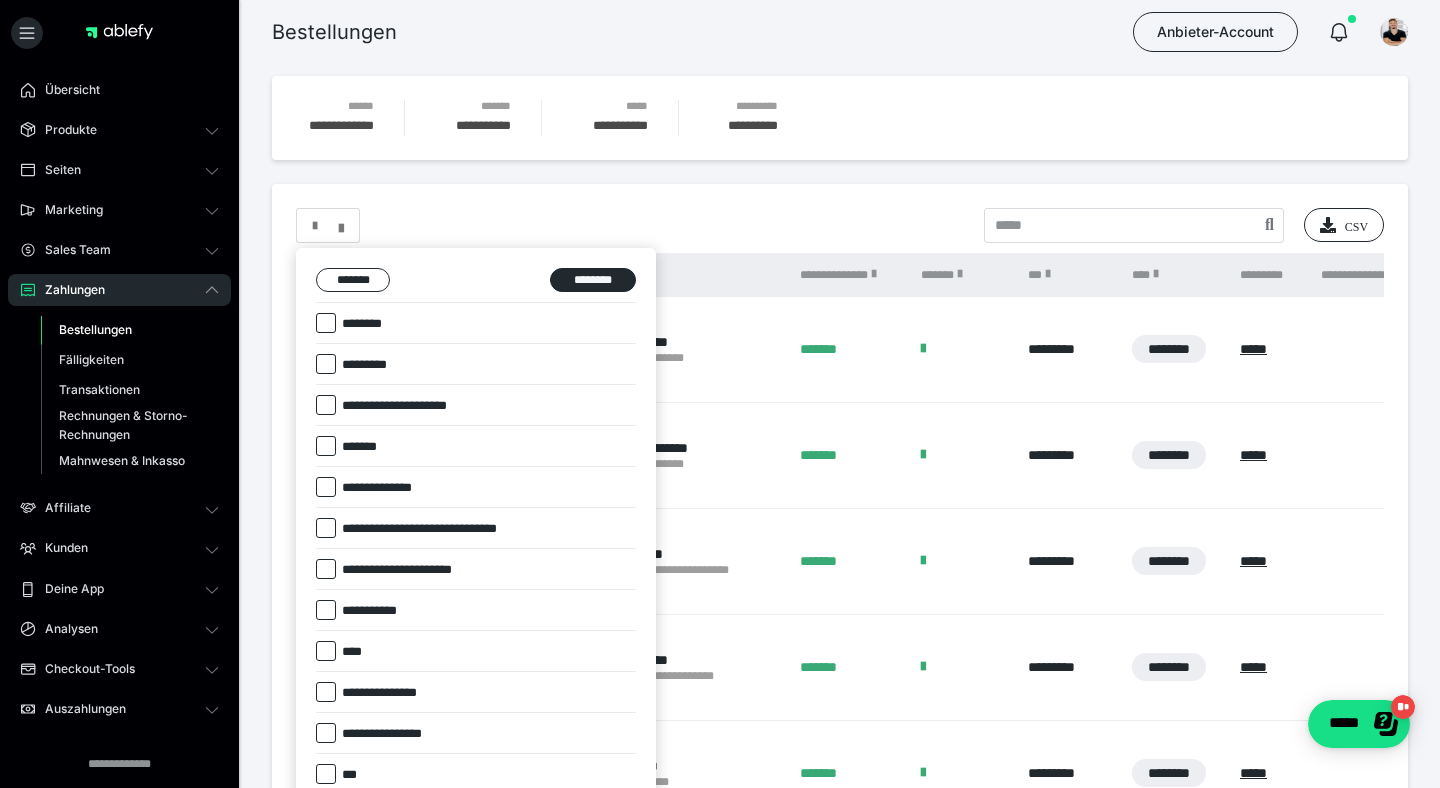 click at bounding box center [326, 405] 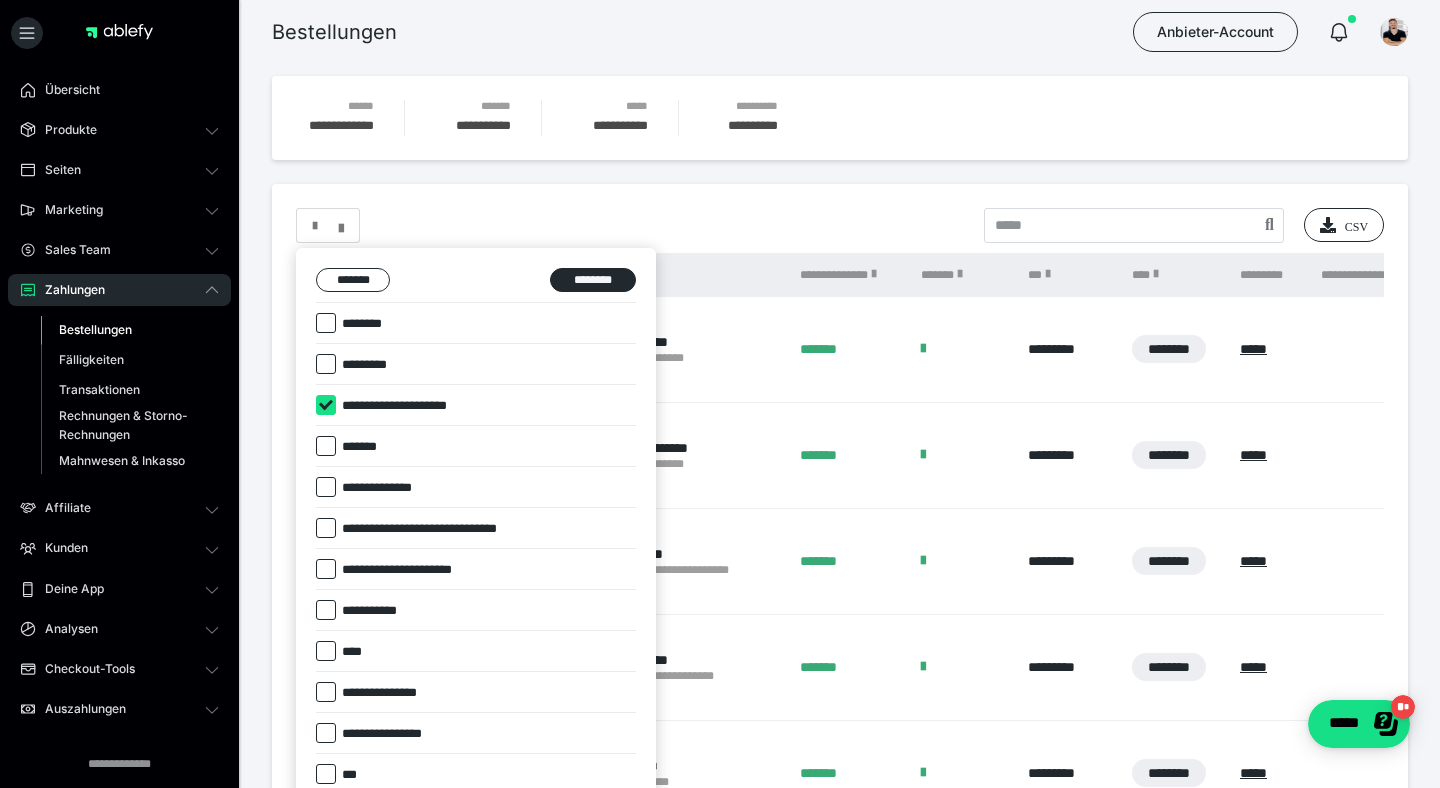 checkbox on "****" 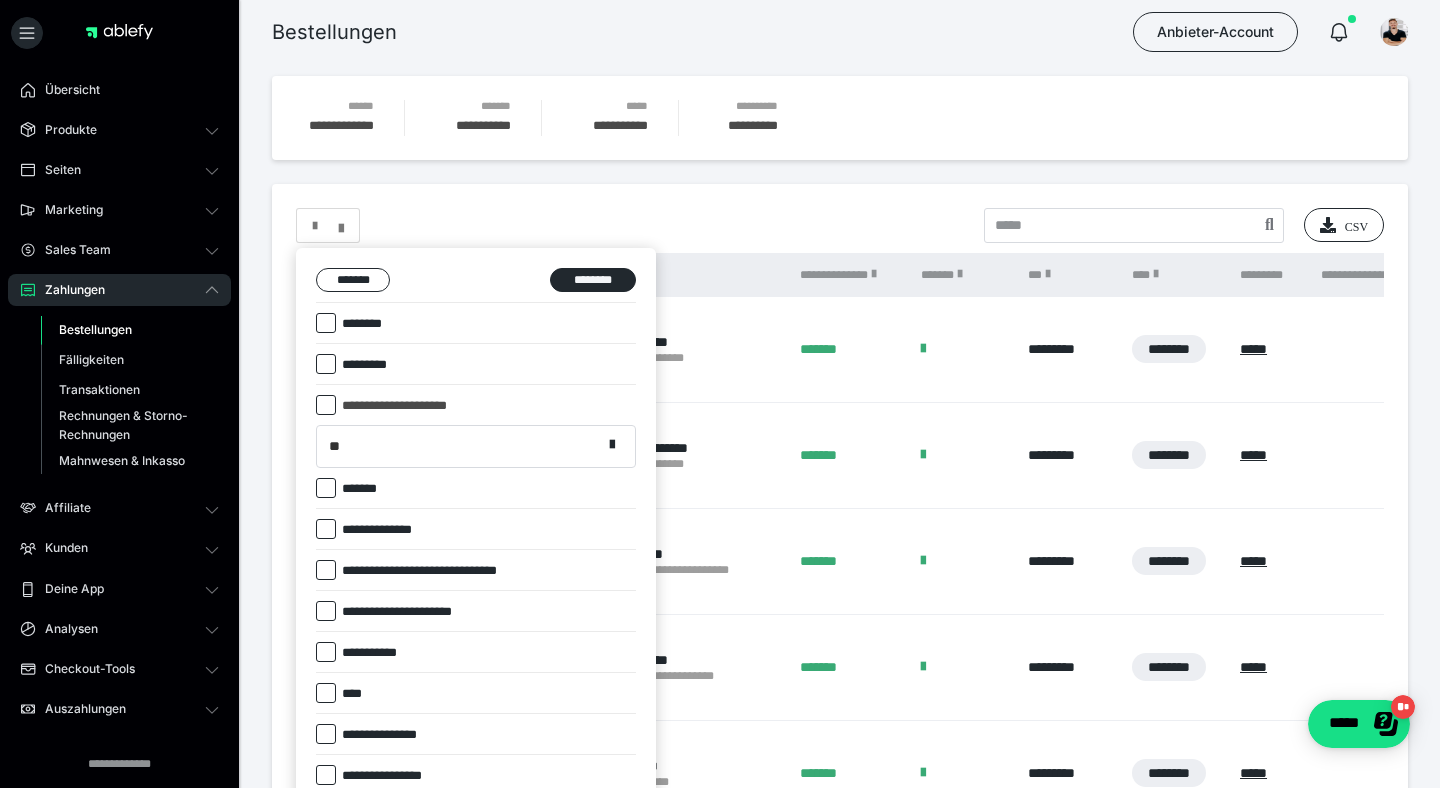 click on "**" at bounding box center [459, 446] 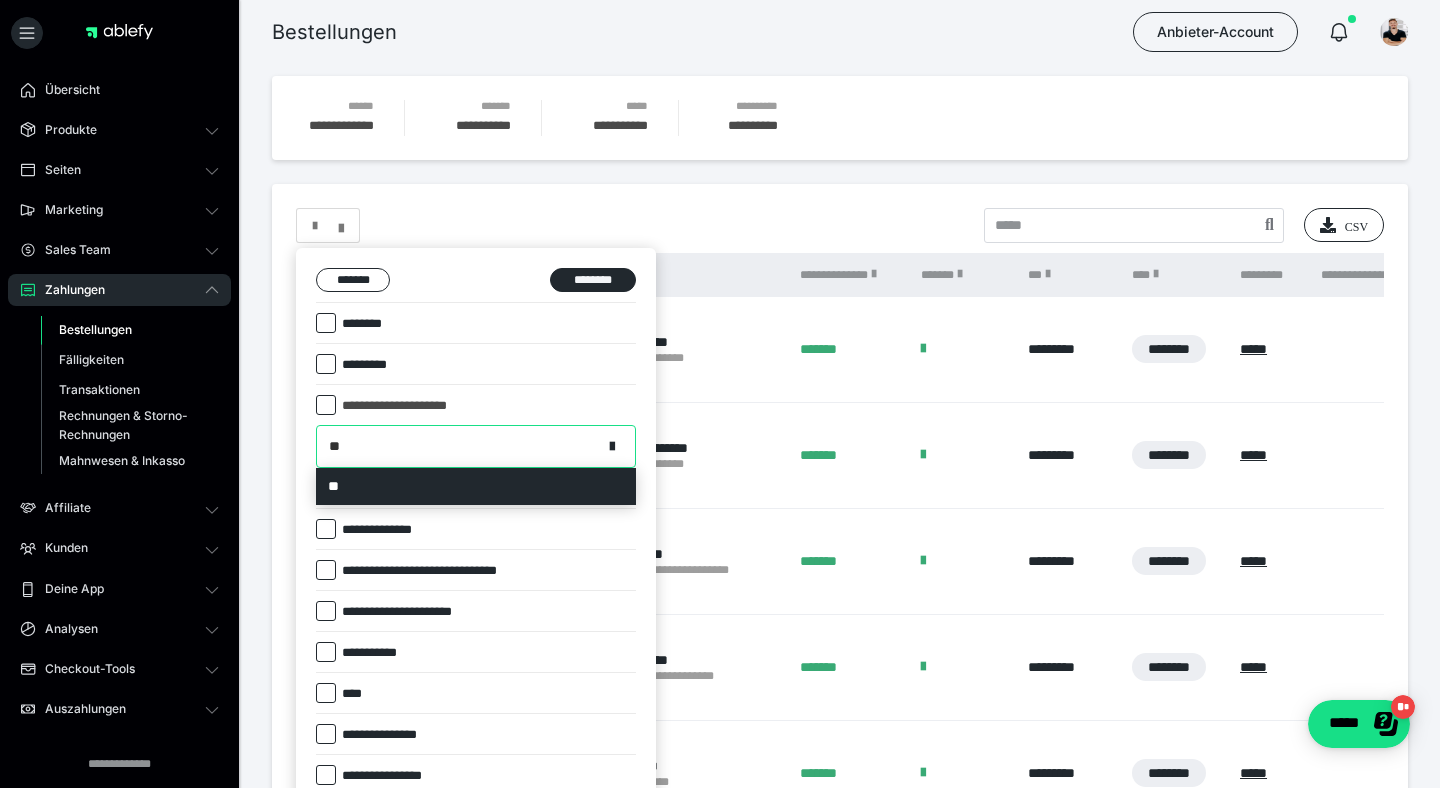click on "**" at bounding box center (459, 446) 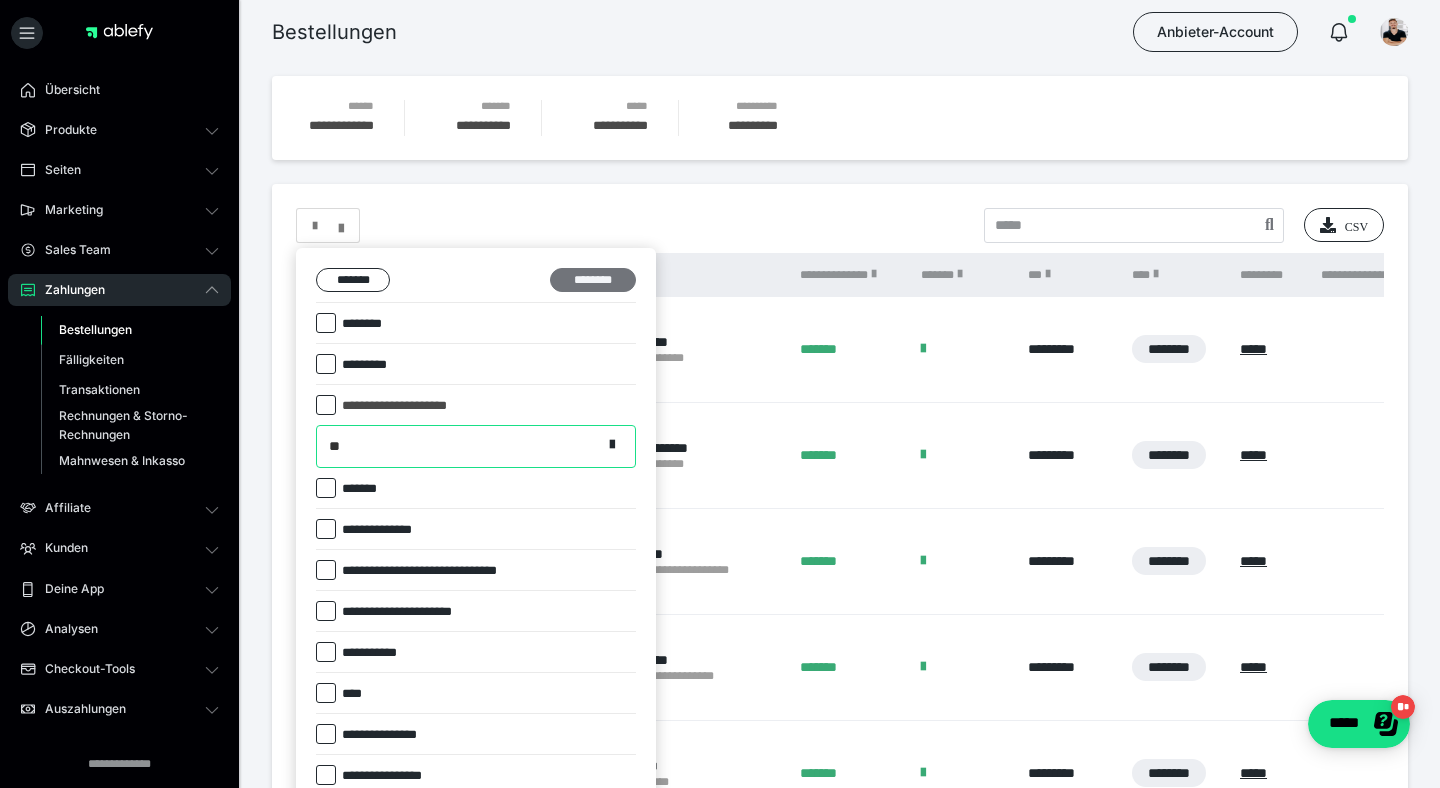 click on "********" at bounding box center [593, 280] 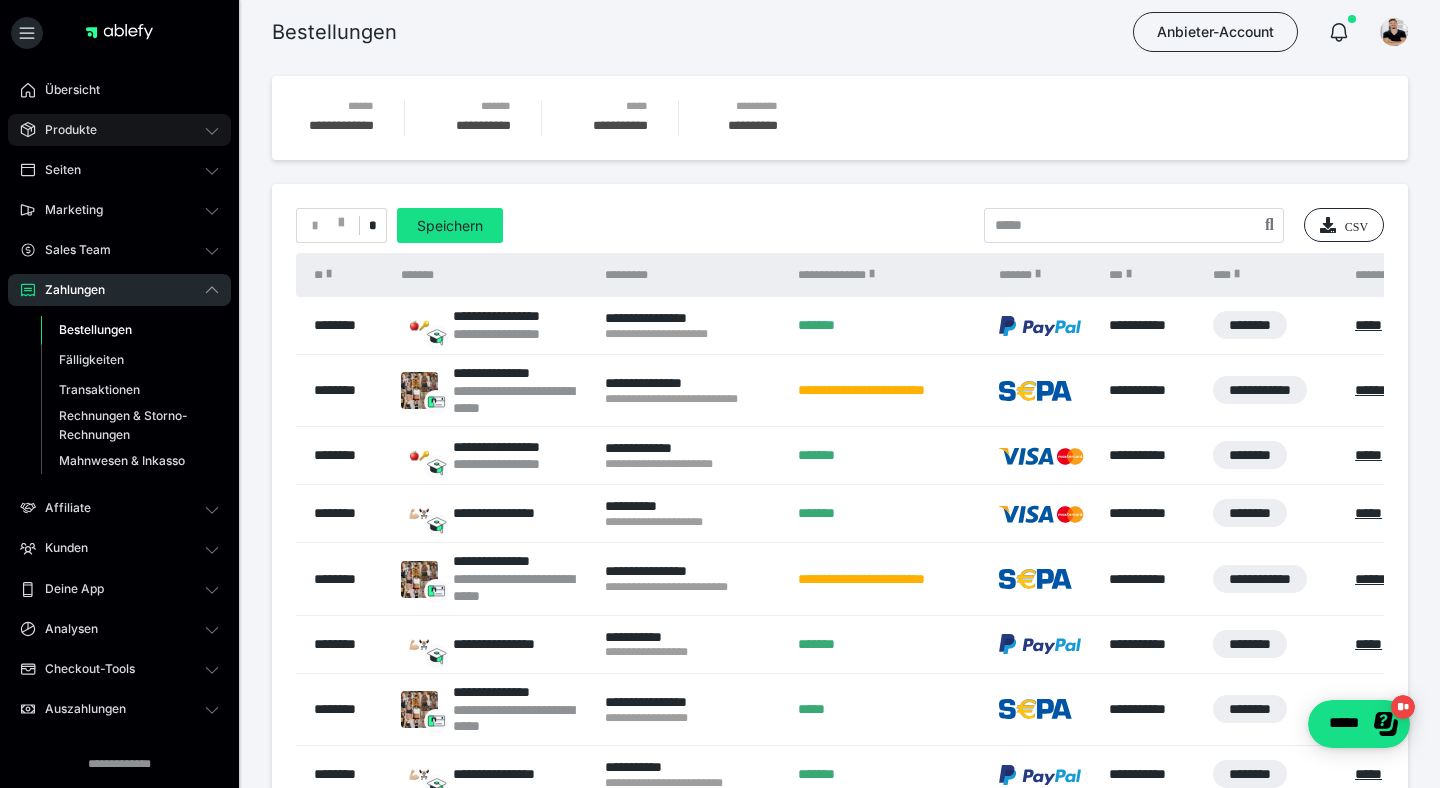 click on "Produkte" at bounding box center [119, 130] 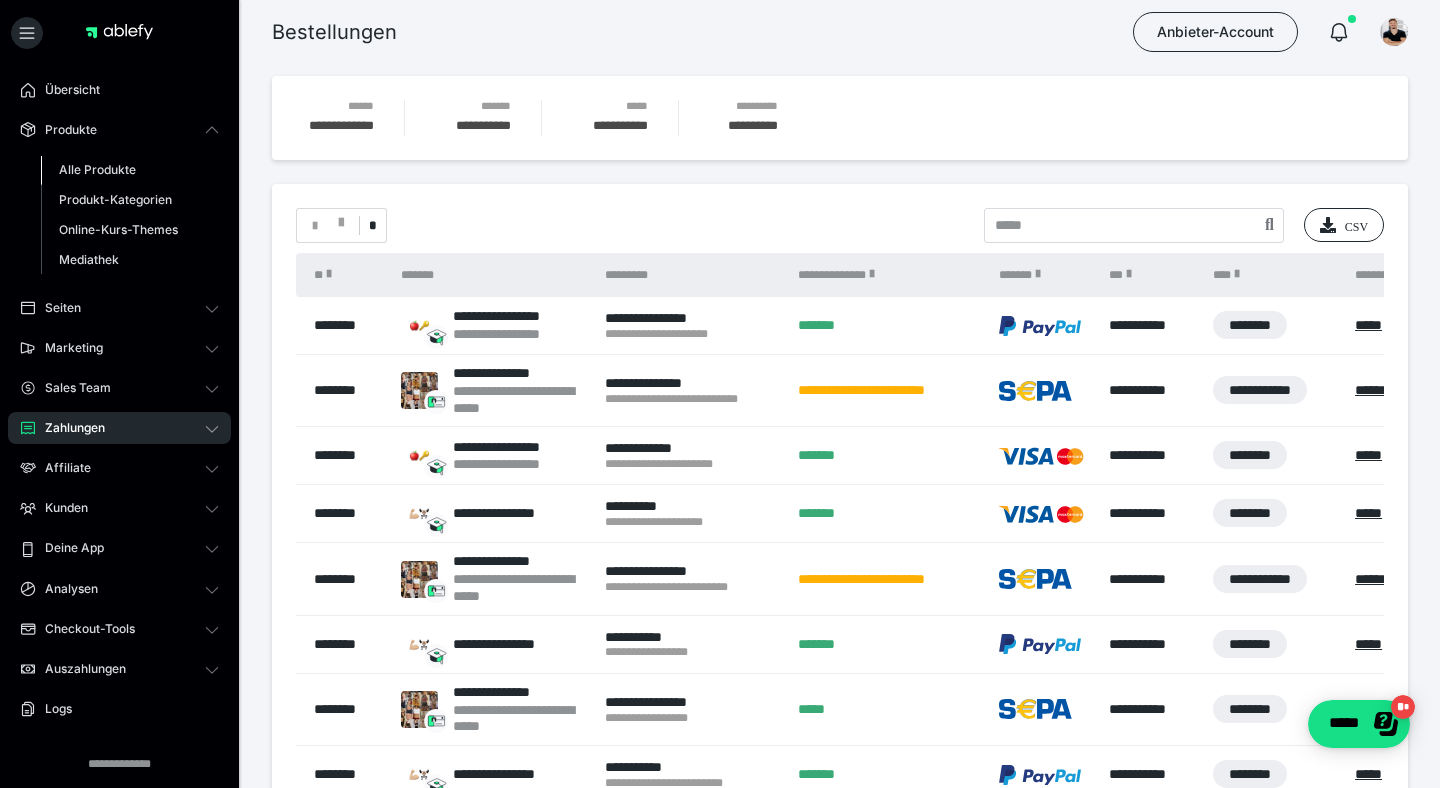 click on "Alle Produkte" at bounding box center [97, 169] 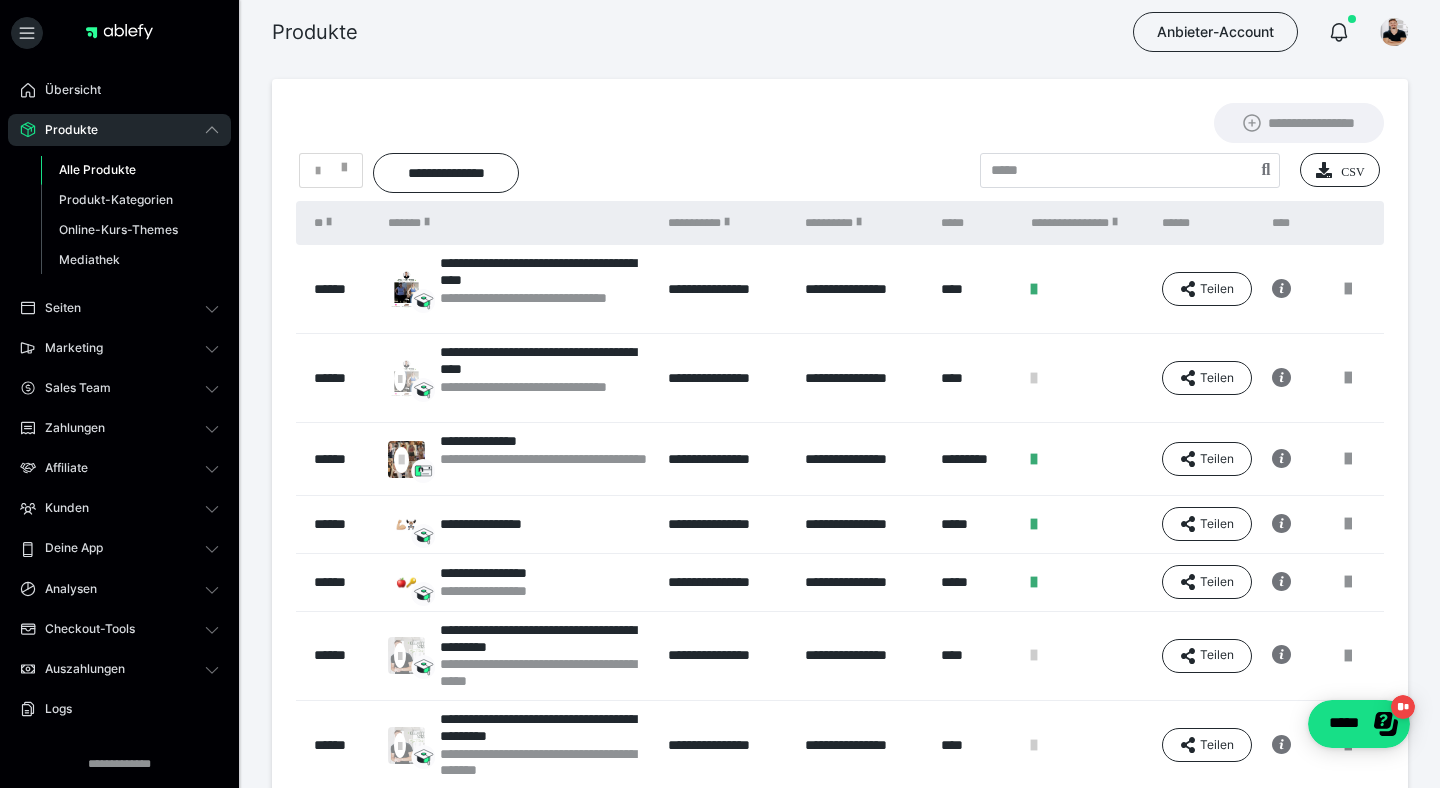 scroll, scrollTop: 488, scrollLeft: 0, axis: vertical 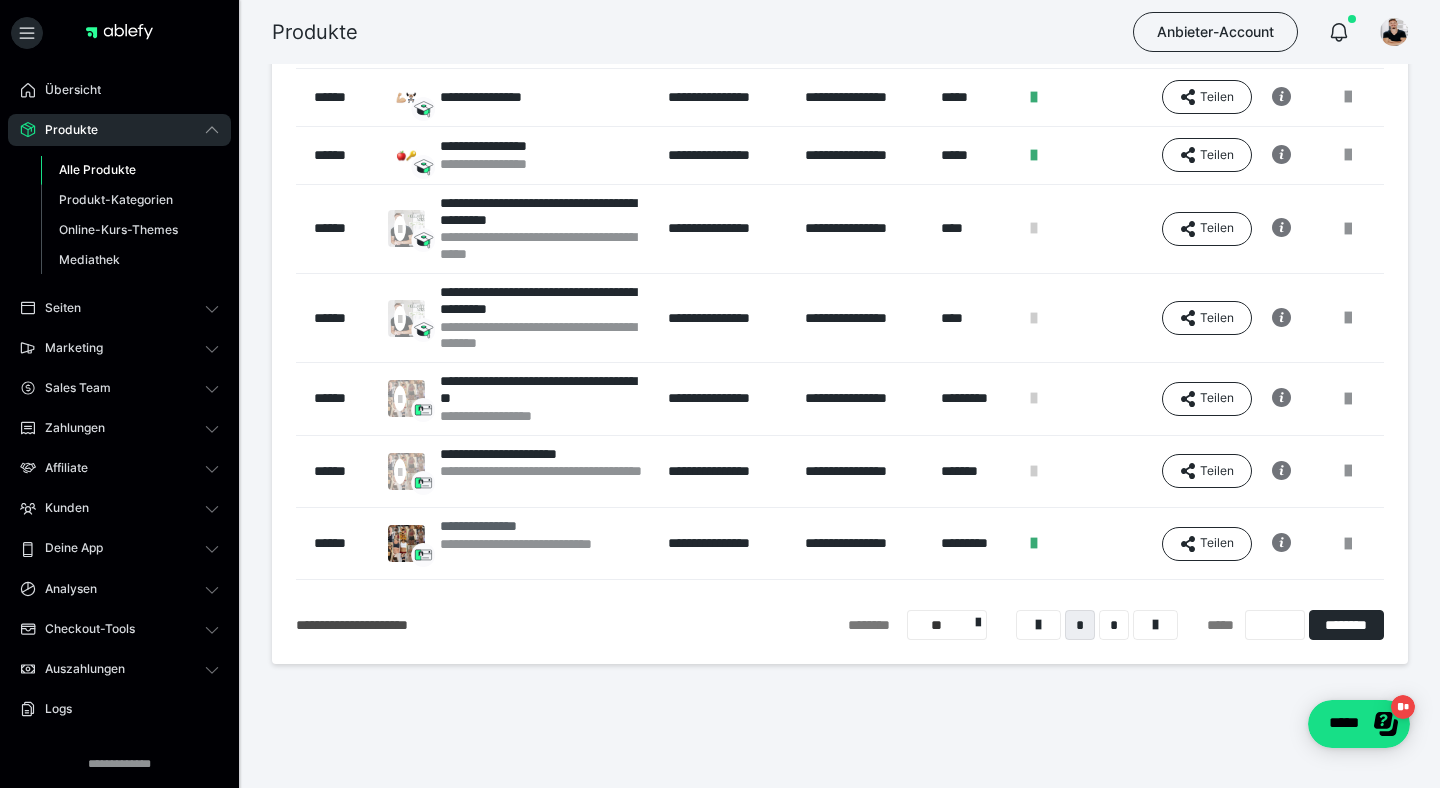 click on "**********" at bounding box center [544, 553] 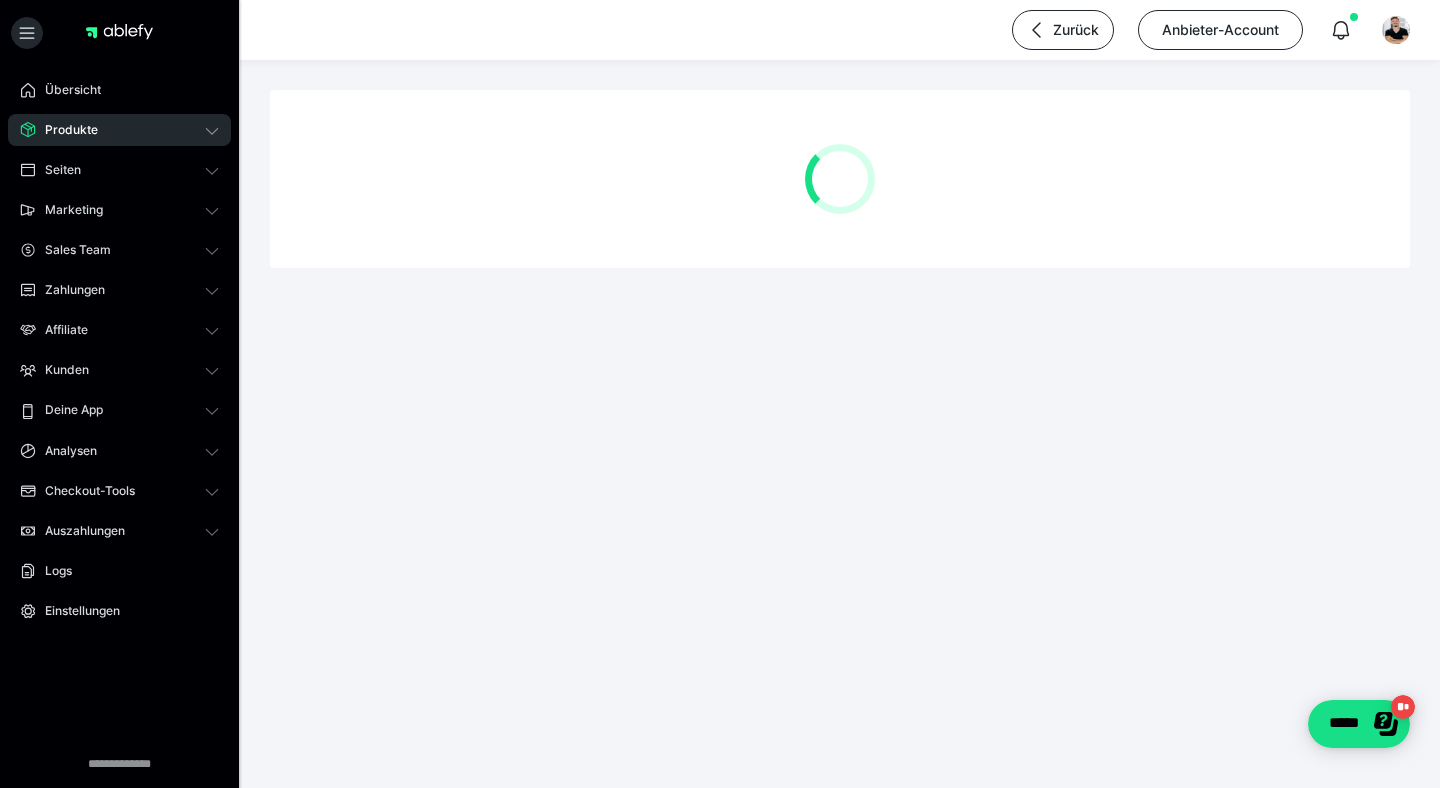 scroll, scrollTop: 0, scrollLeft: 0, axis: both 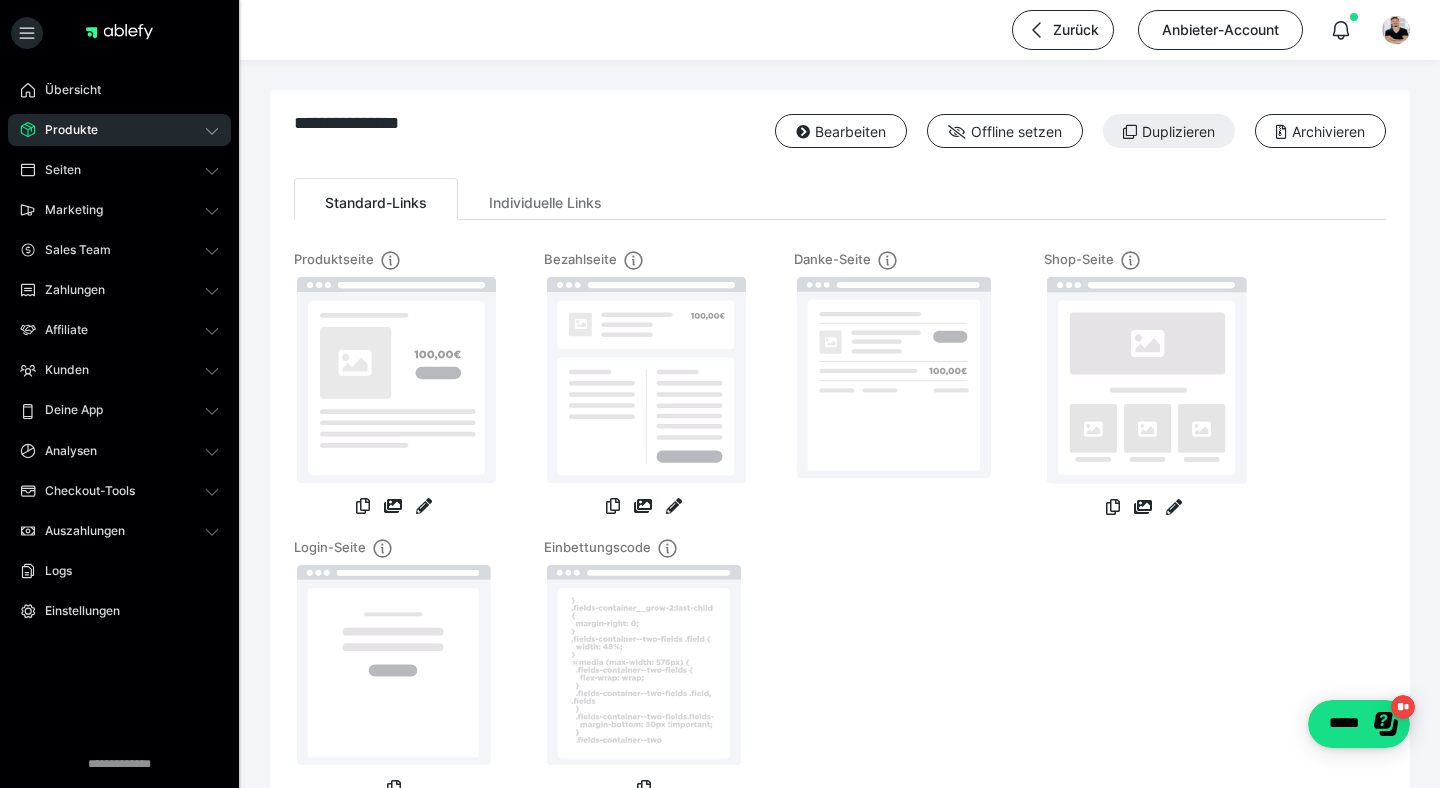 click at bounding box center (674, 518) 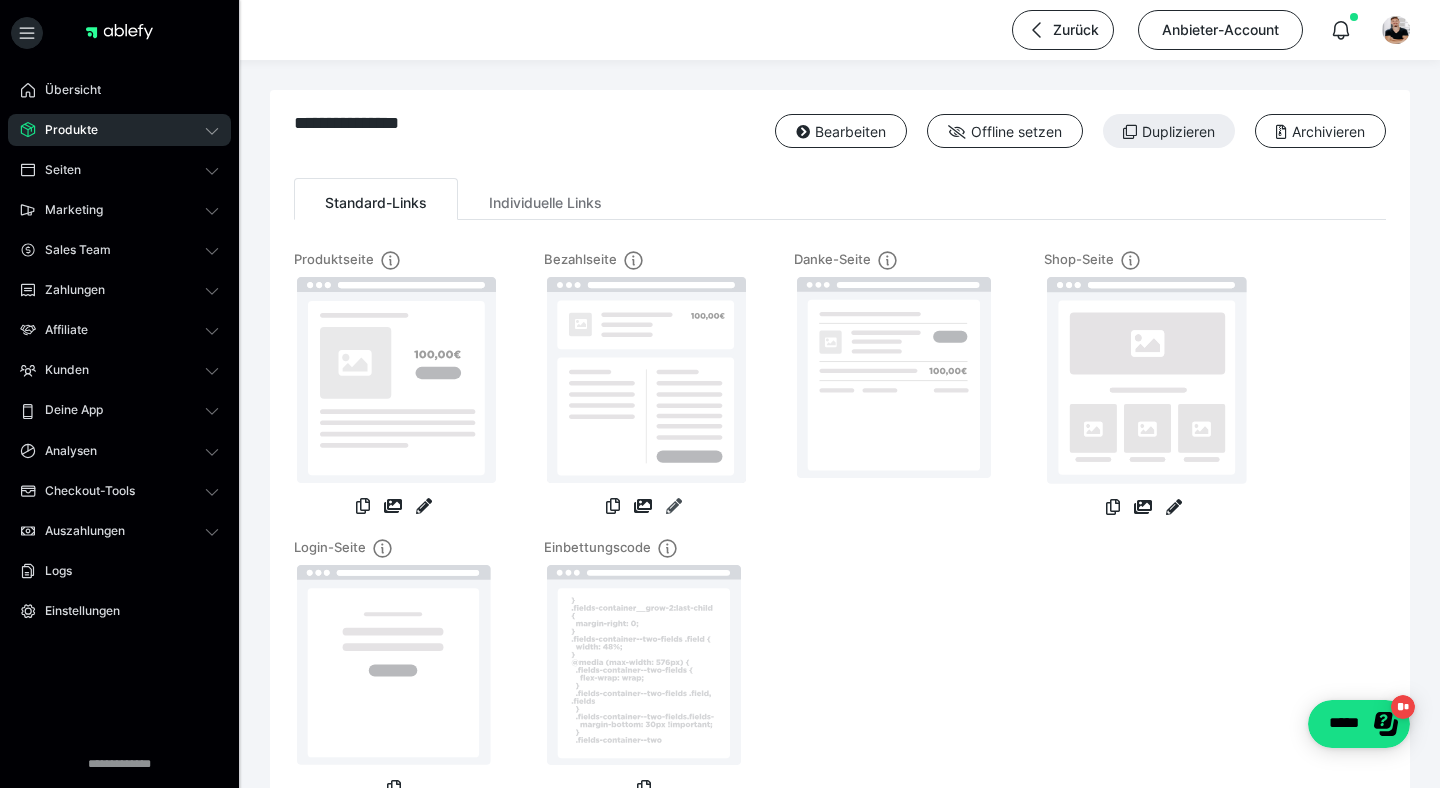 click at bounding box center [674, 506] 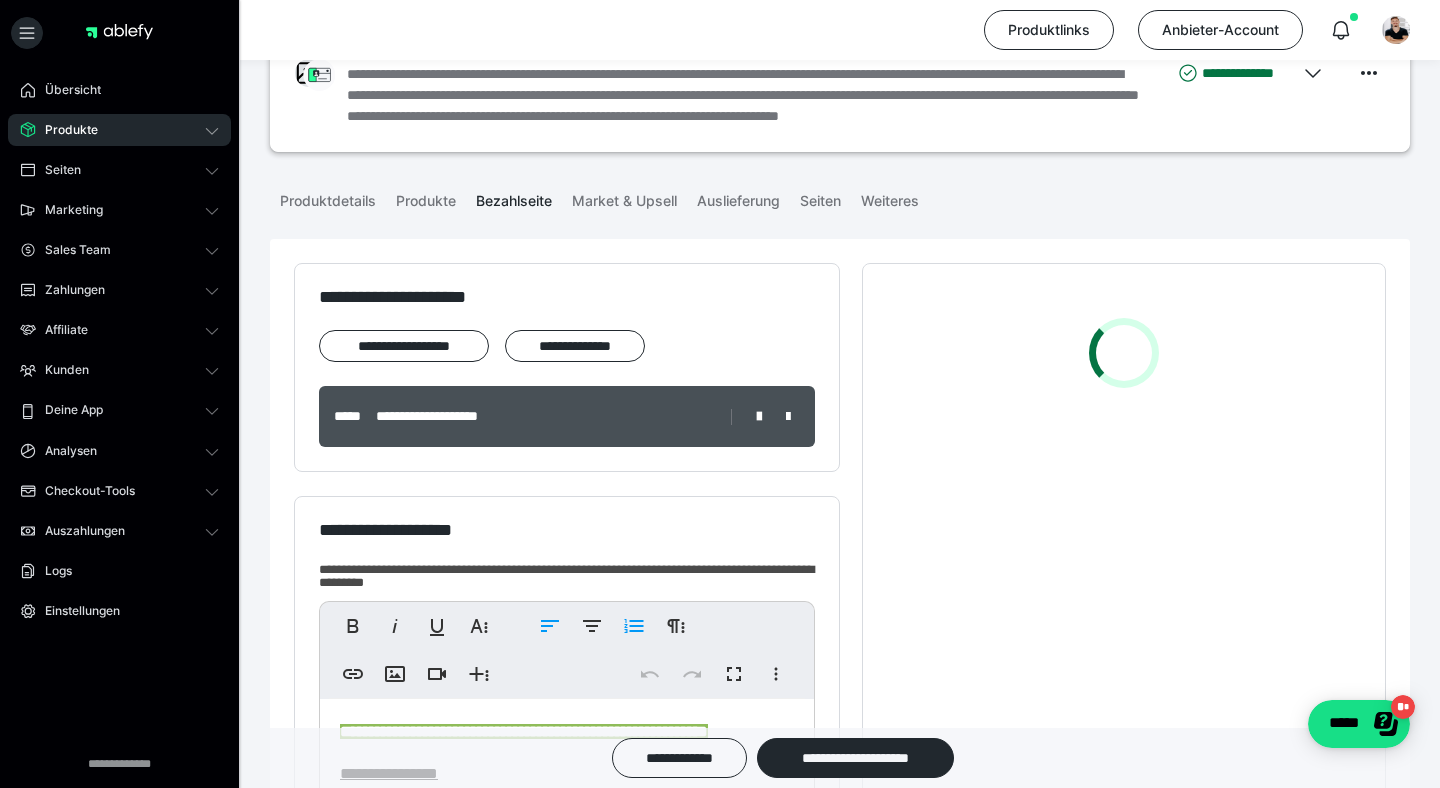 scroll, scrollTop: 228, scrollLeft: 0, axis: vertical 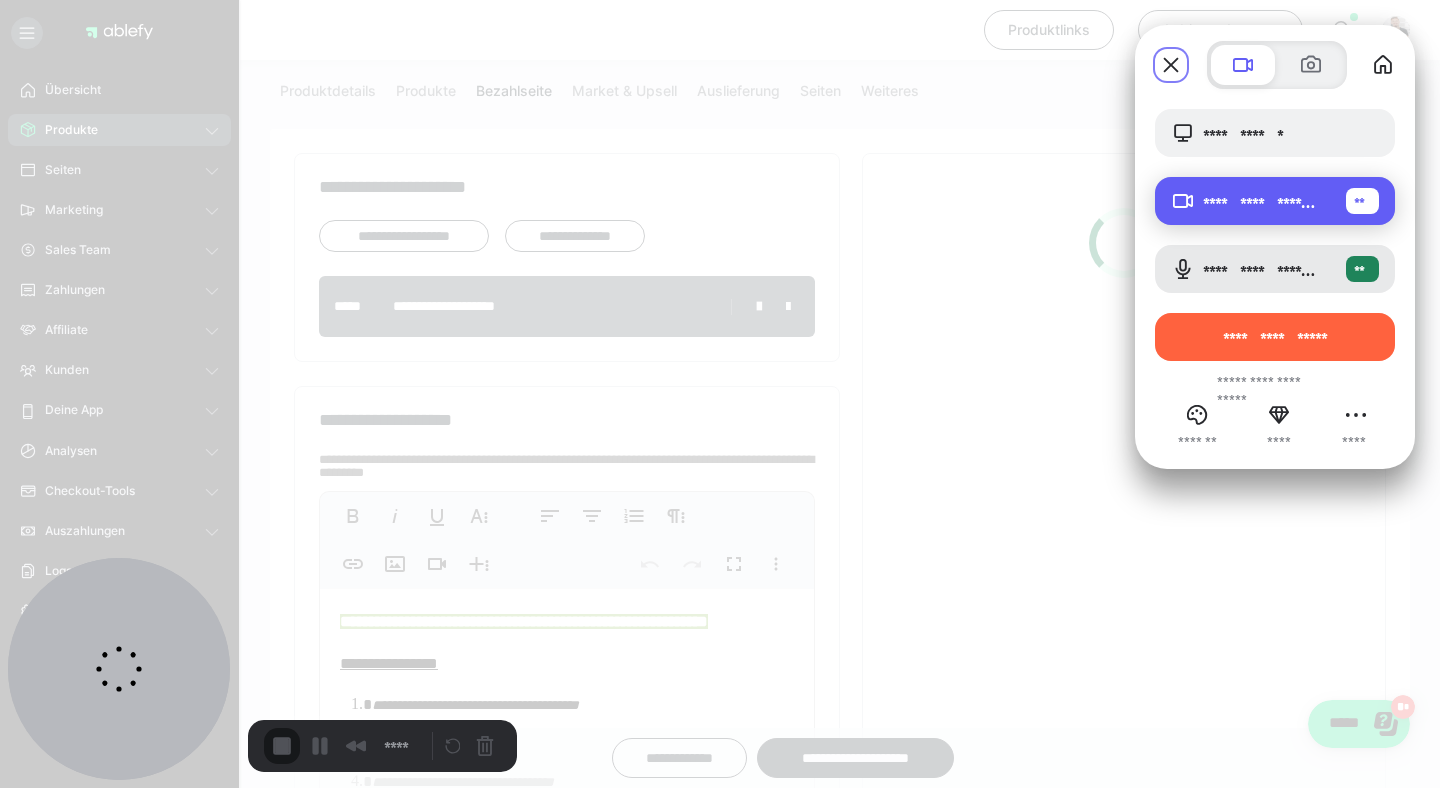 click on "**" at bounding box center [1362, 201] 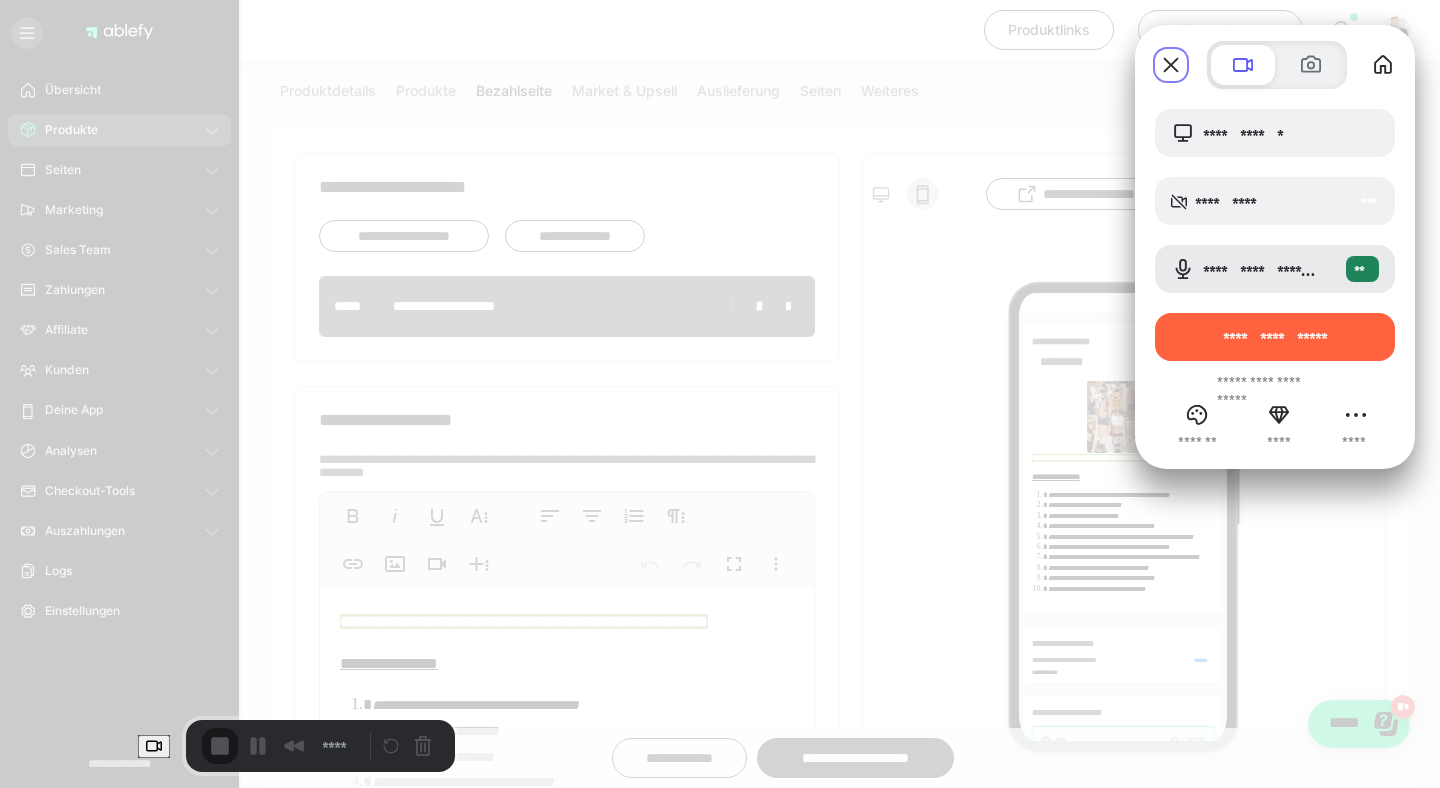 scroll, scrollTop: 0, scrollLeft: 0, axis: both 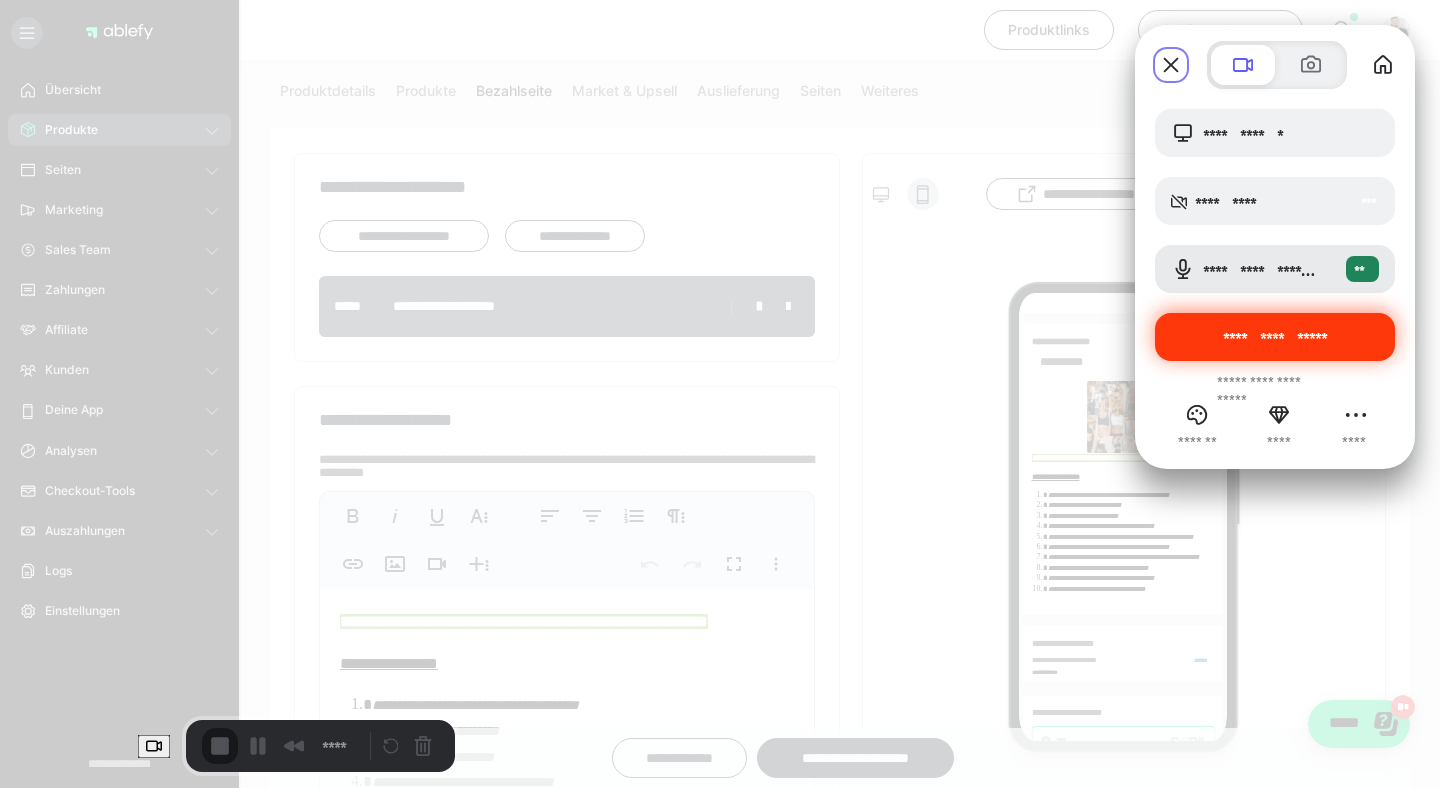 click on "**********" at bounding box center [1275, 337] 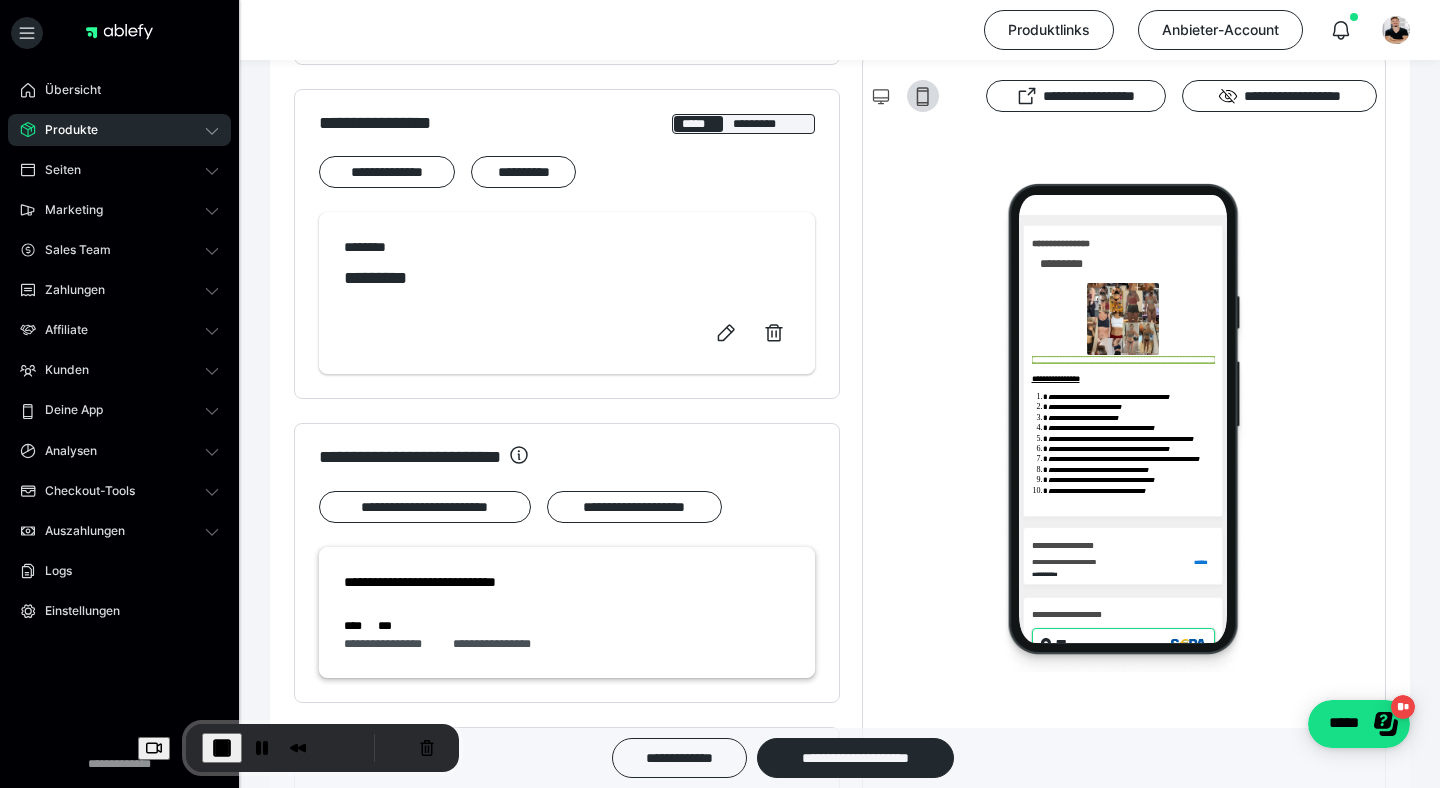 scroll, scrollTop: 1167, scrollLeft: 0, axis: vertical 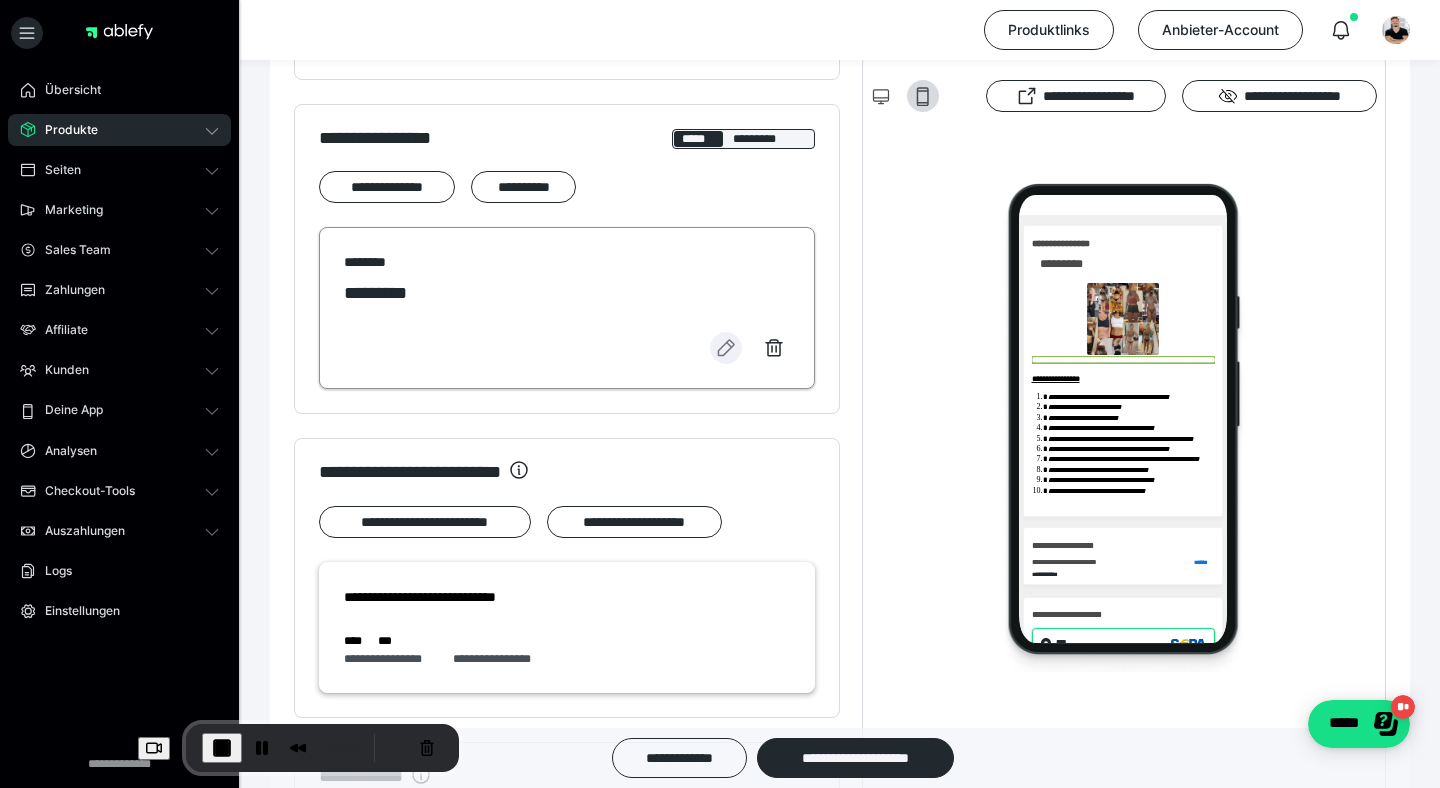 click 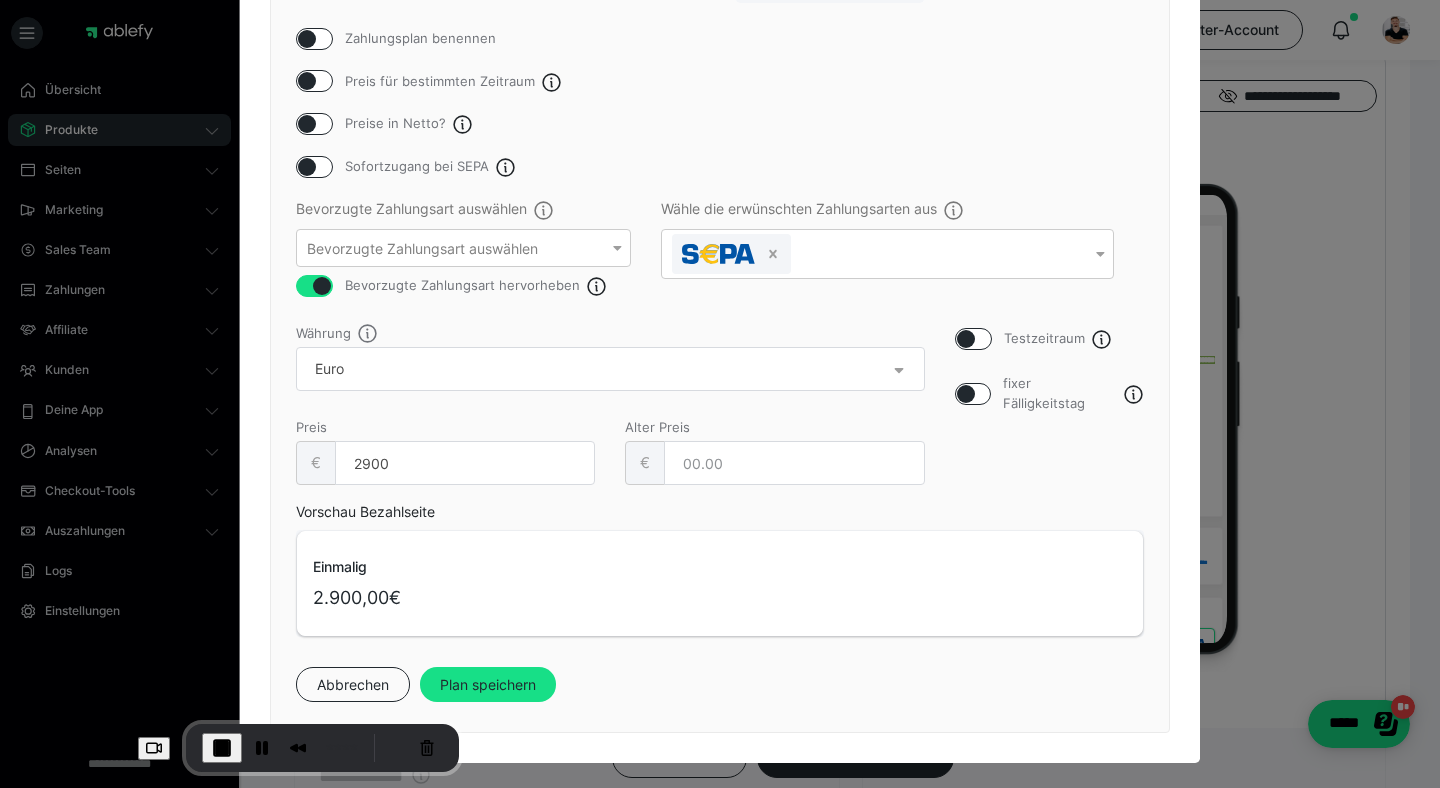 scroll, scrollTop: 240, scrollLeft: 0, axis: vertical 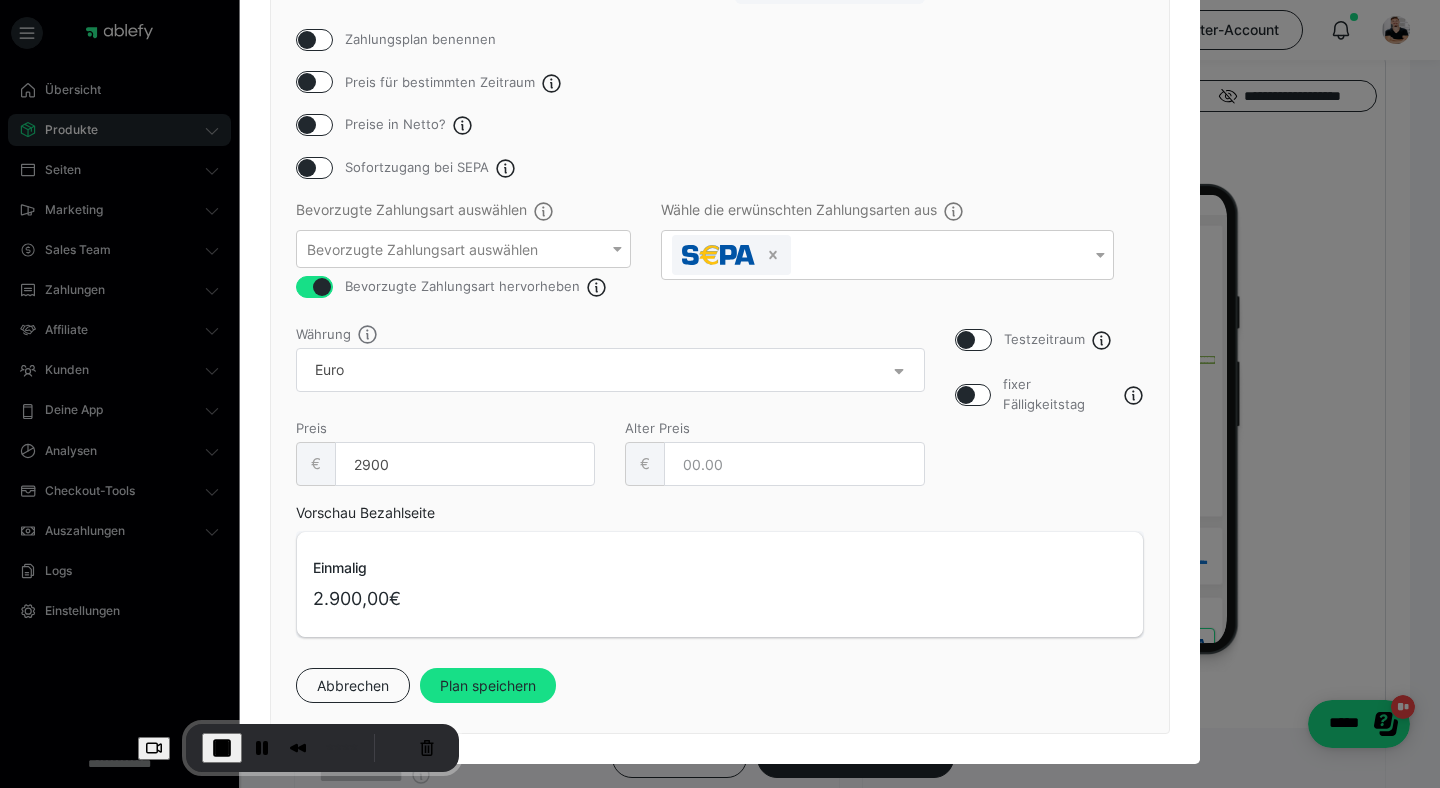 click at bounding box center [966, 340] 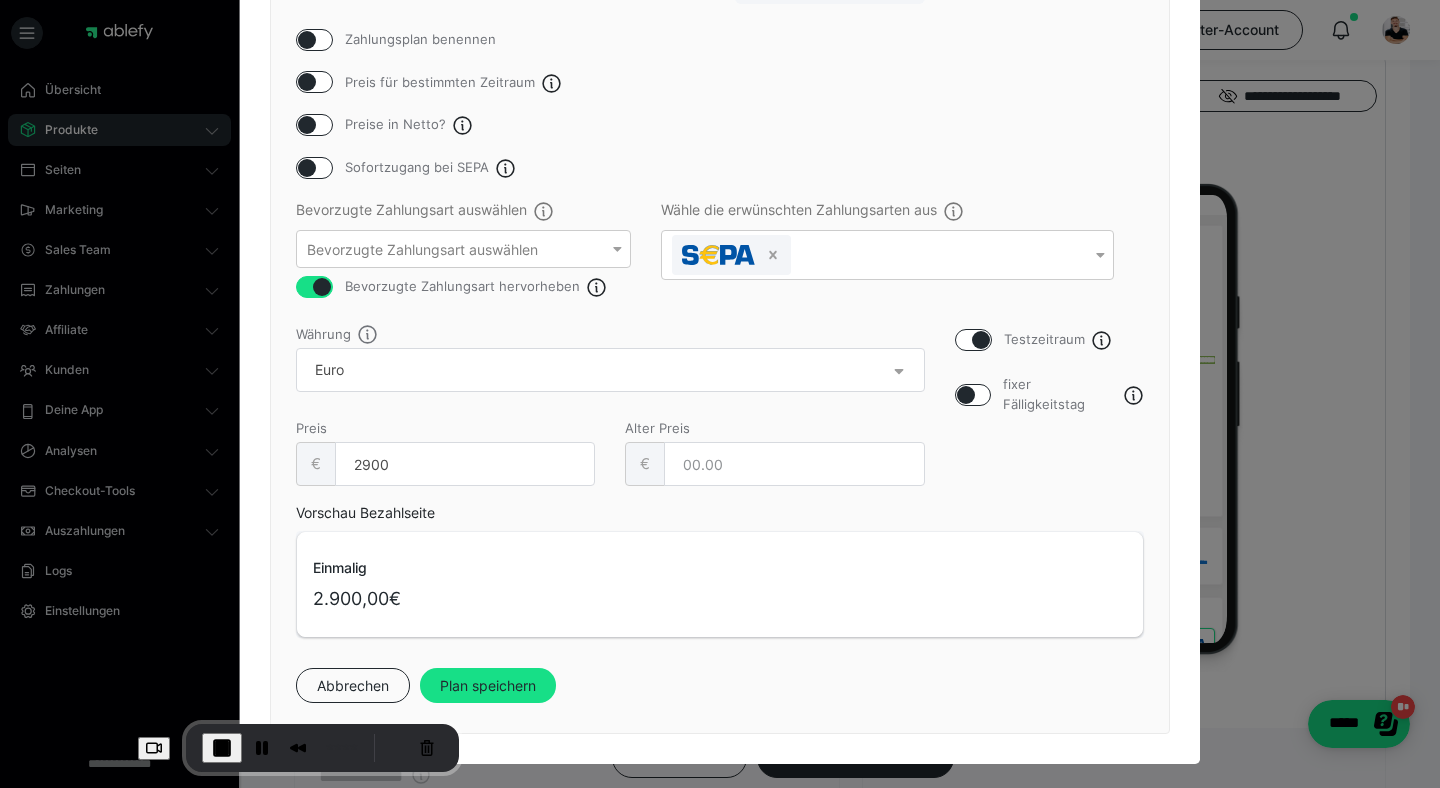 checkbox on "true" 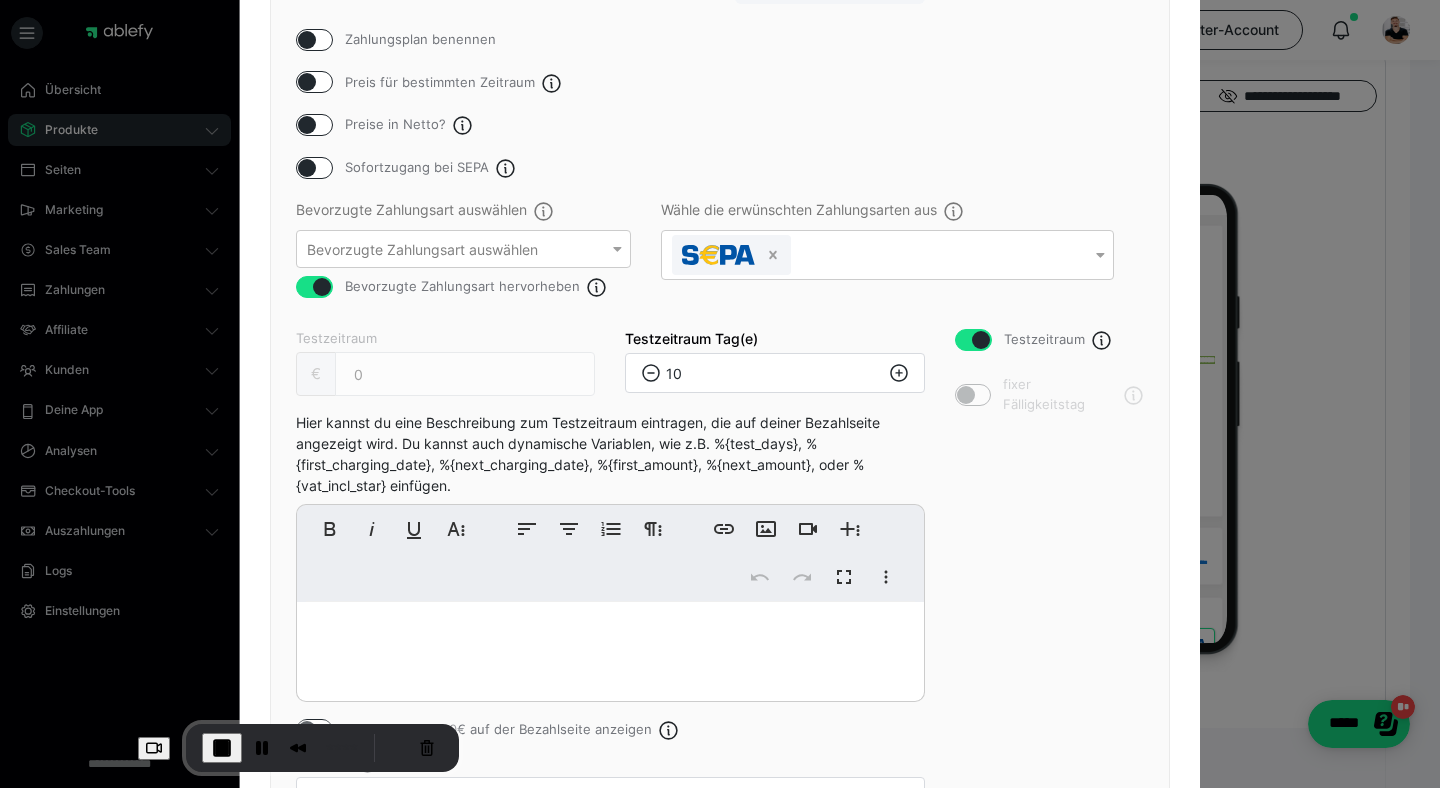 click 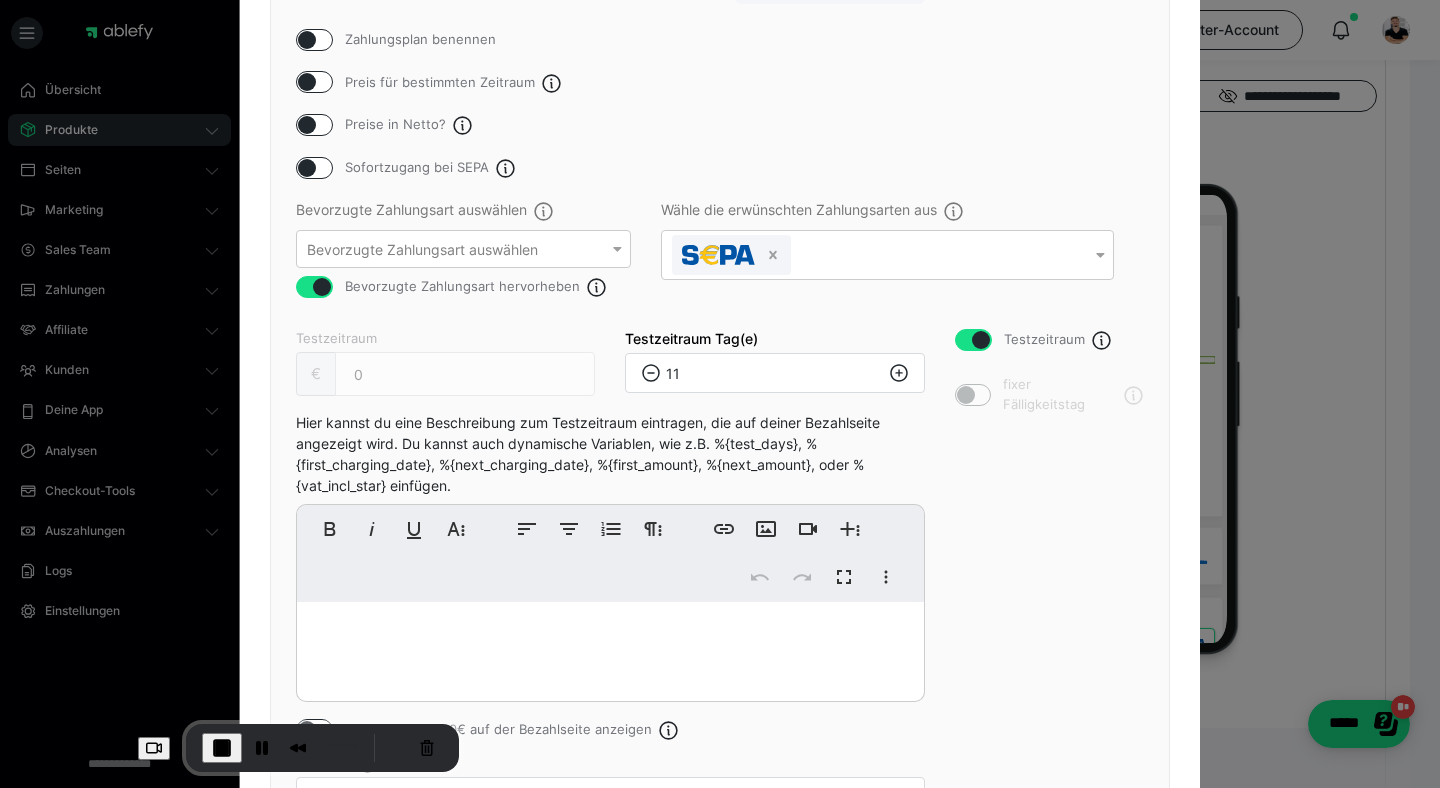 click 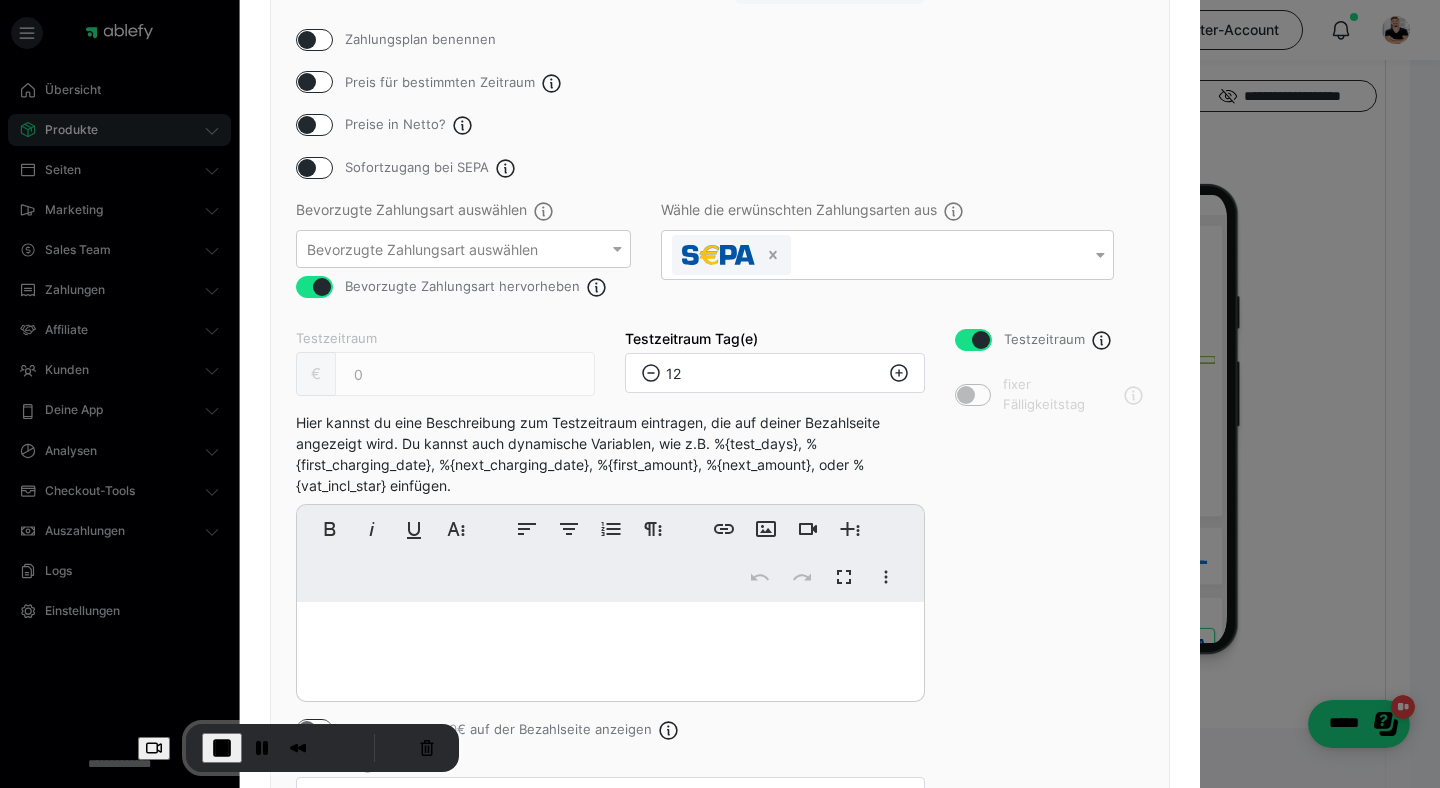 click 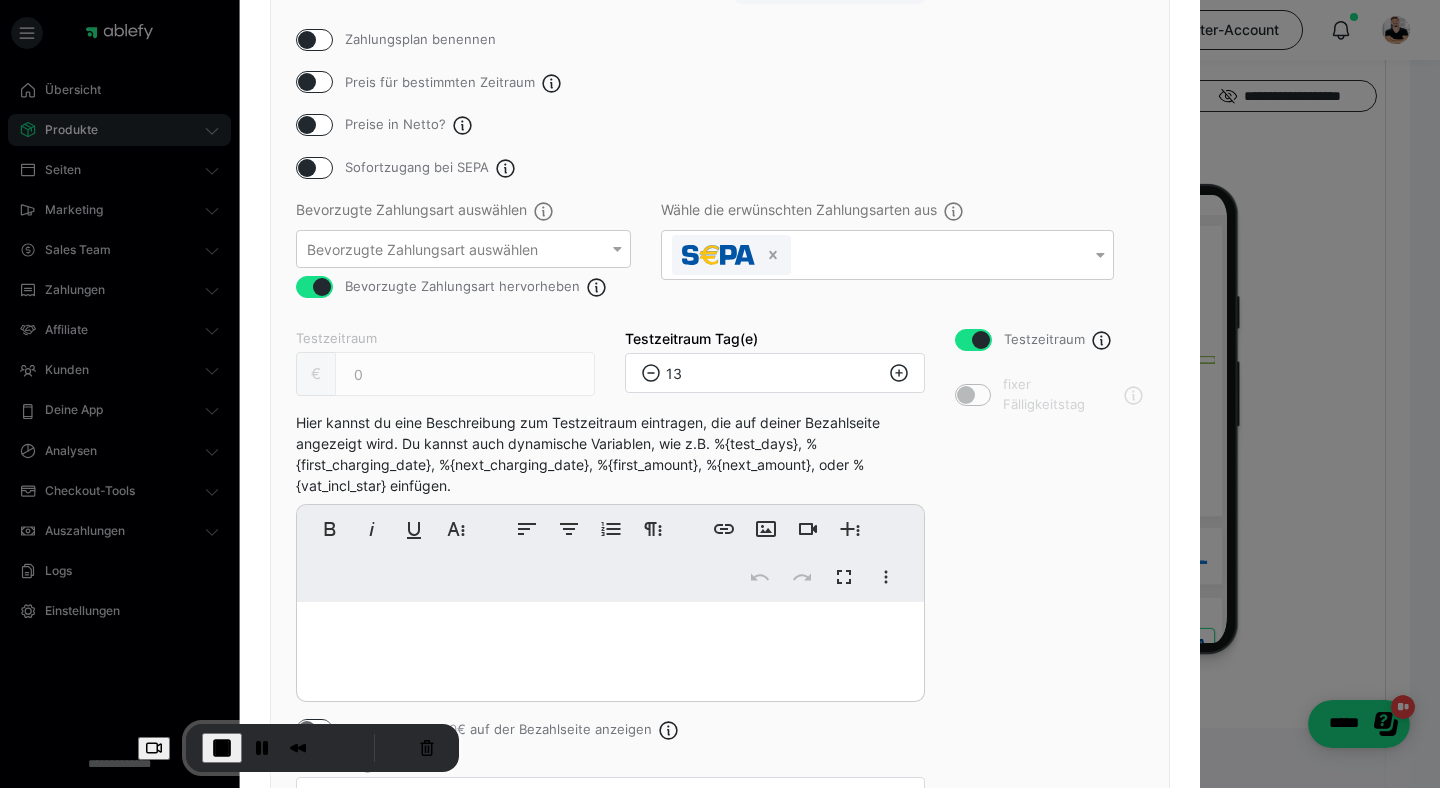 click 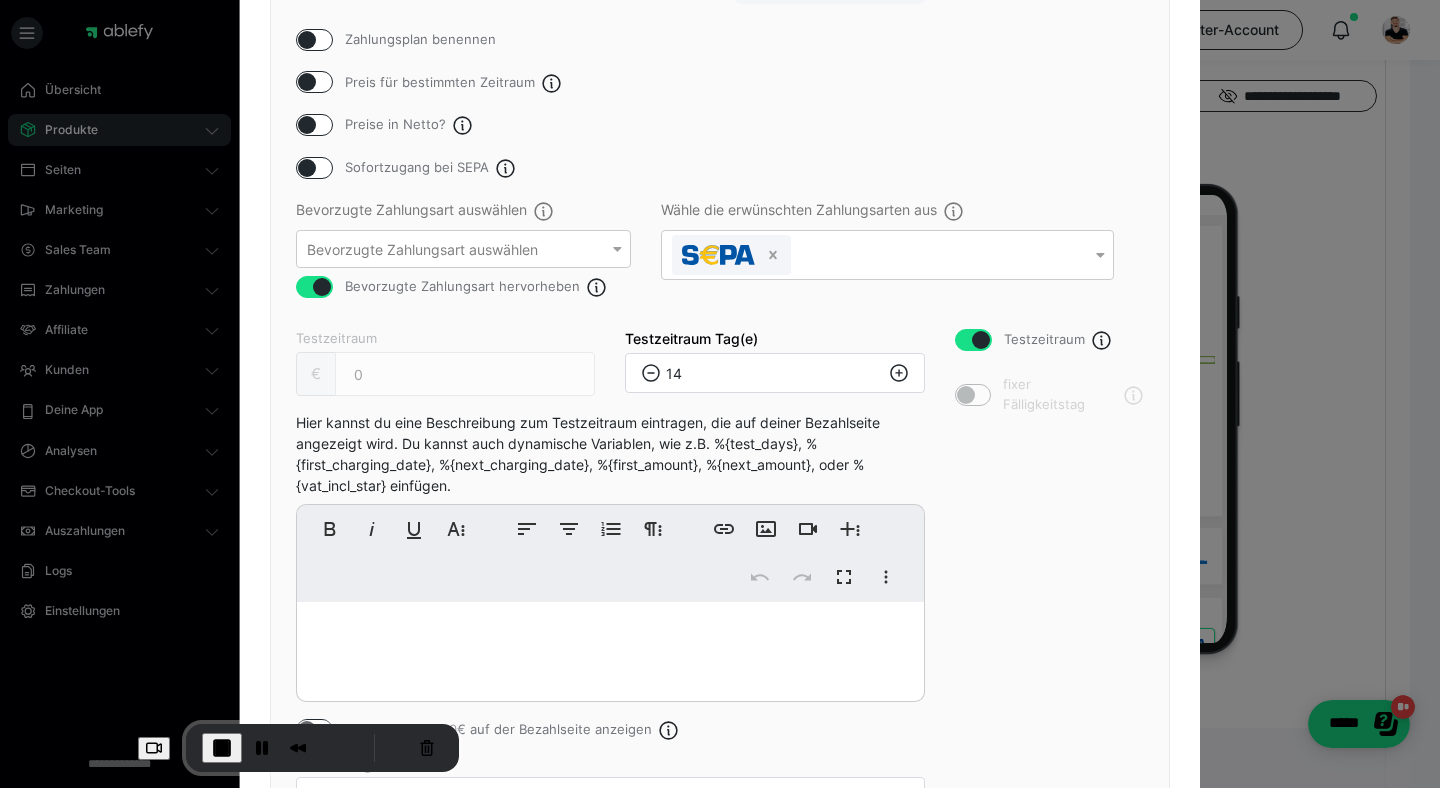 click 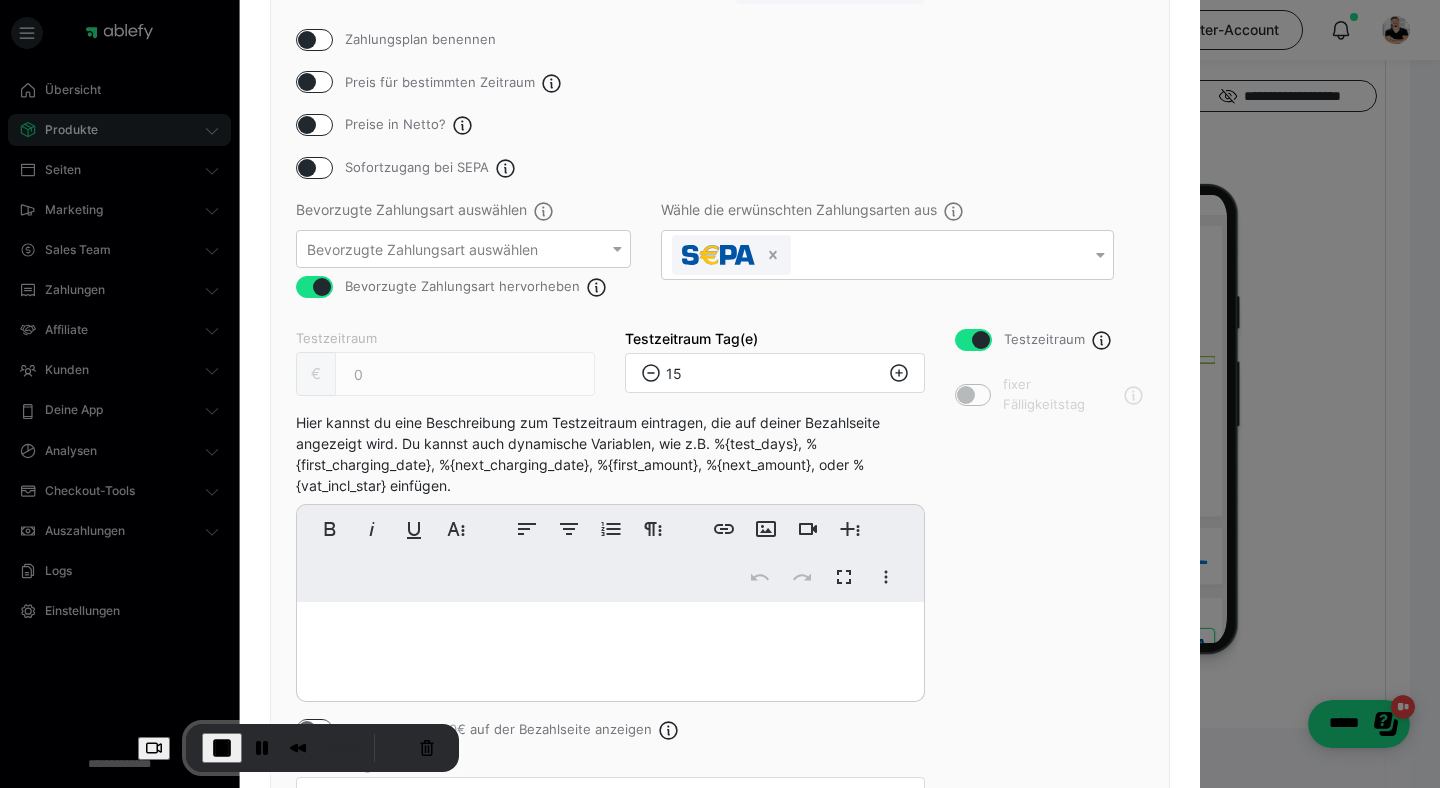click 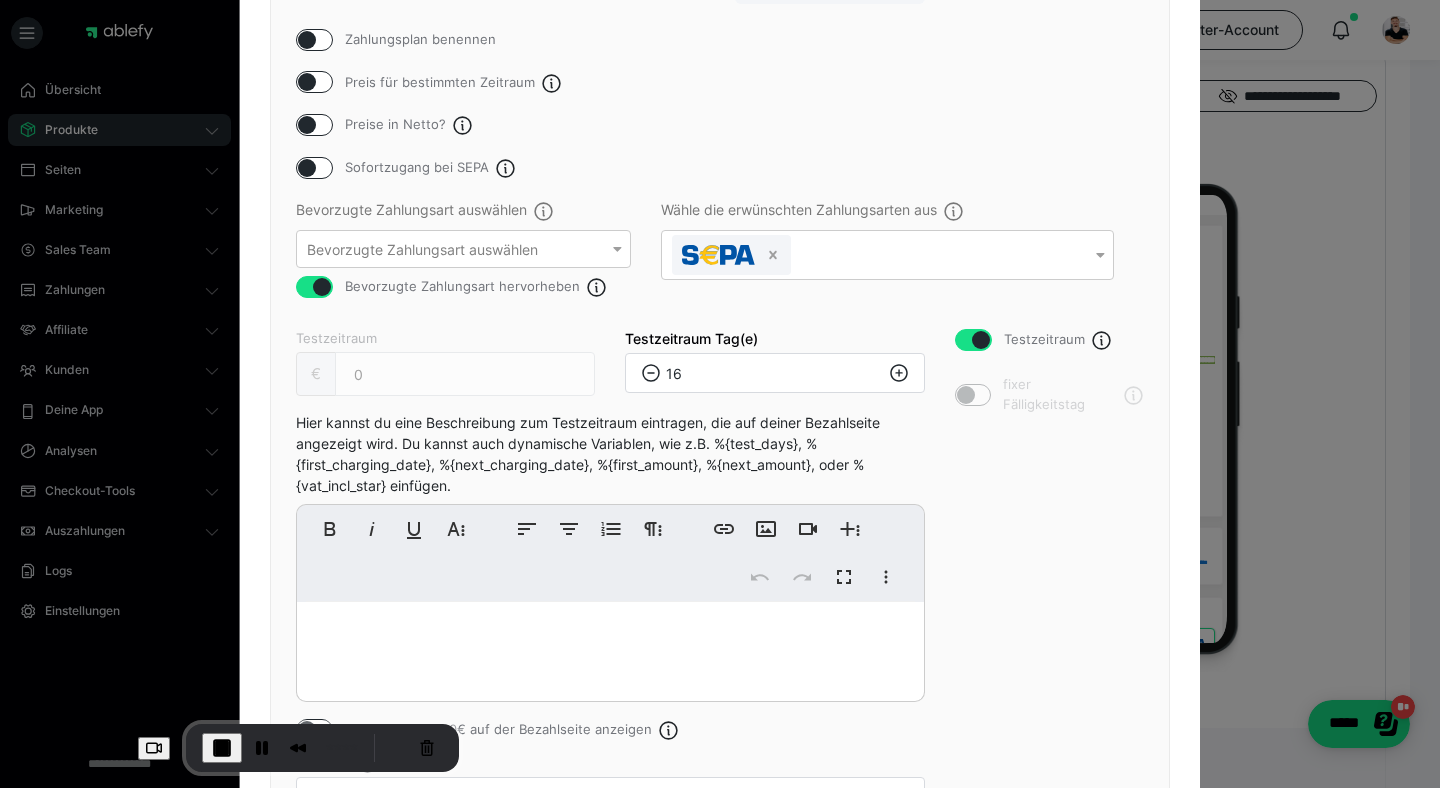 click 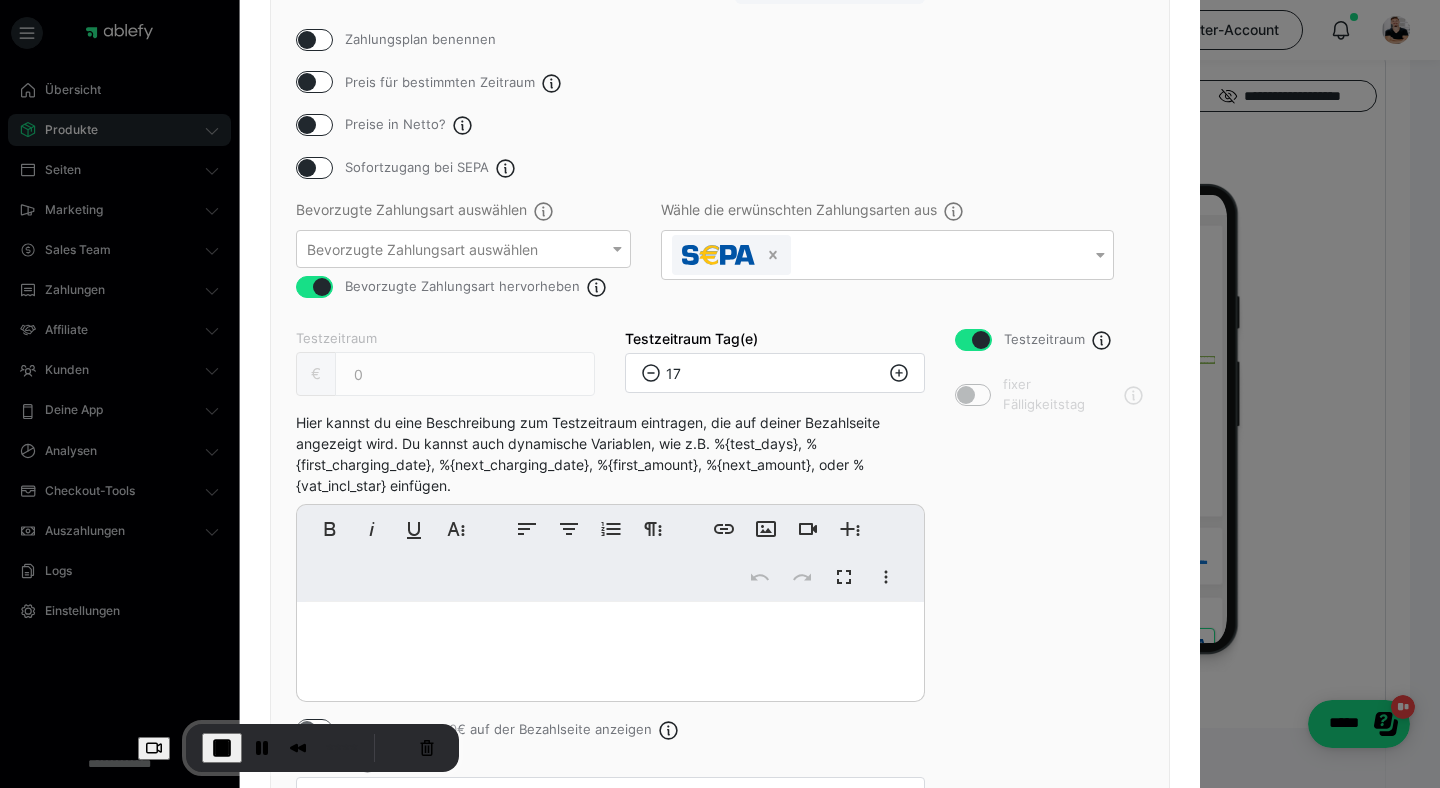 click 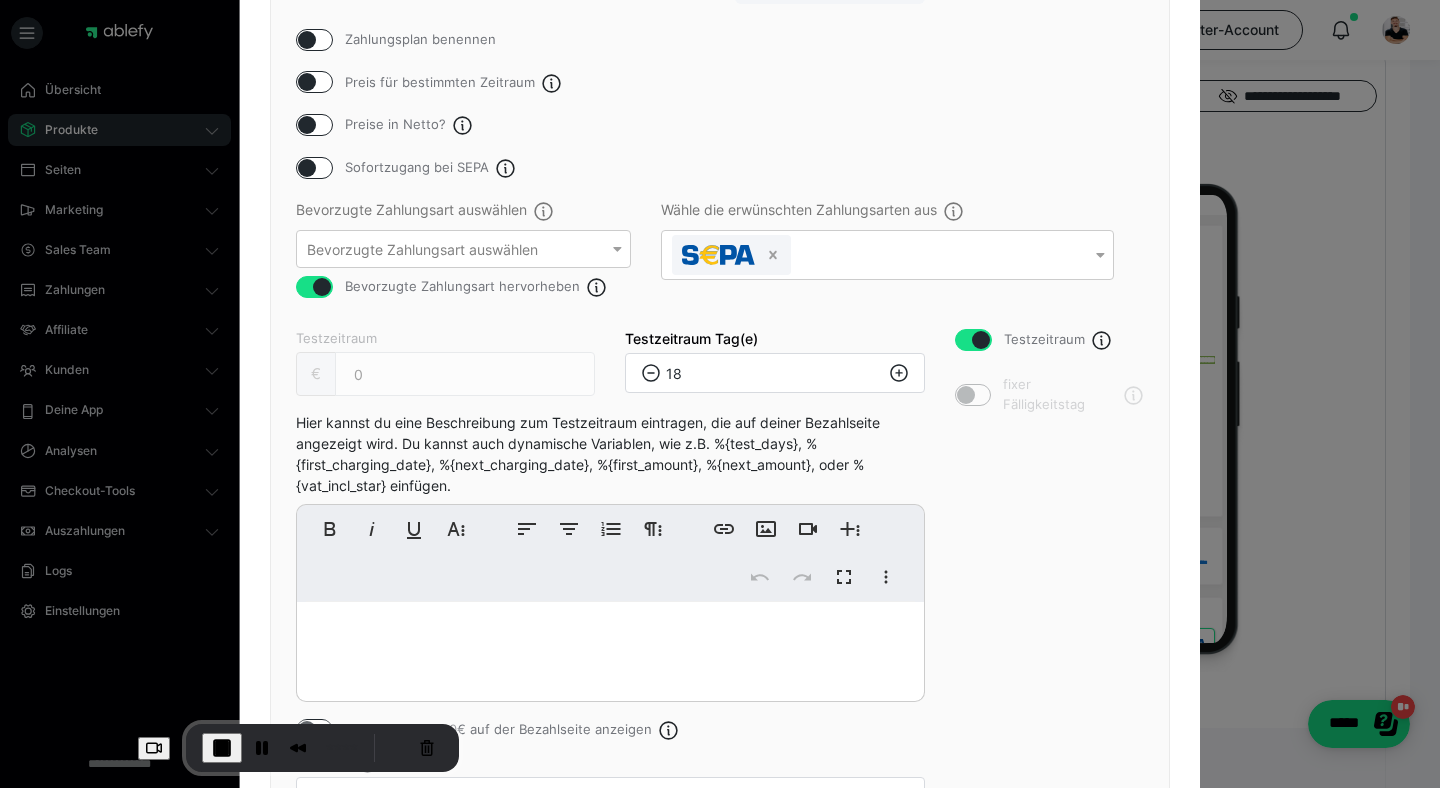 click 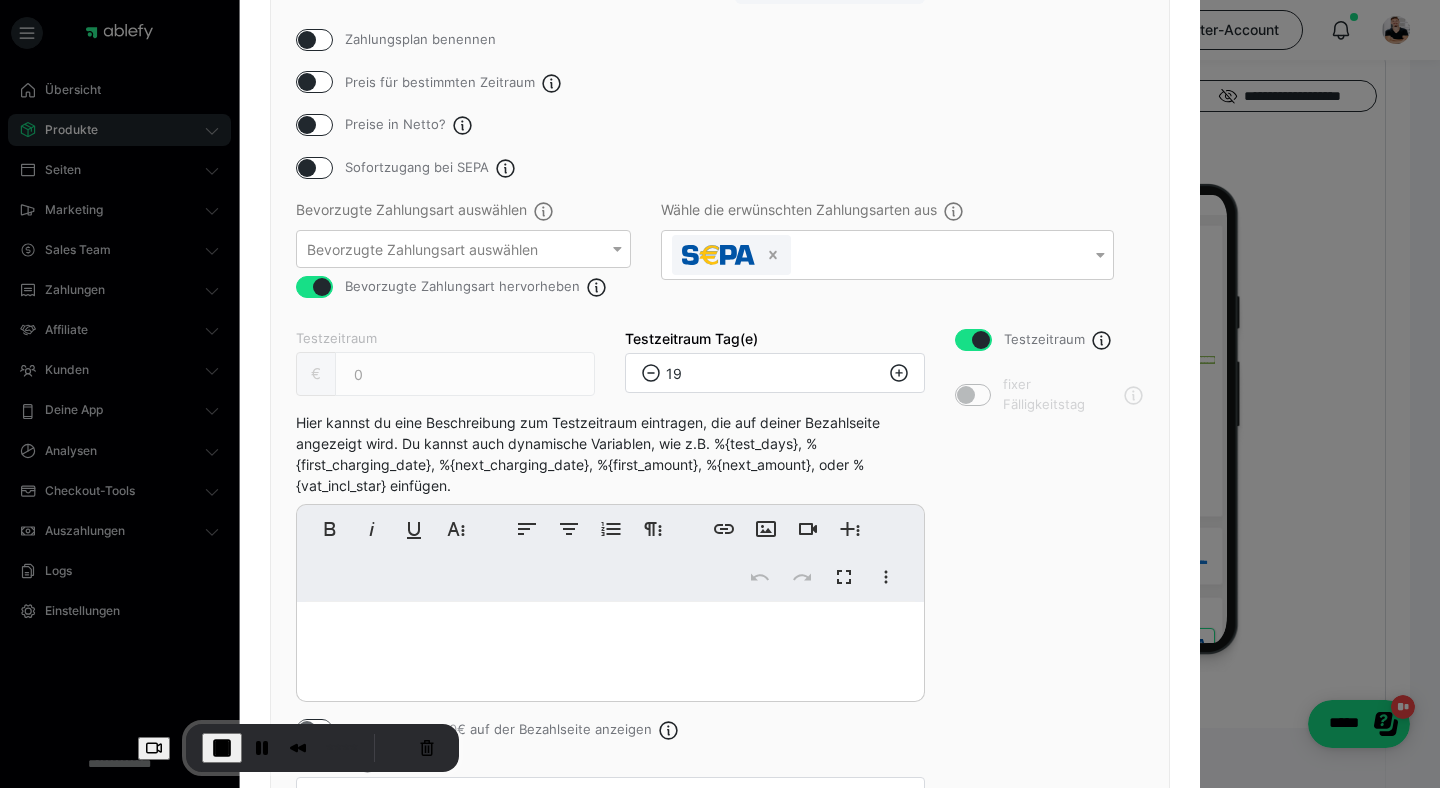 click 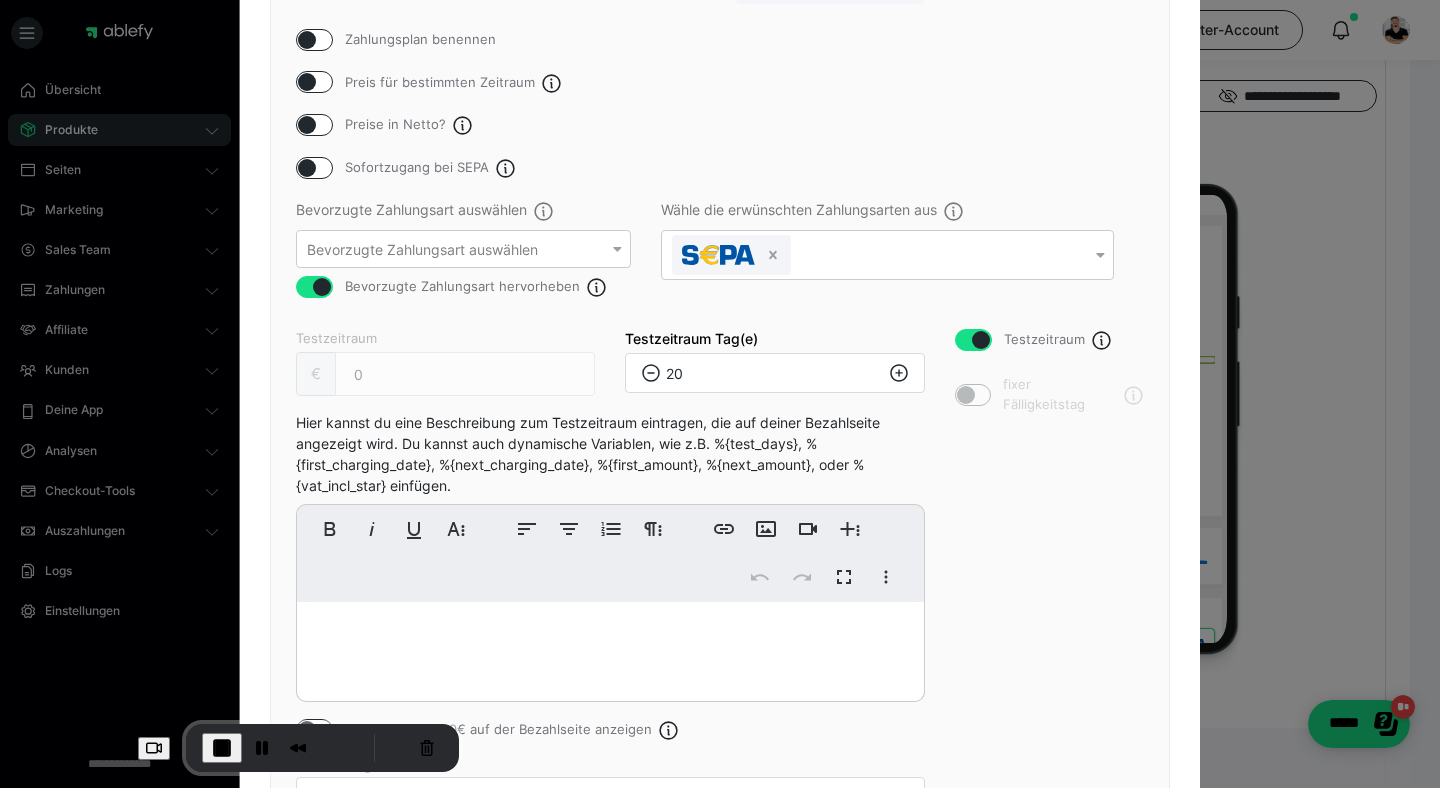click 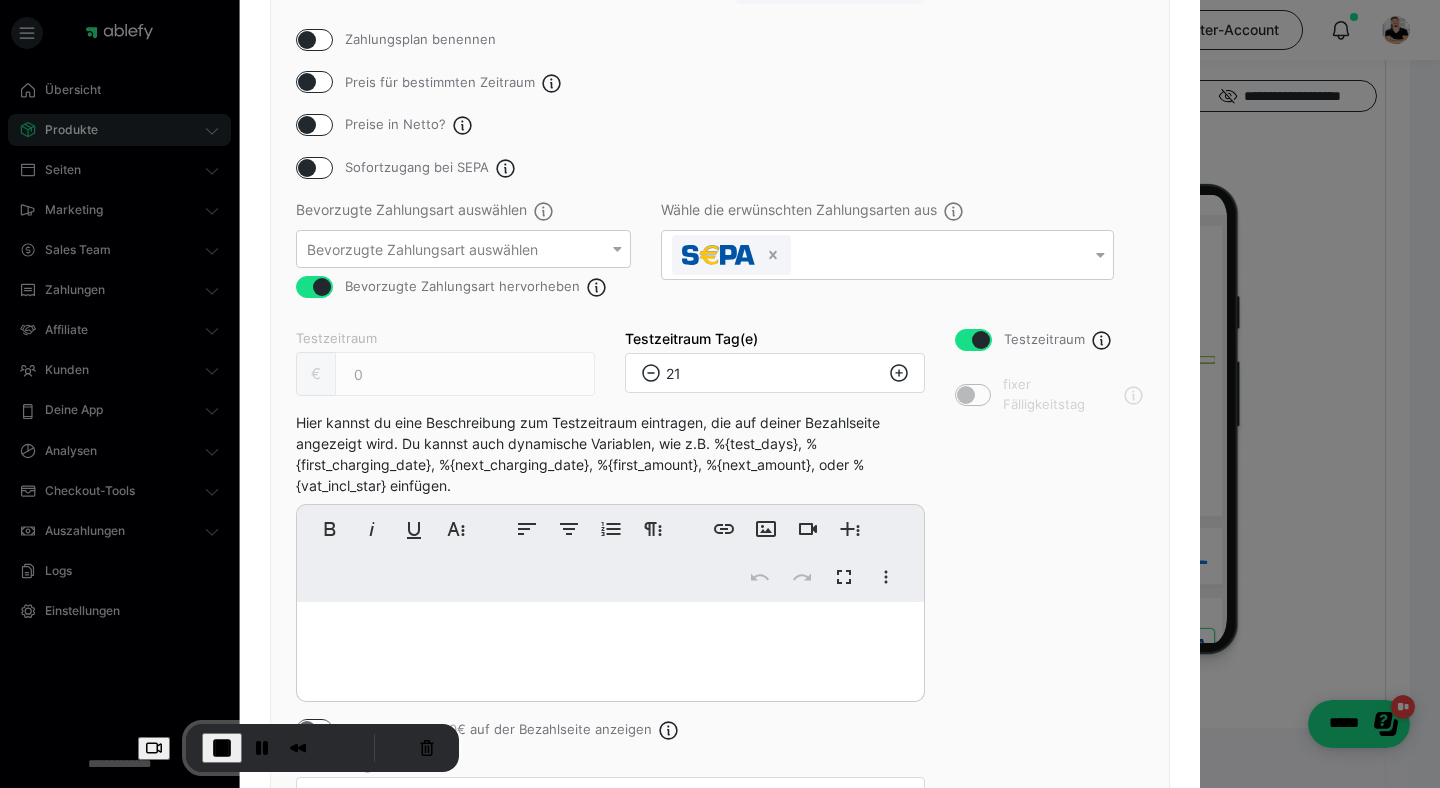 click 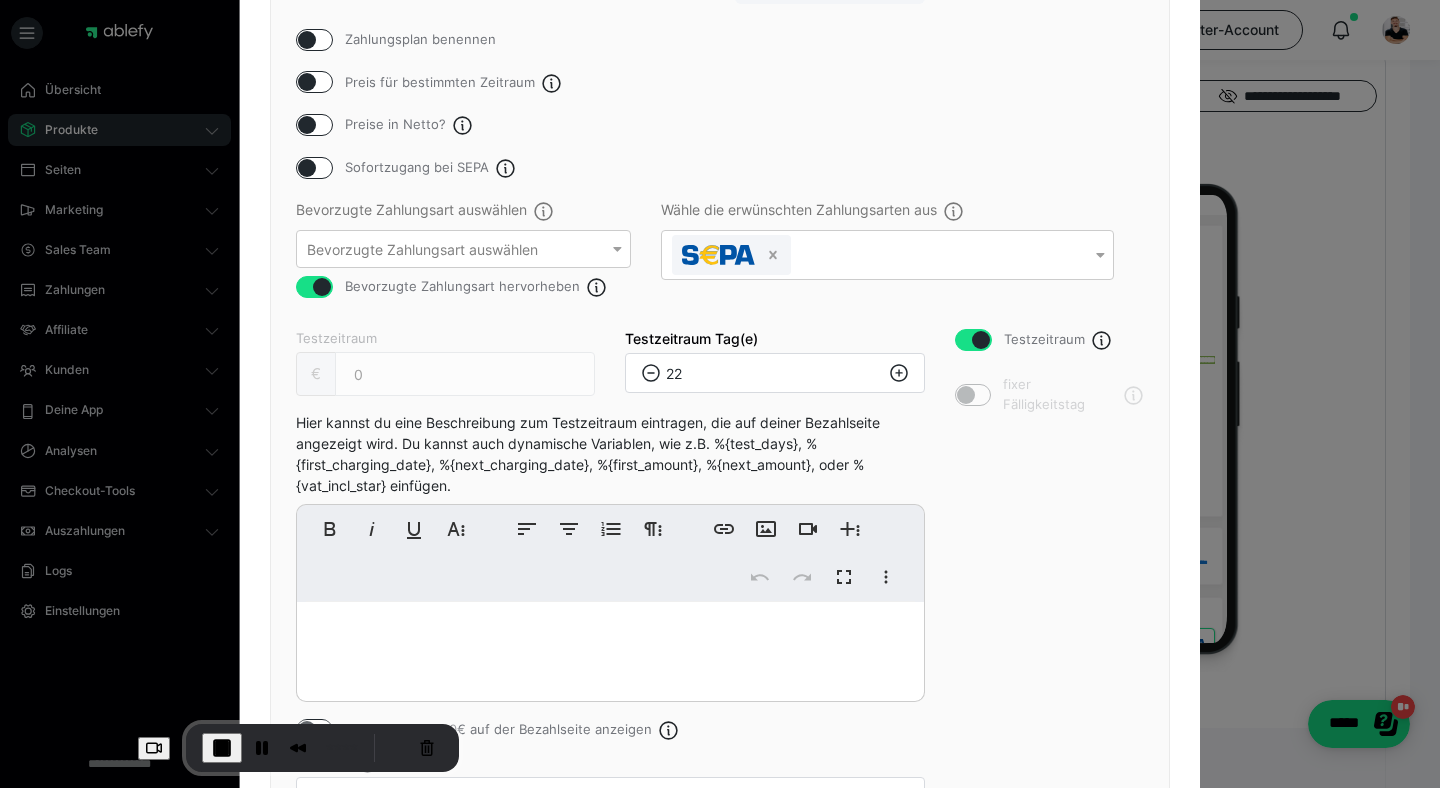 click 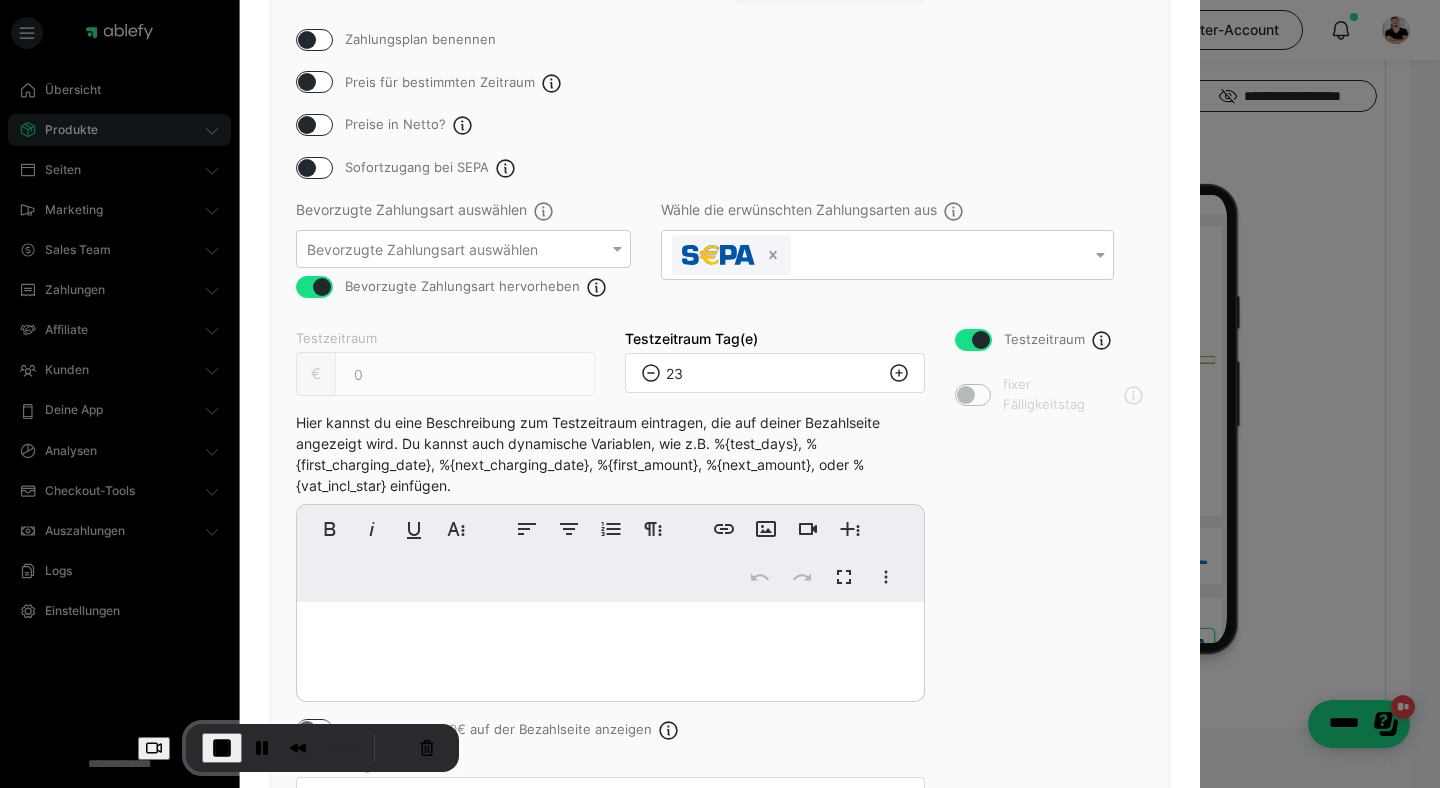 click 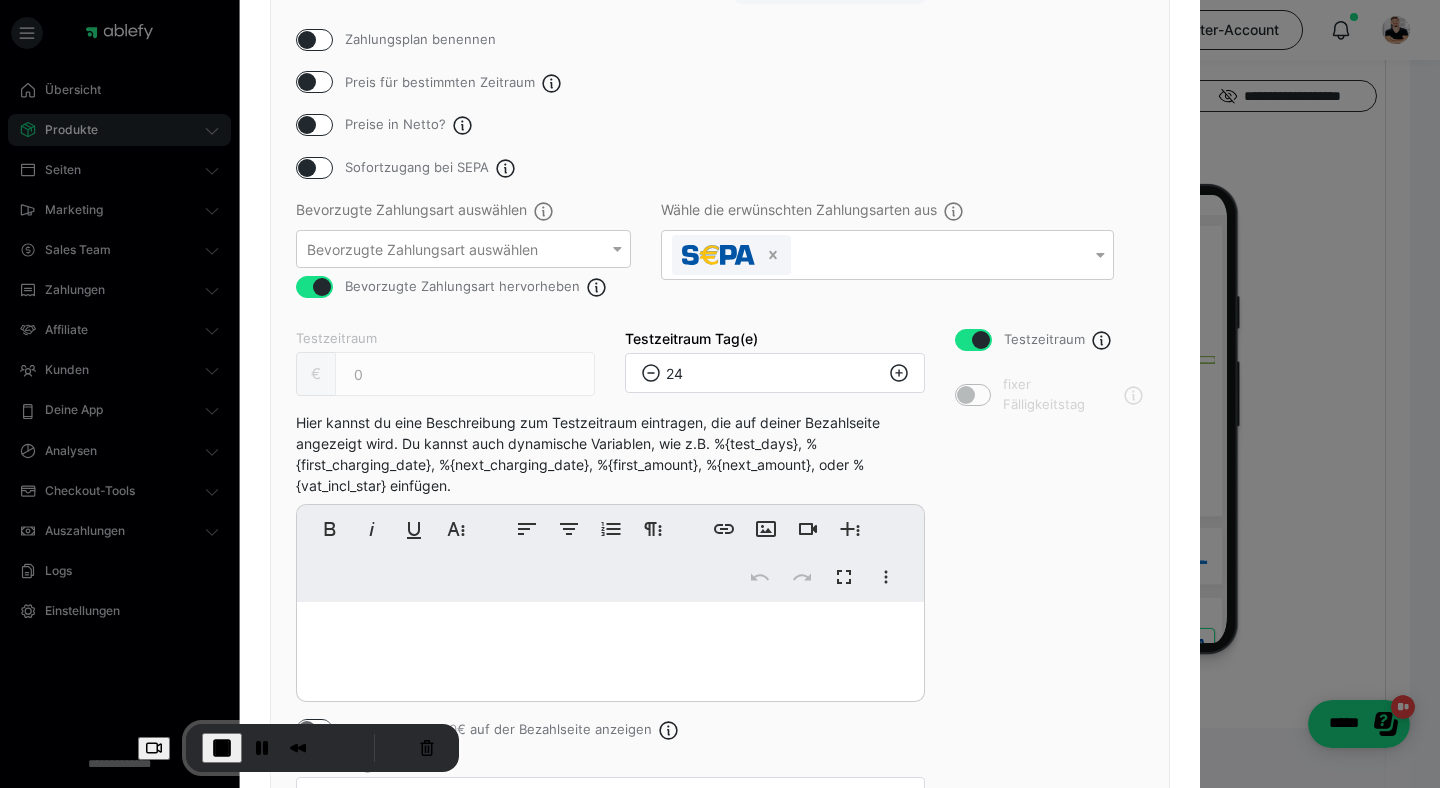 click 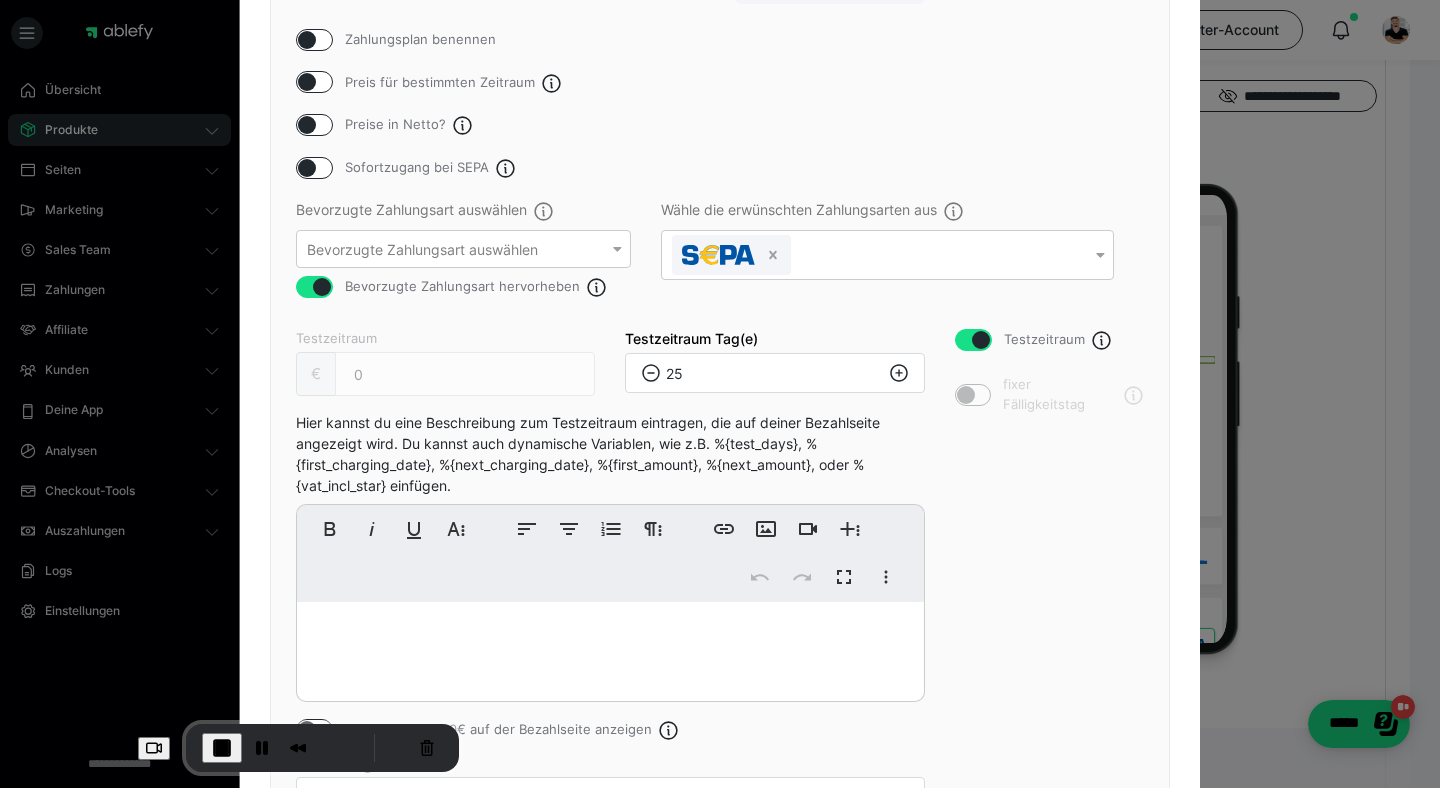 click 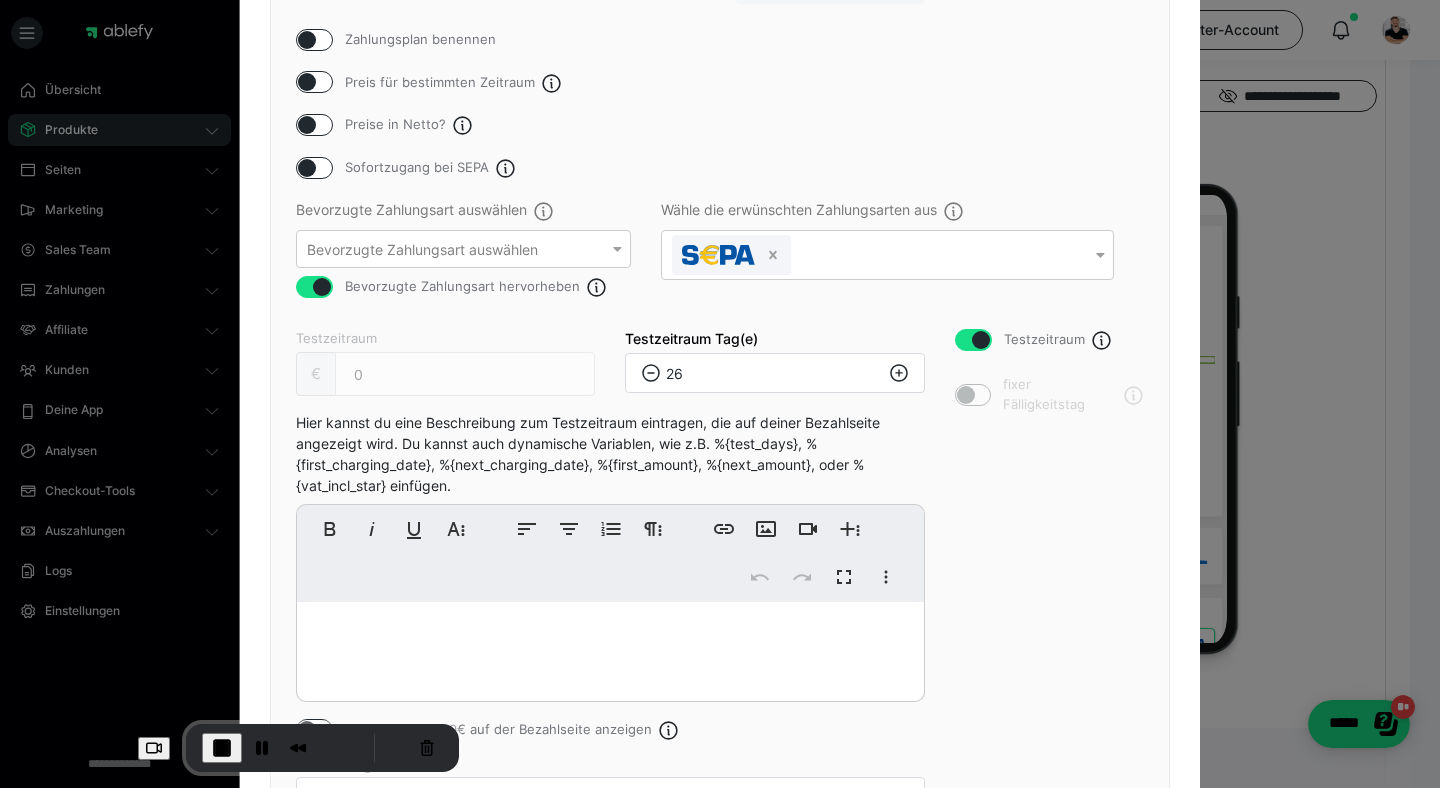 click 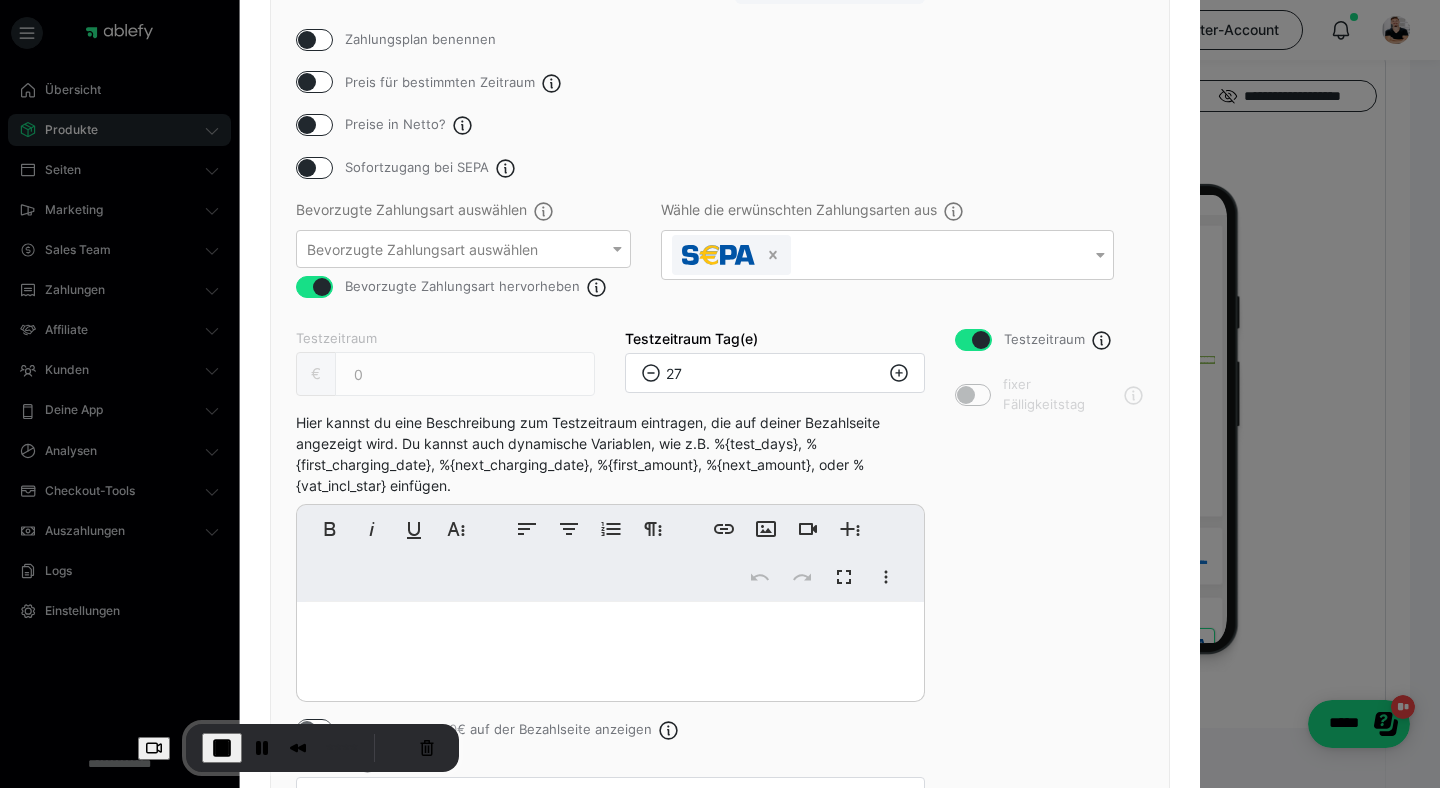 click 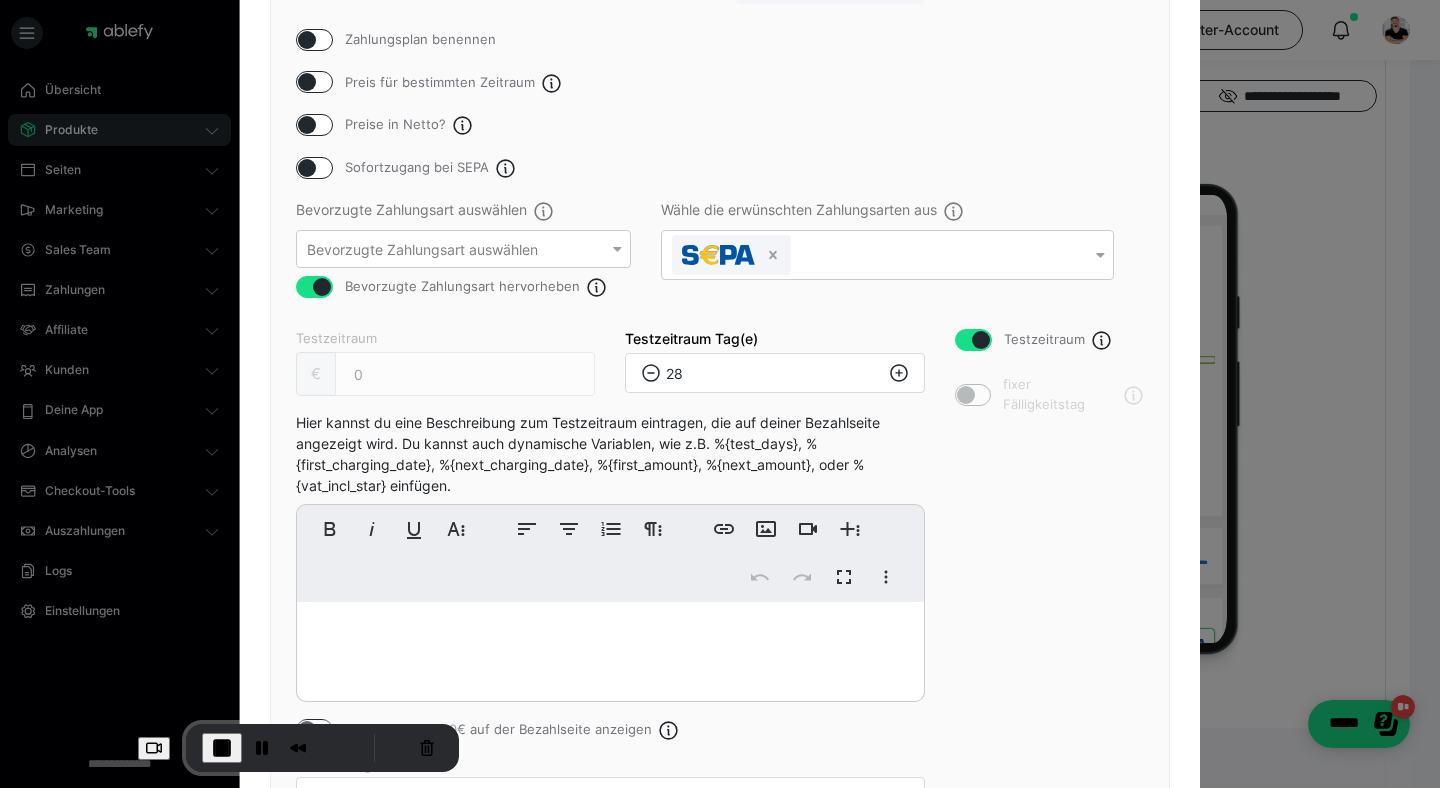 click 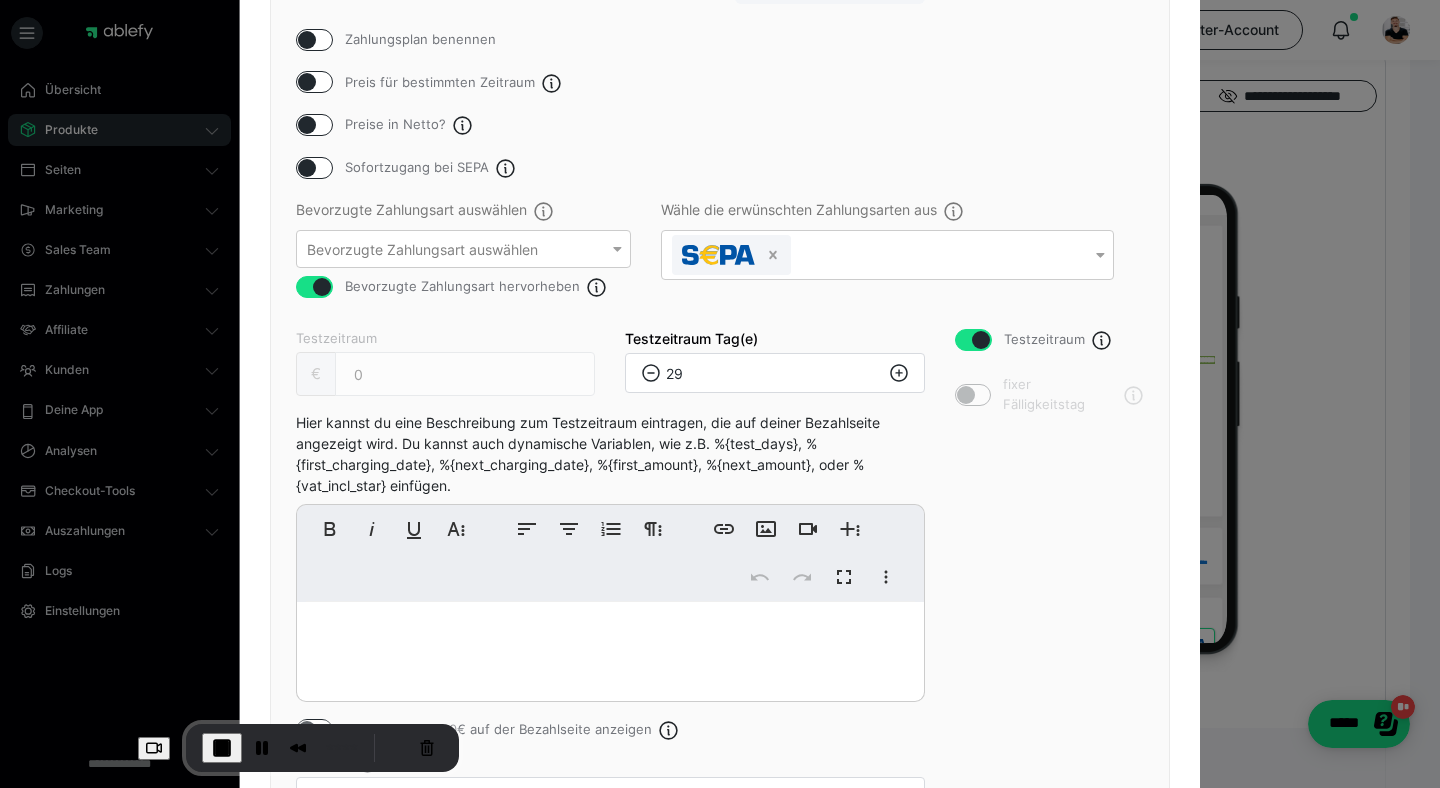 click 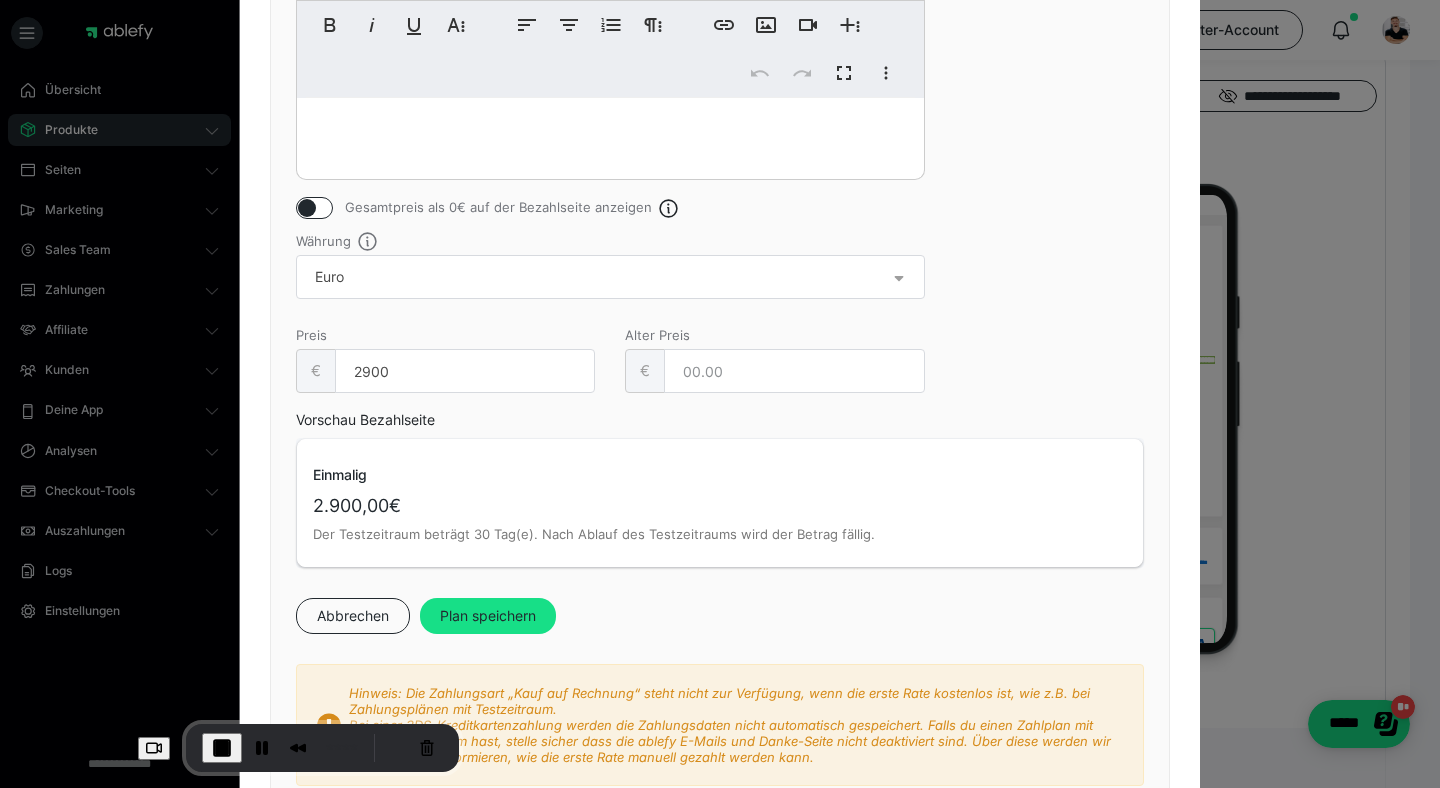 scroll, scrollTop: 846, scrollLeft: 0, axis: vertical 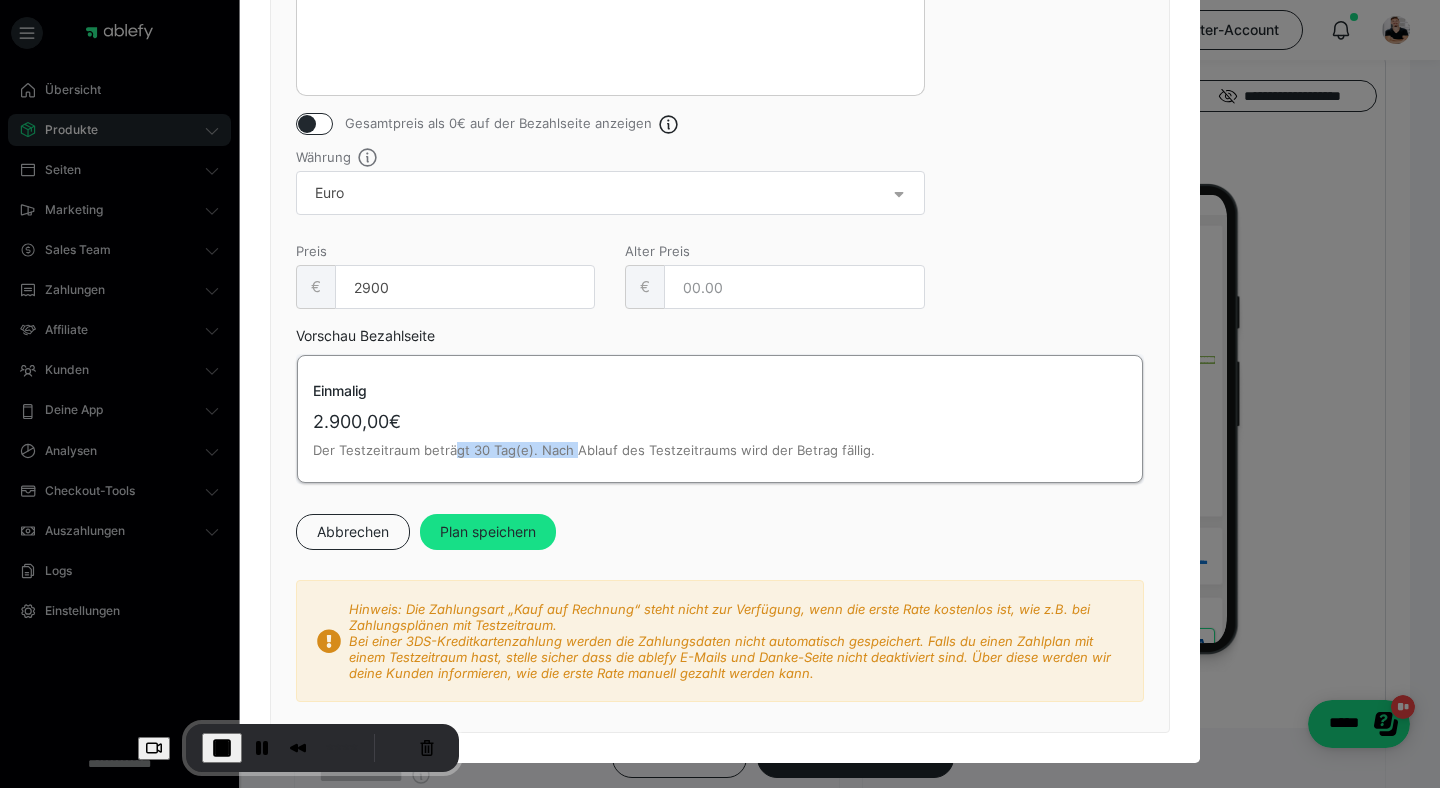 drag, startPoint x: 452, startPoint y: 454, endPoint x: 573, endPoint y: 443, distance: 121.49897 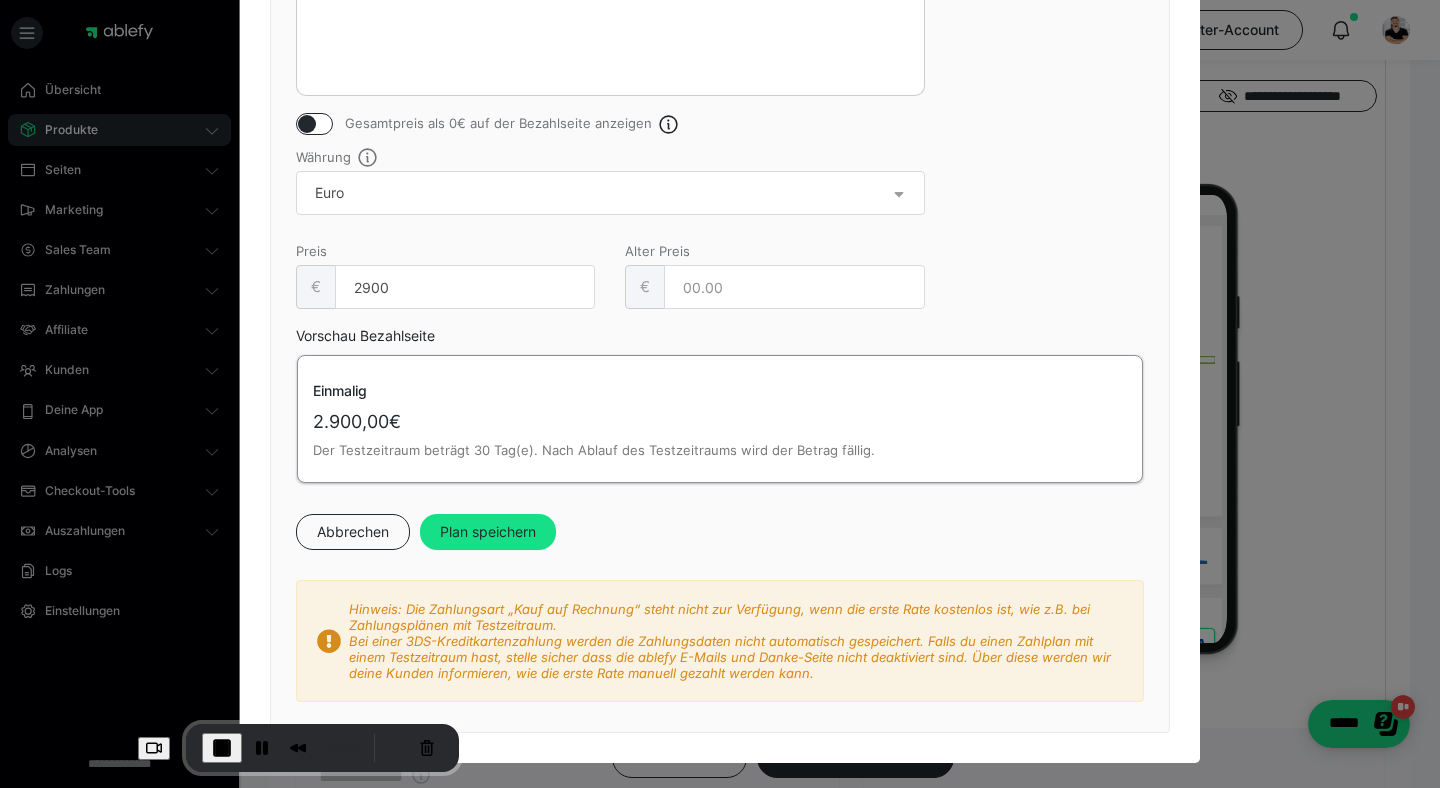 click on "Der Testzeitraum beträgt 30 Tag(e). Nach Ablauf des Testzeitraums wird der Betrag fällig." at bounding box center [720, 450] 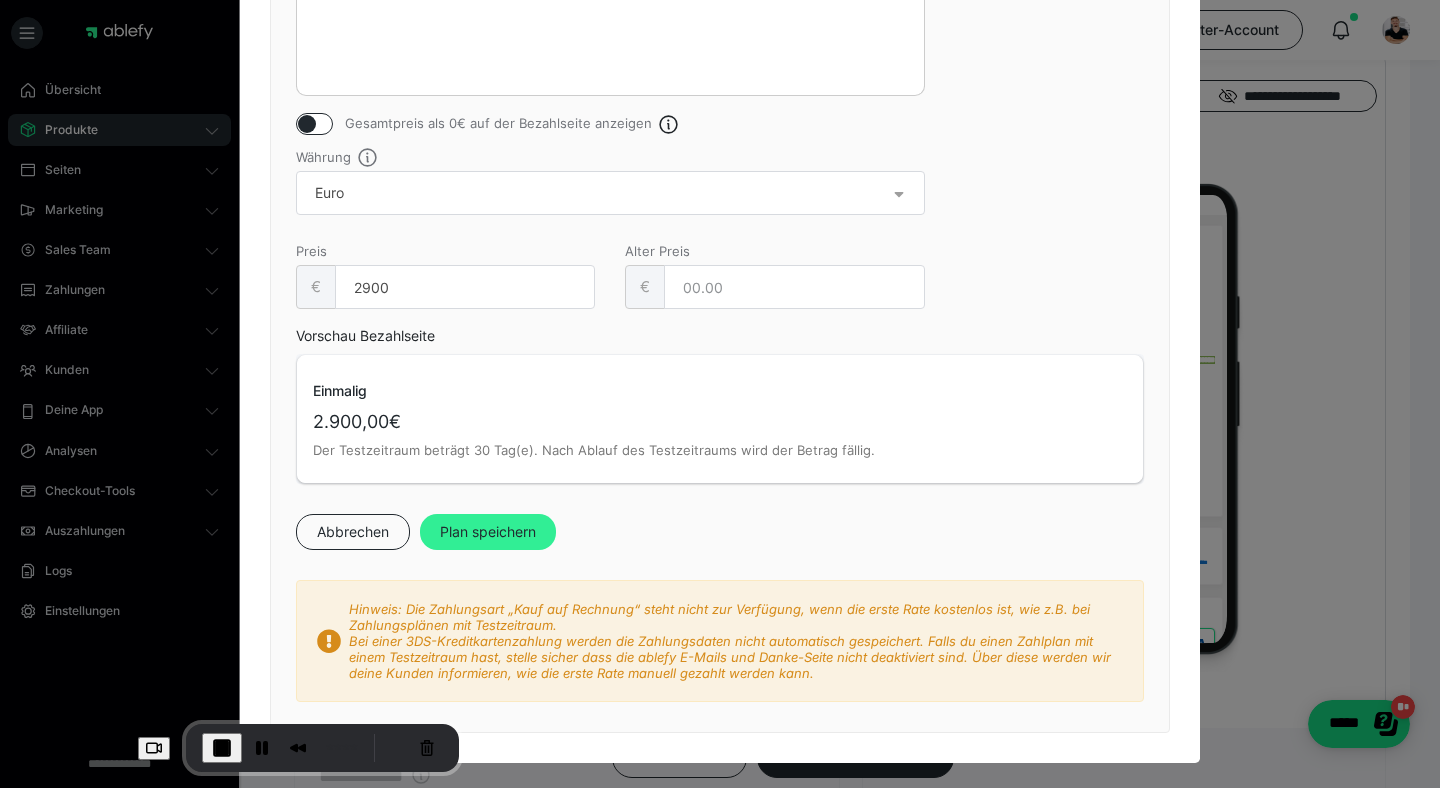 click on "Plan speichern" at bounding box center (488, 532) 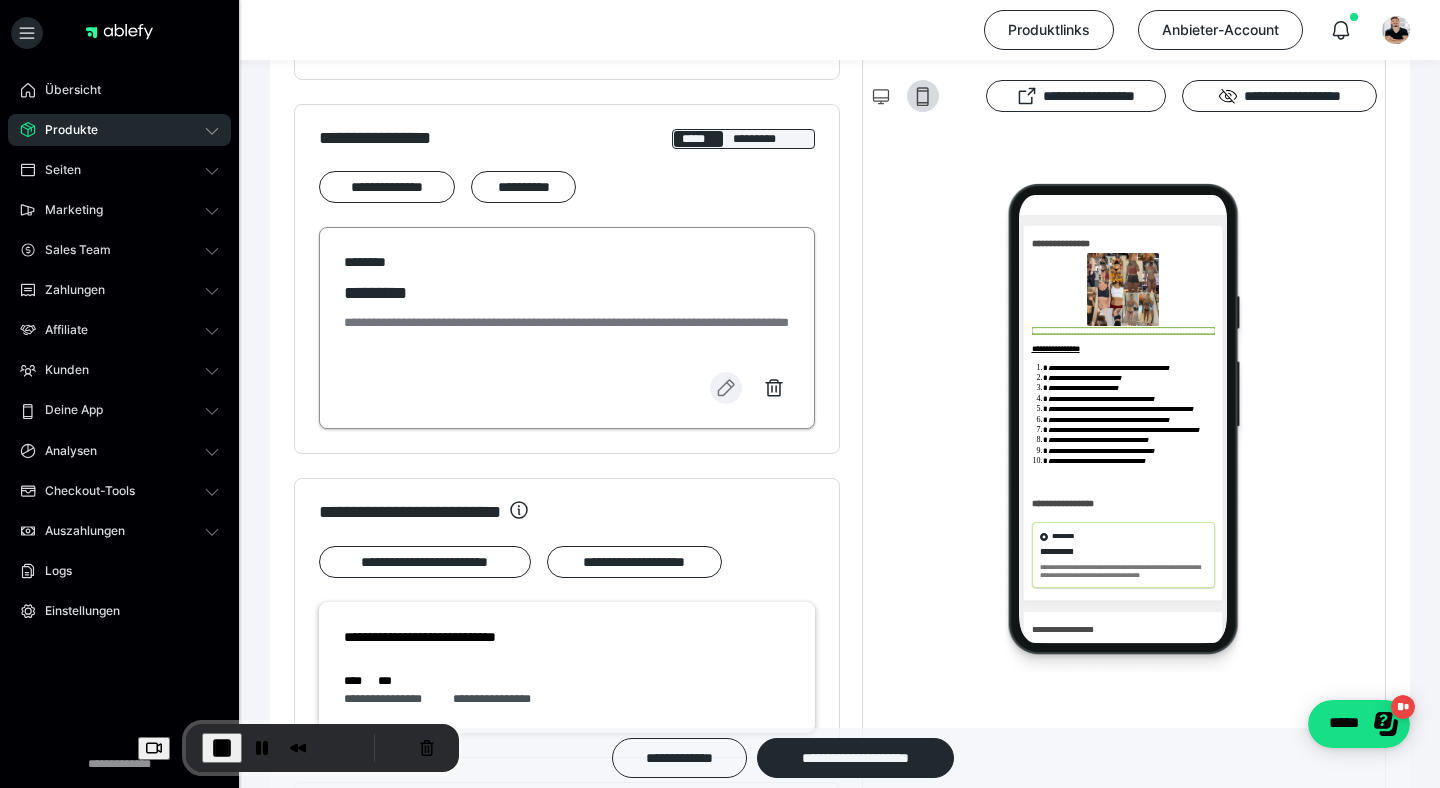click 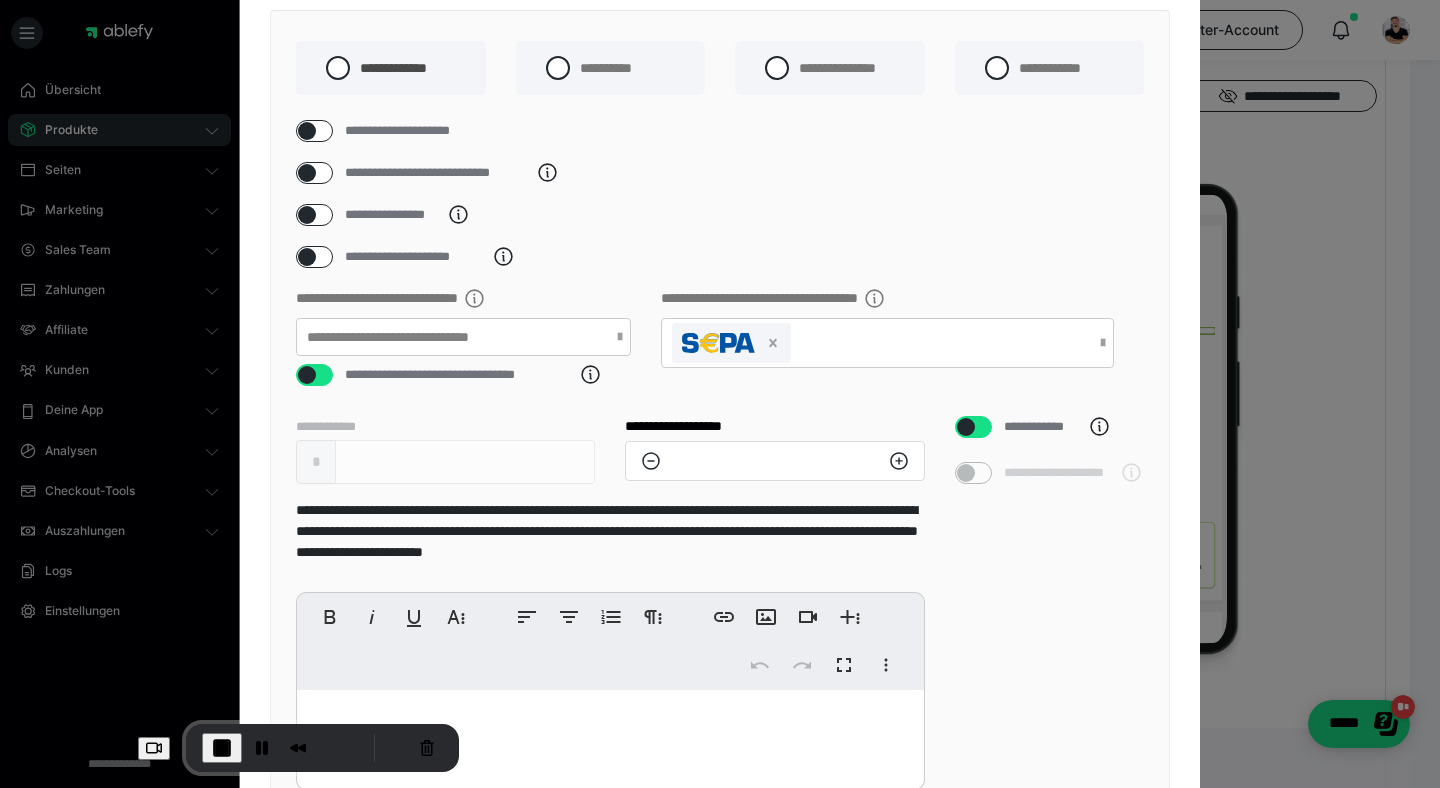 scroll, scrollTop: 148, scrollLeft: 0, axis: vertical 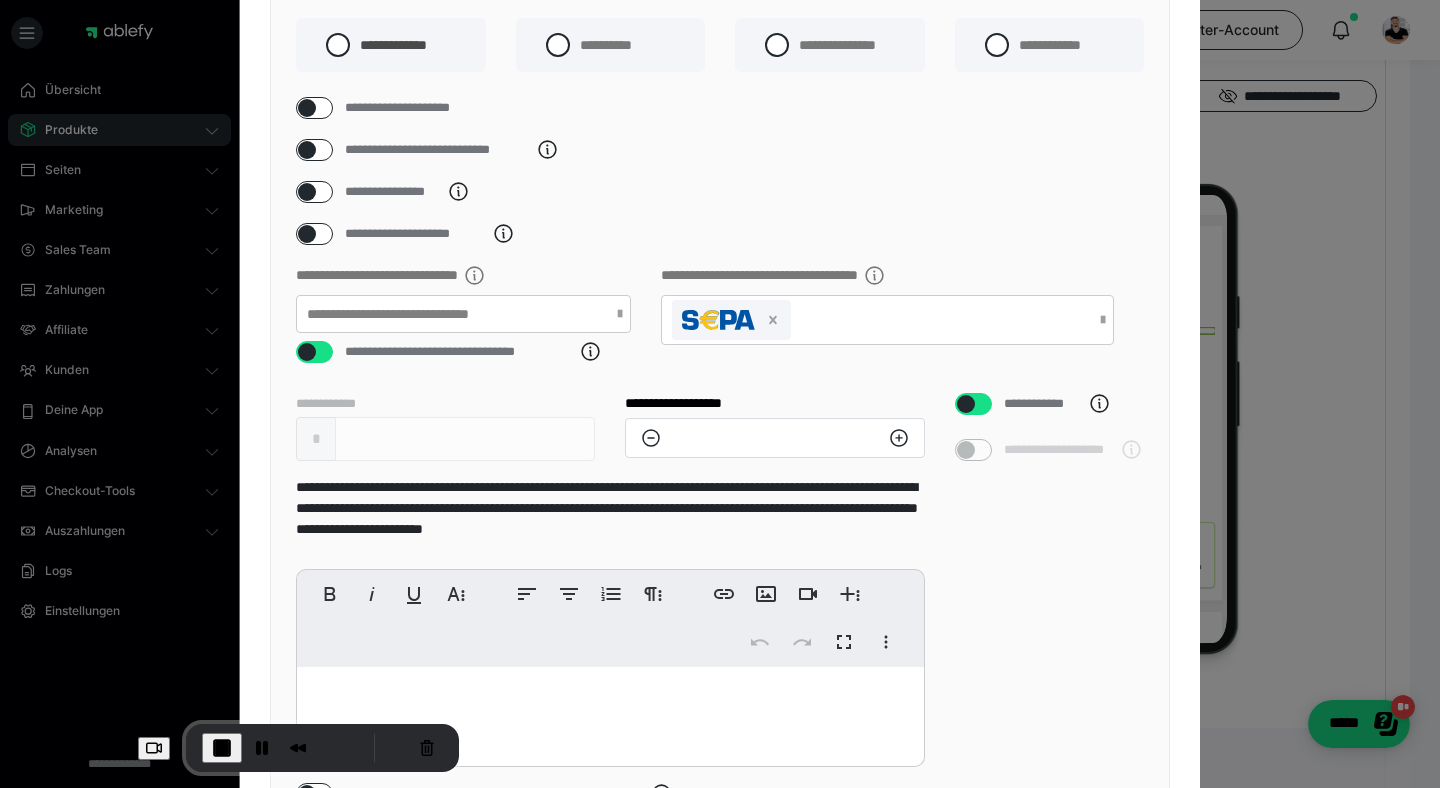 click at bounding box center [966, 404] 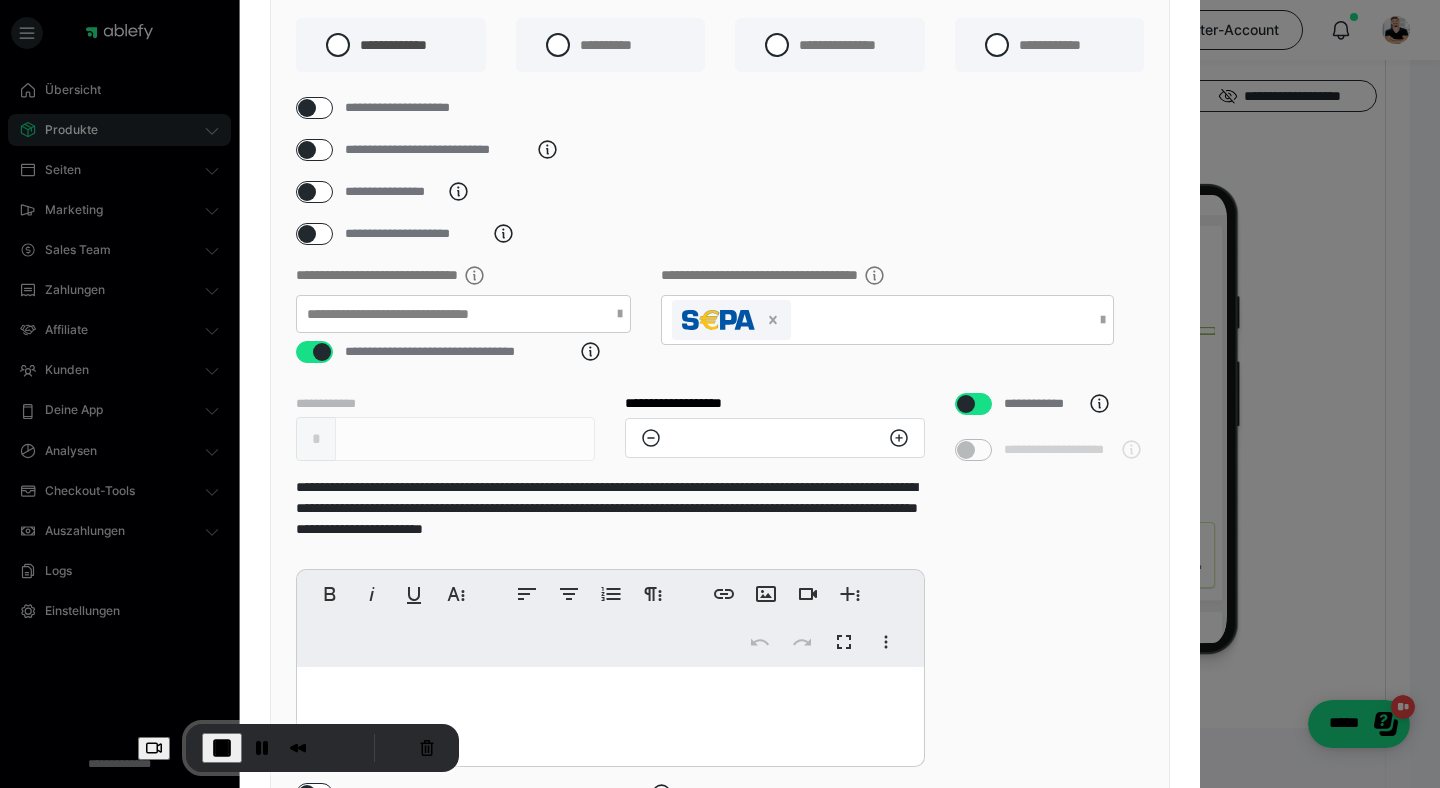 checkbox on "*****" 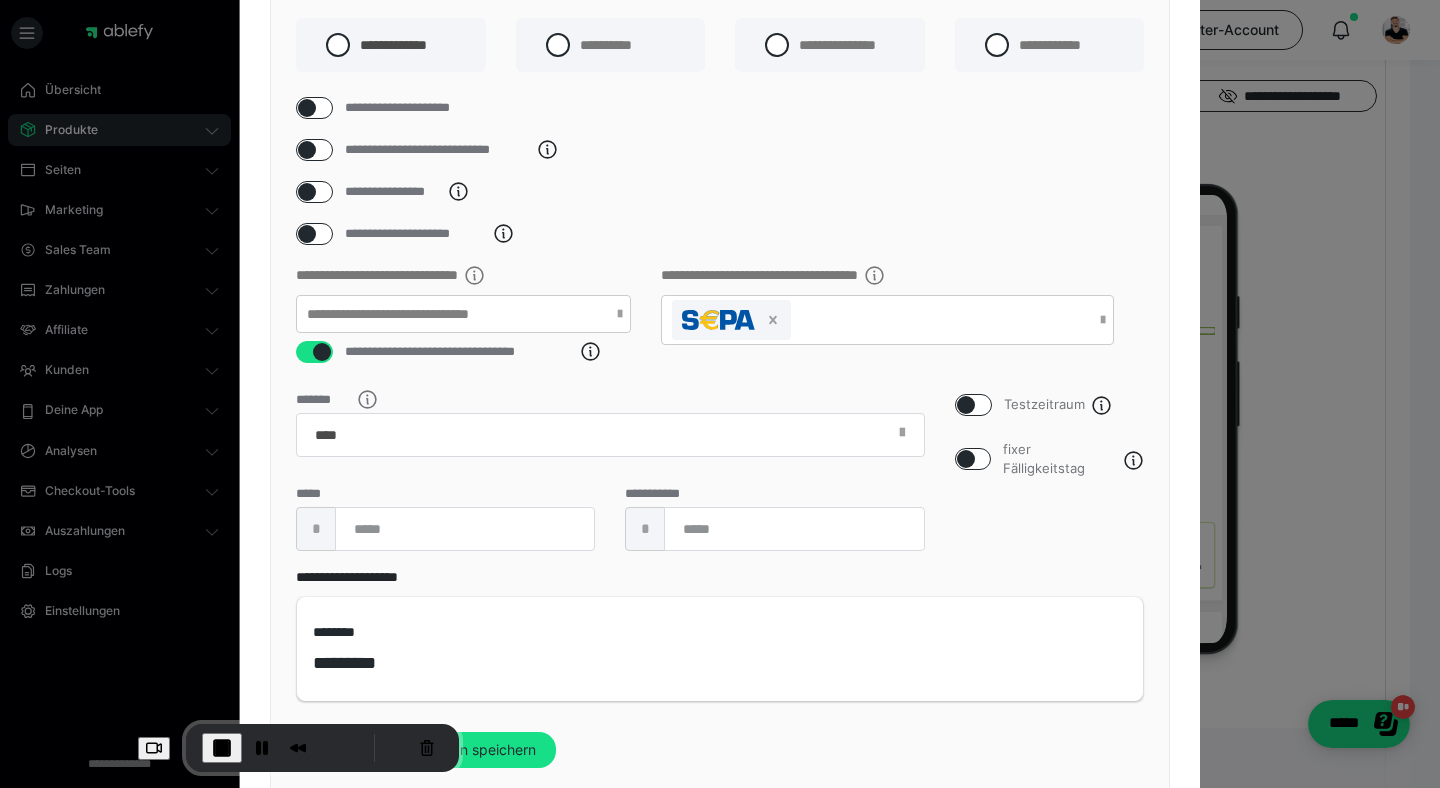click at bounding box center (966, 405) 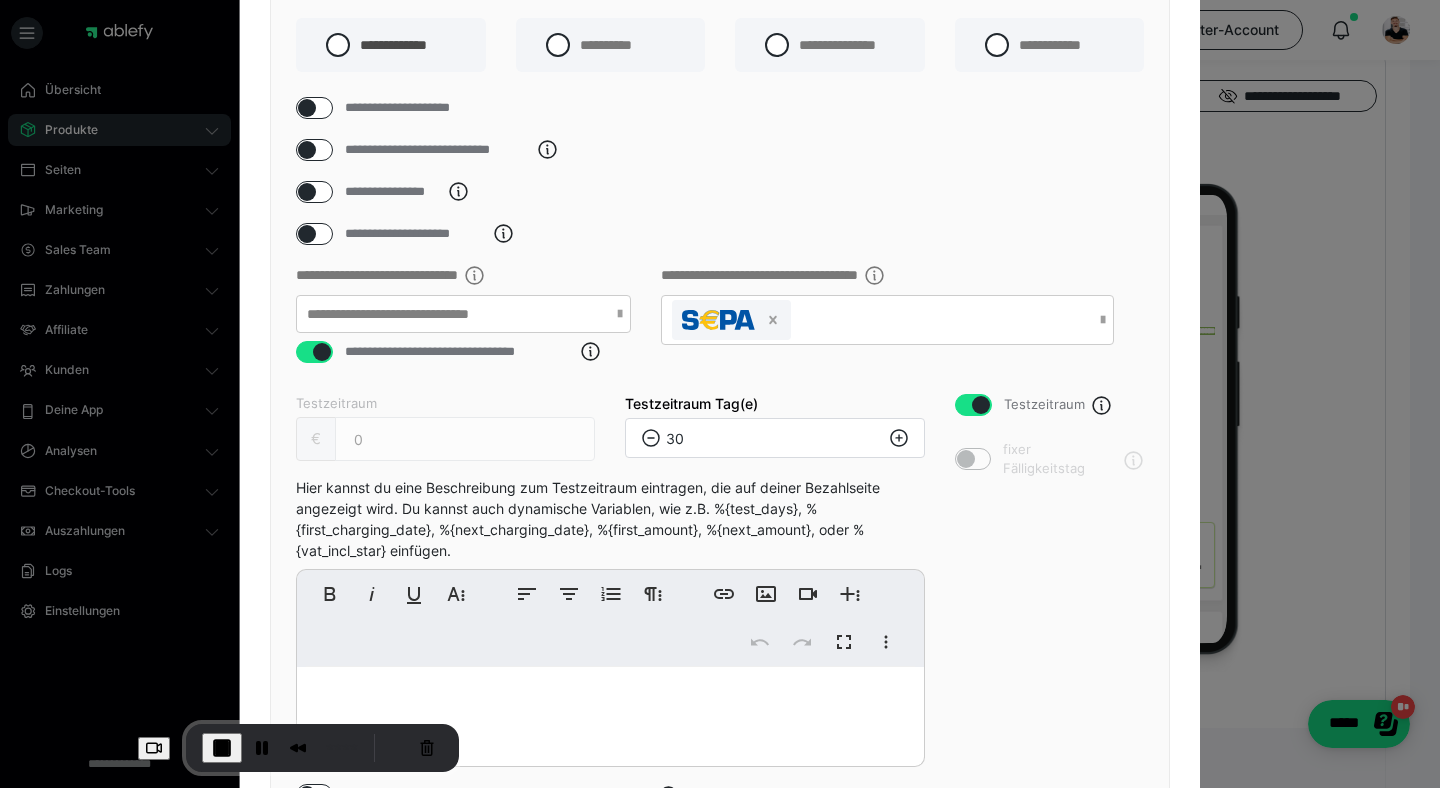 click at bounding box center [981, 405] 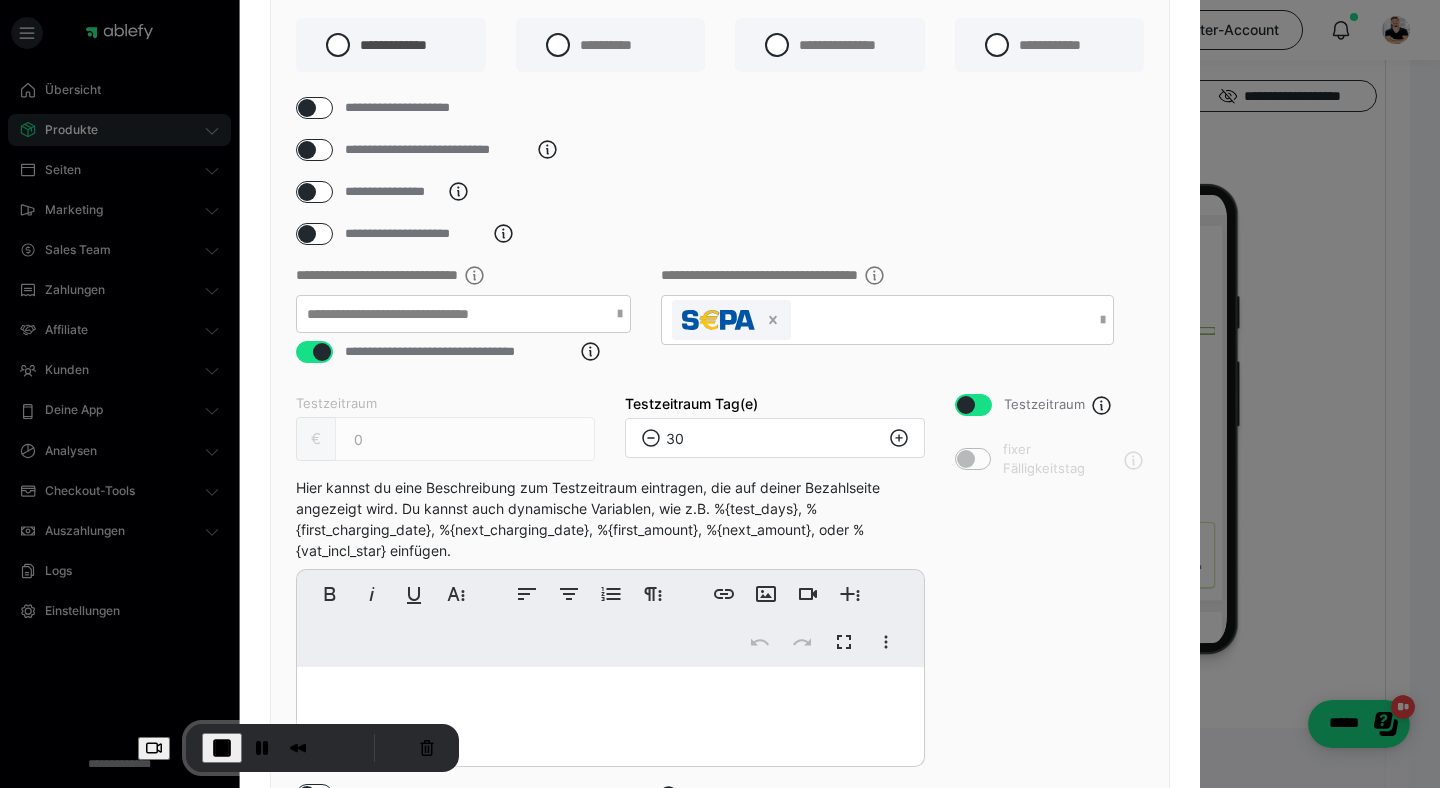 checkbox on "false" 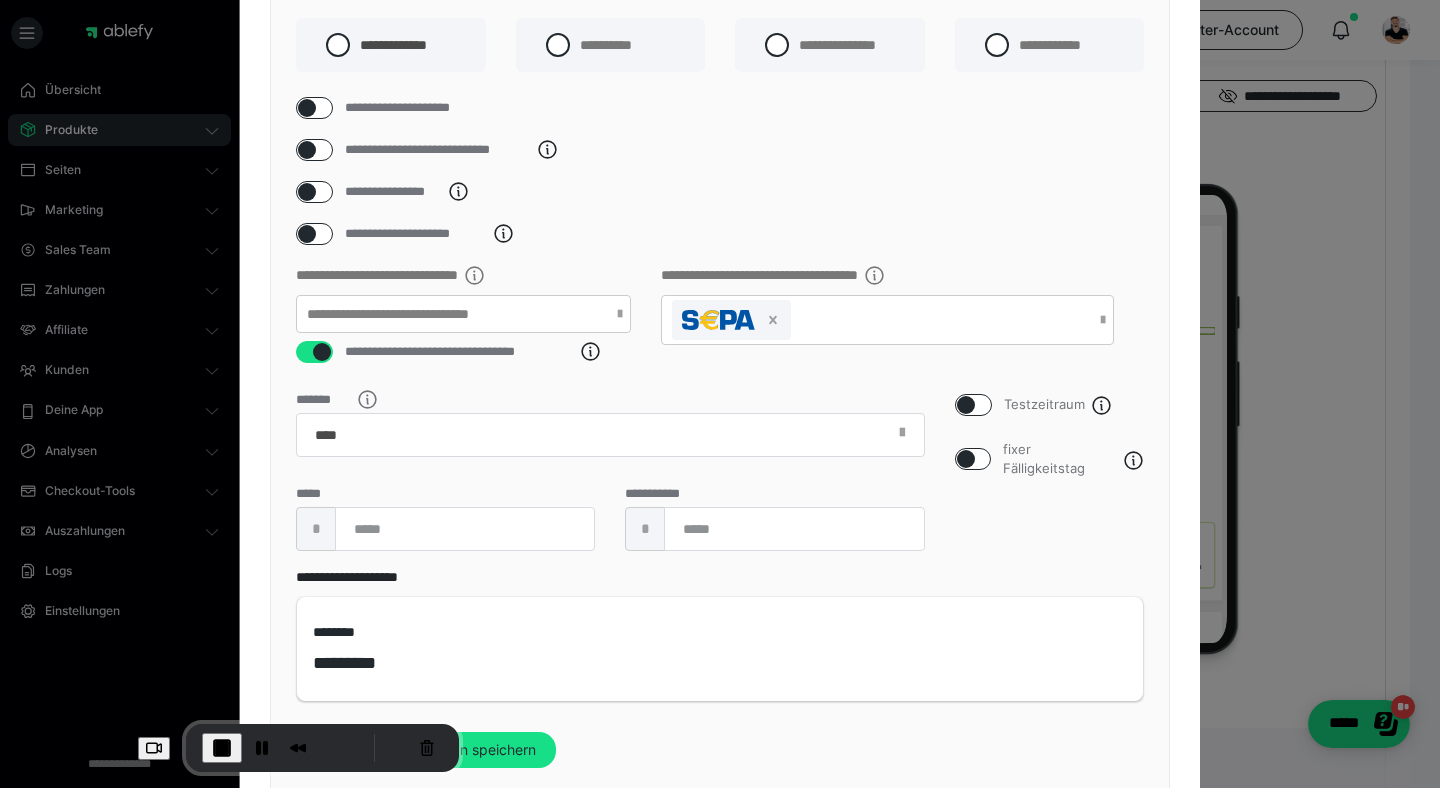 click at bounding box center (966, 459) 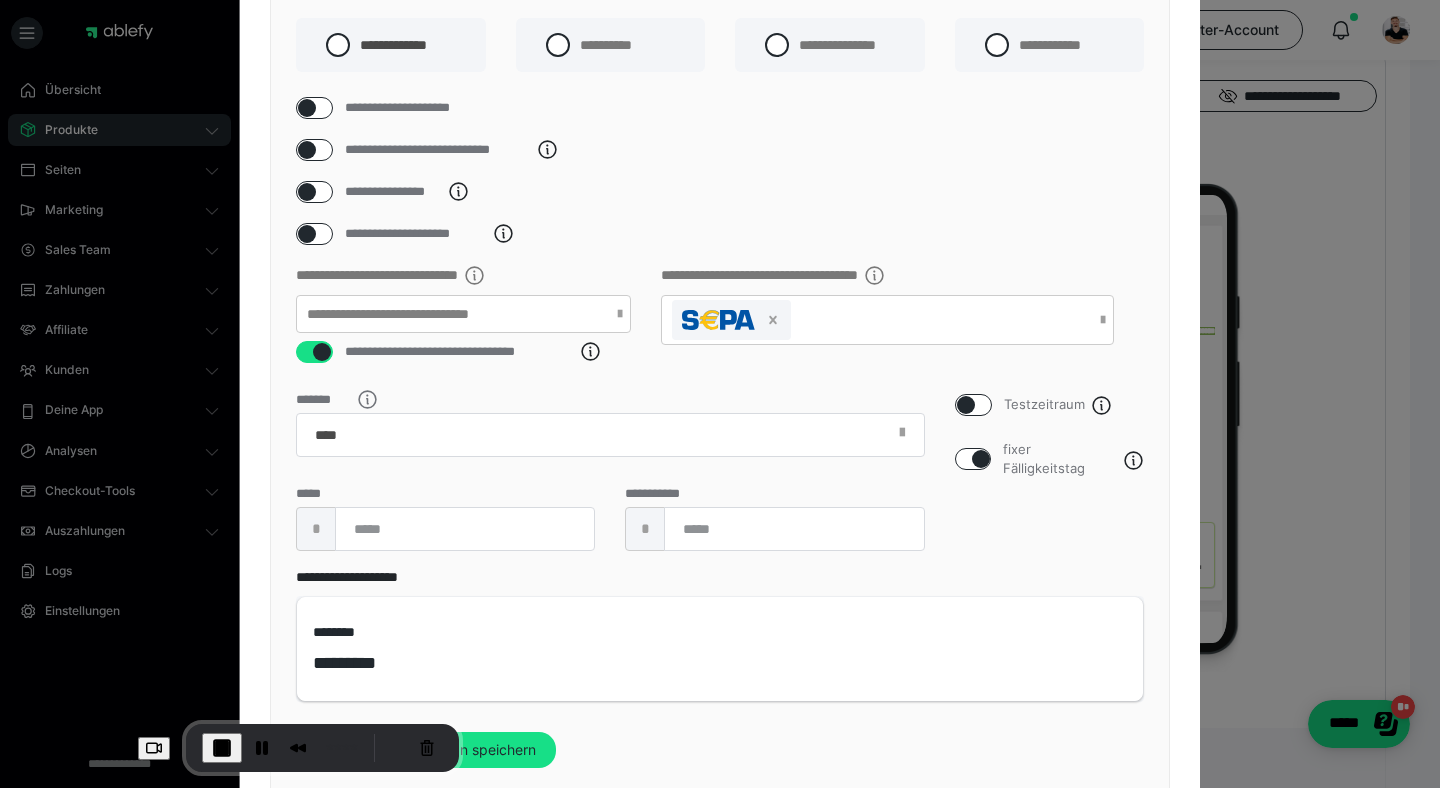 checkbox on "true" 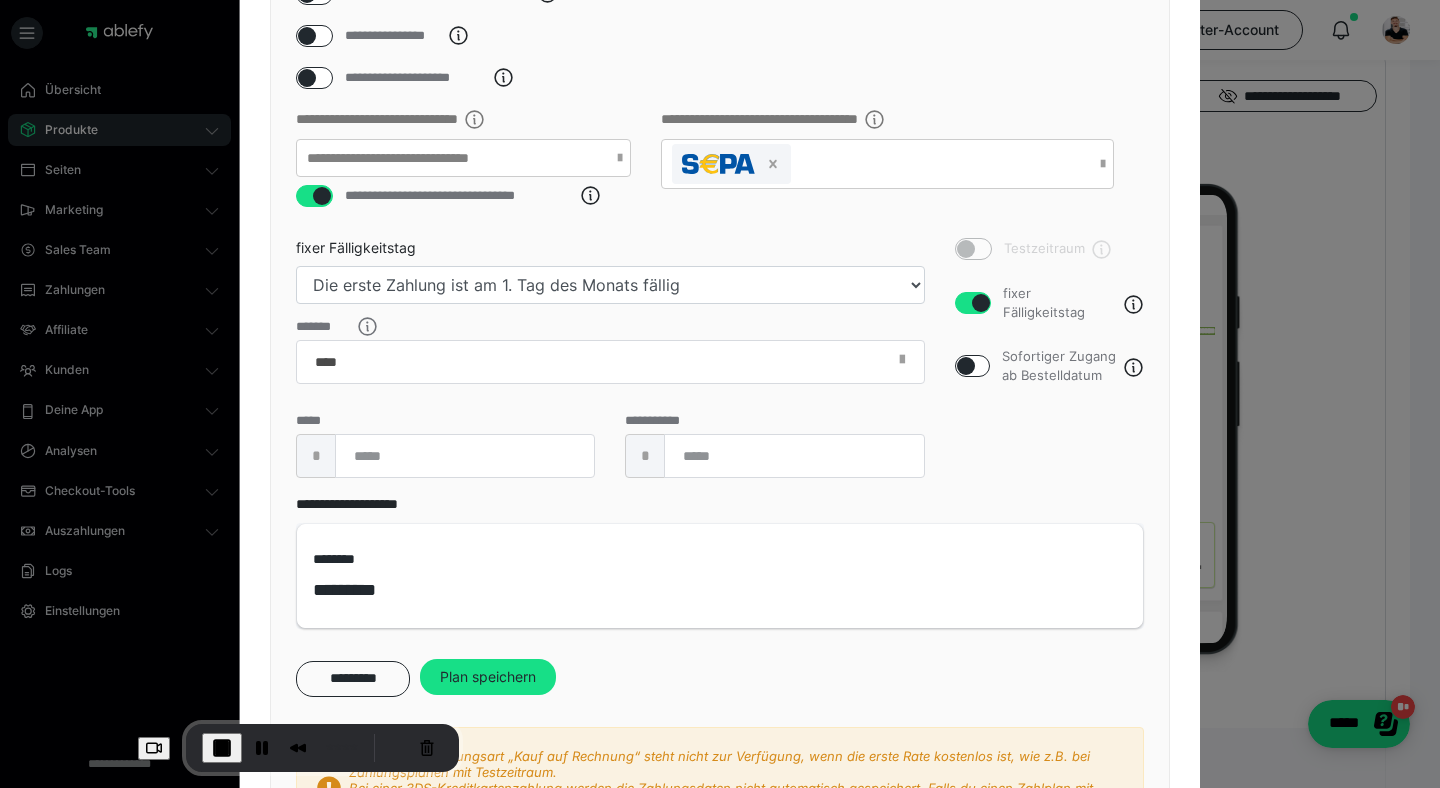 scroll, scrollTop: 335, scrollLeft: 0, axis: vertical 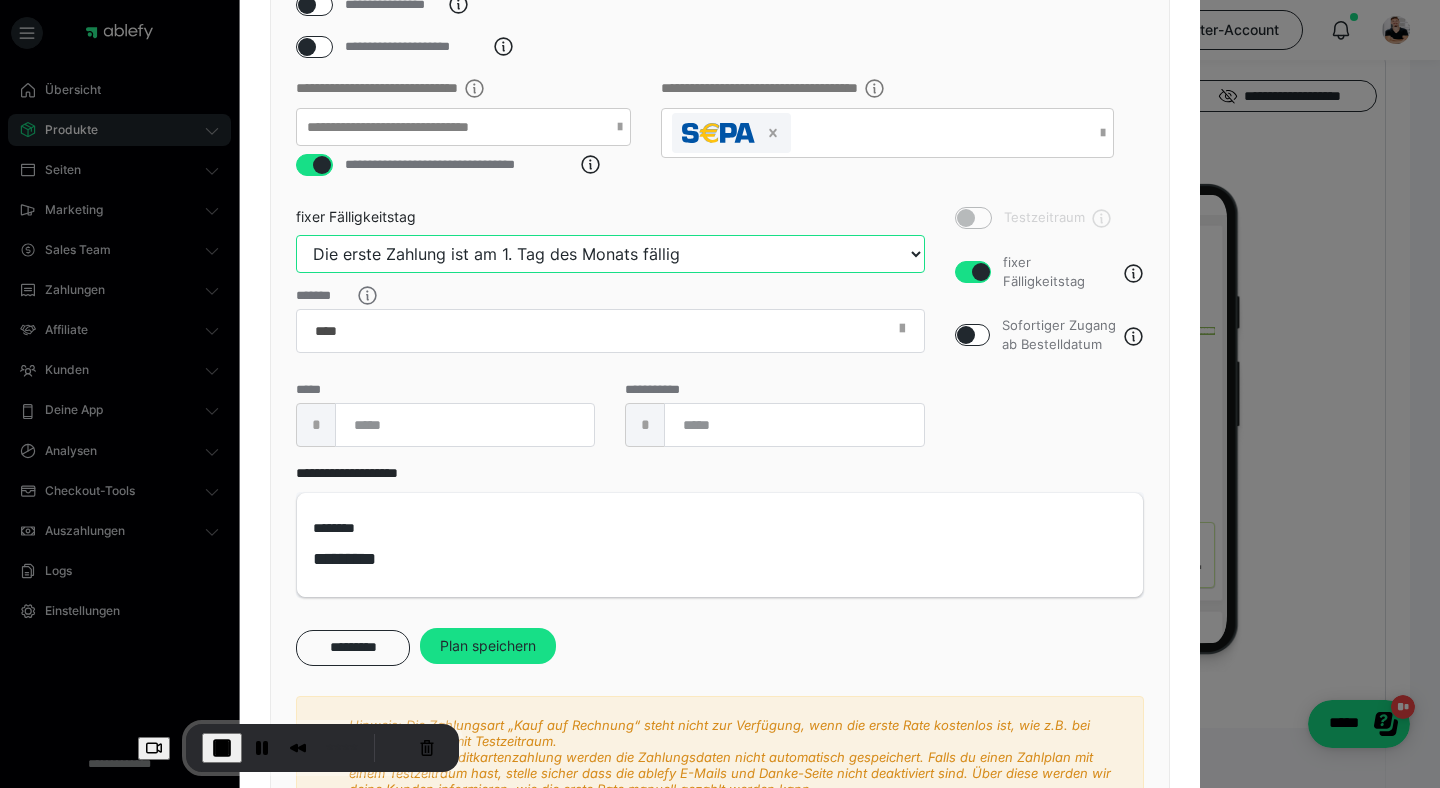 click on "Die erste Zahlung ist am 1. Tag des Monats fällig Die erste Zahlung ist am 7. Tag des Monats fällig Die erste Zahlung ist am 14. Tag des Monats fällig Die erste Zahlung ist am 21. Tag des Monats fällig Die erste Zahlung ist am 28. Tag des Monats fällig" at bounding box center (610, 254) 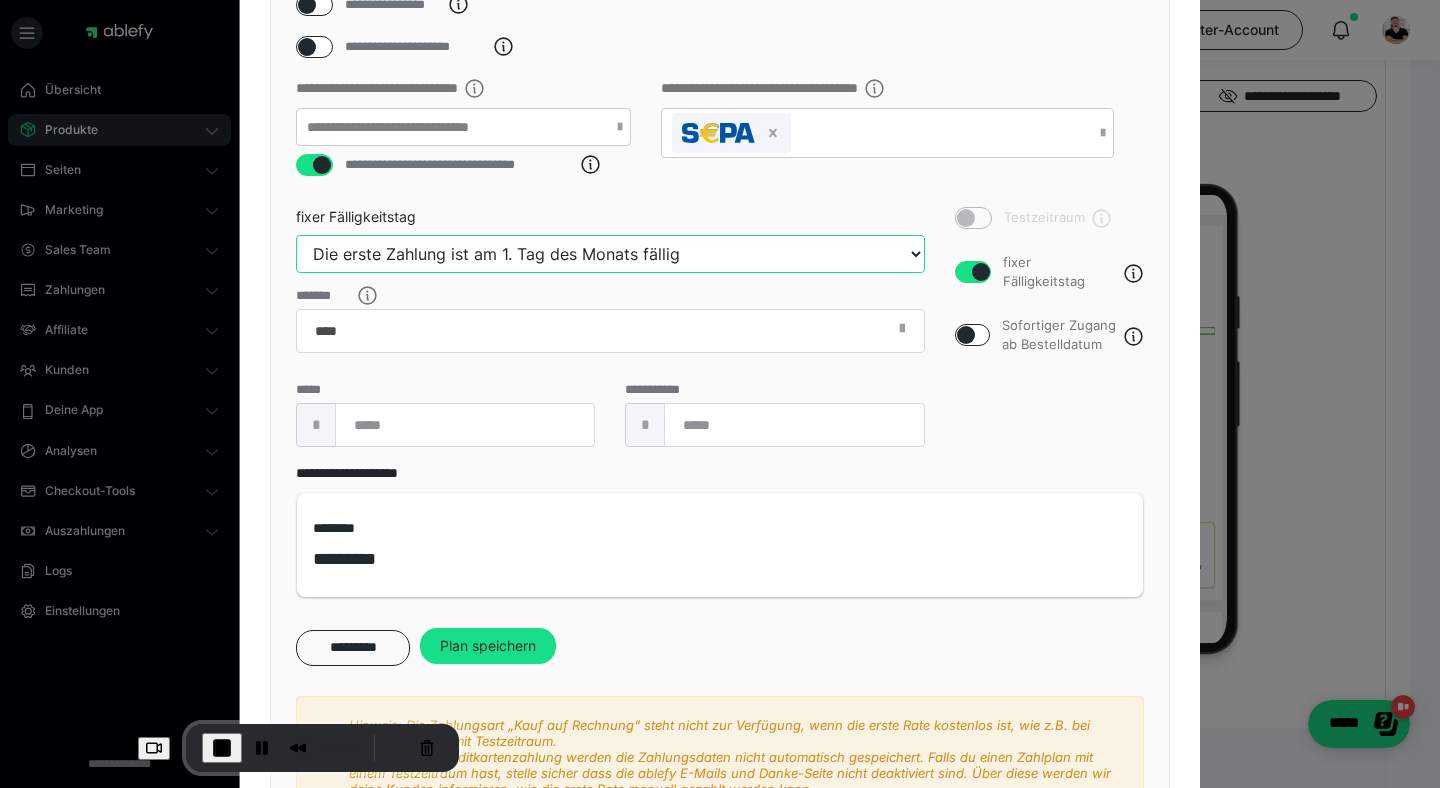 click on "Die erste Zahlung ist am 1. Tag des Monats fällig Die erste Zahlung ist am 7. Tag des Monats fällig Die erste Zahlung ist am 14. Tag des Monats fällig Die erste Zahlung ist am 21. Tag des Monats fällig Die erste Zahlung ist am 28. Tag des Monats fällig" at bounding box center (610, 254) 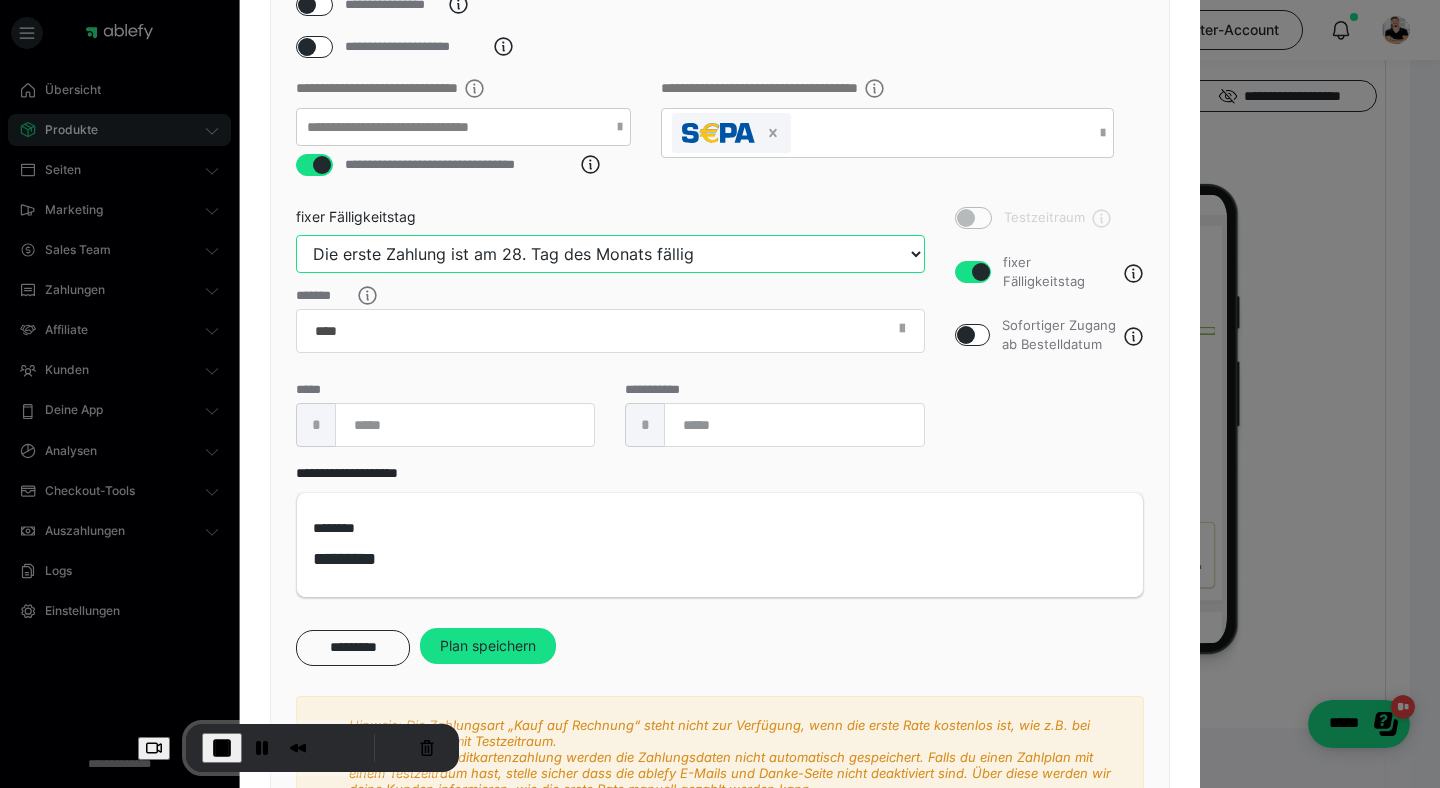 click on "Die erste Zahlung ist am 1. Tag des Monats fällig Die erste Zahlung ist am 7. Tag des Monats fällig Die erste Zahlung ist am 14. Tag des Monats fällig Die erste Zahlung ist am 21. Tag des Monats fällig Die erste Zahlung ist am 28. Tag des Monats fällig" at bounding box center [610, 254] 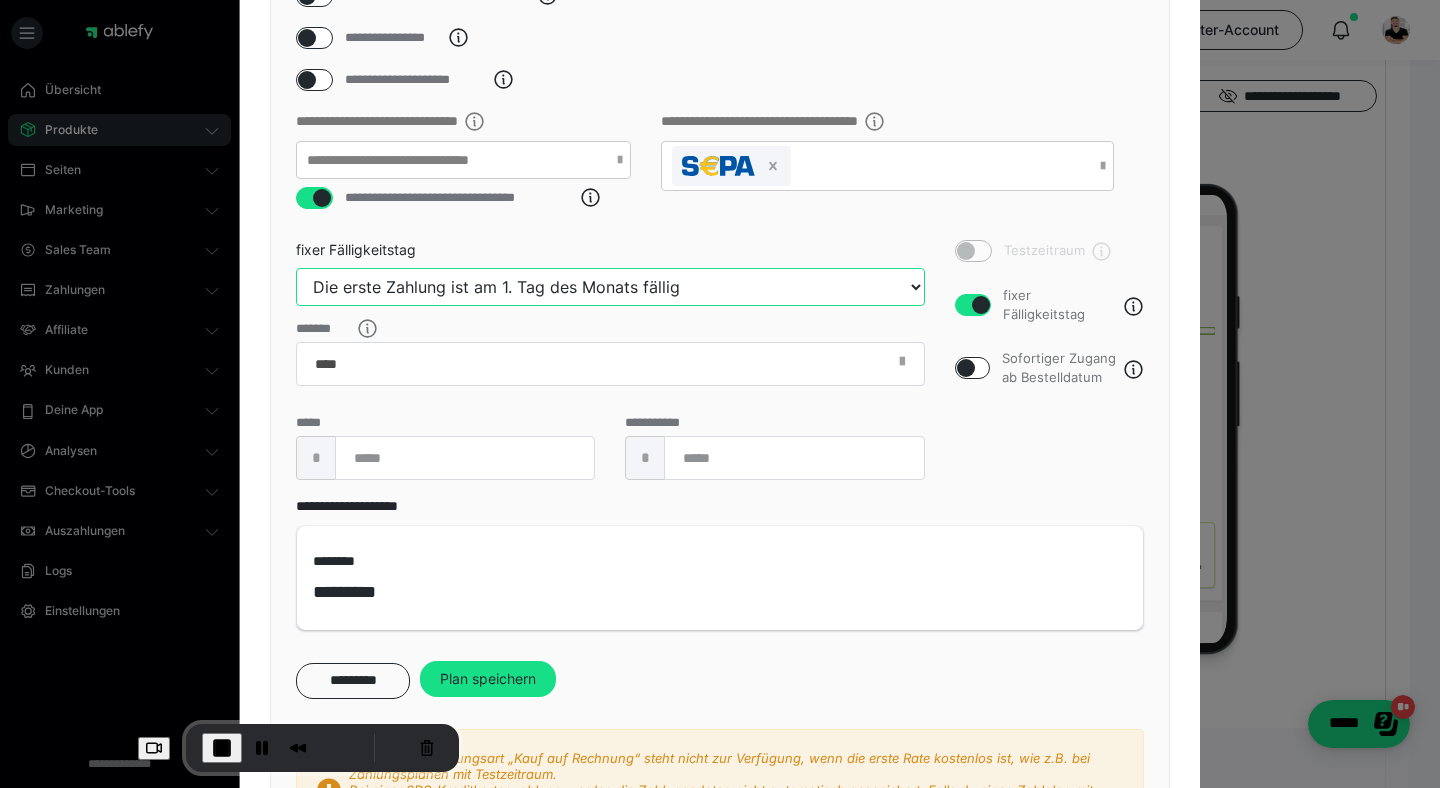 scroll, scrollTop: 309, scrollLeft: 0, axis: vertical 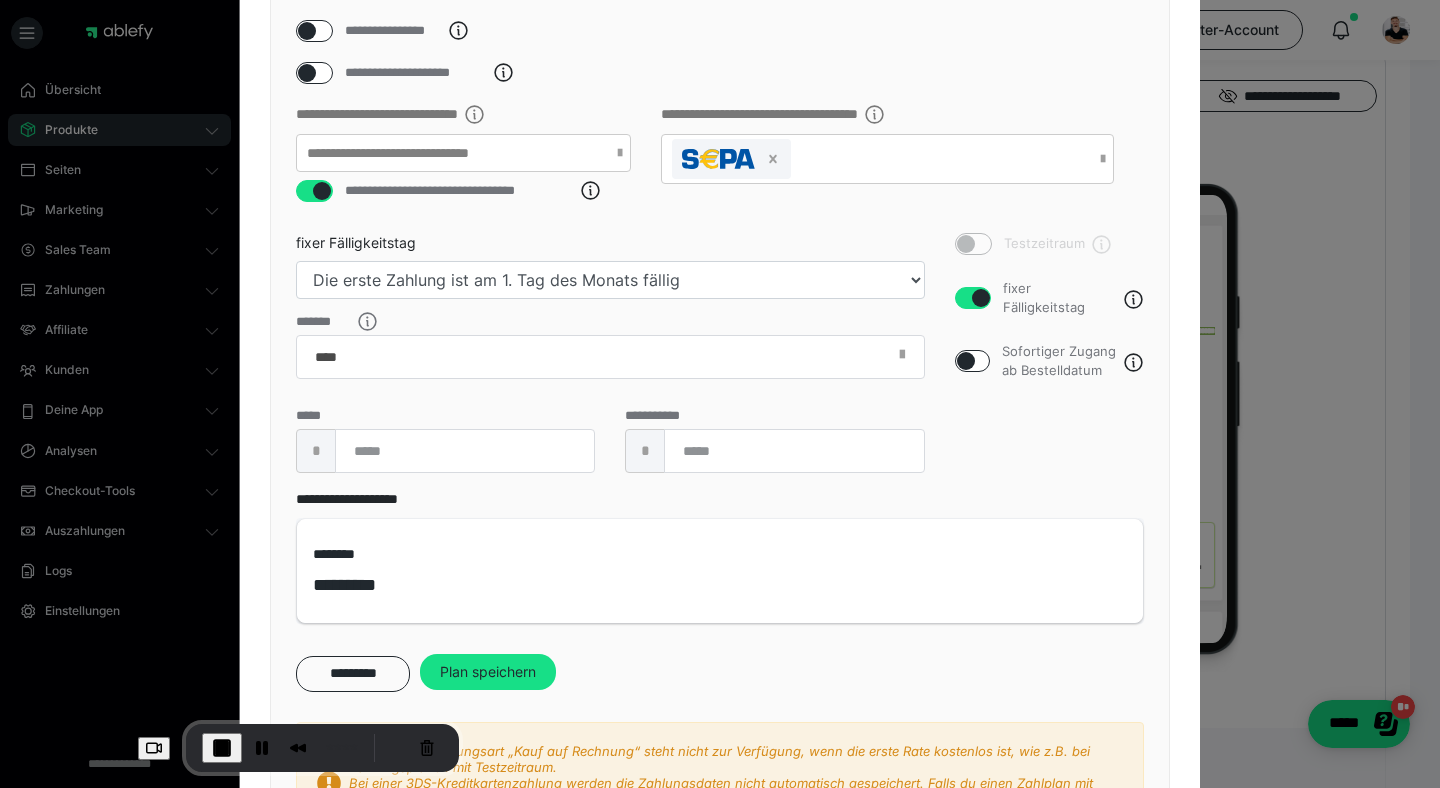 click at bounding box center [981, 298] 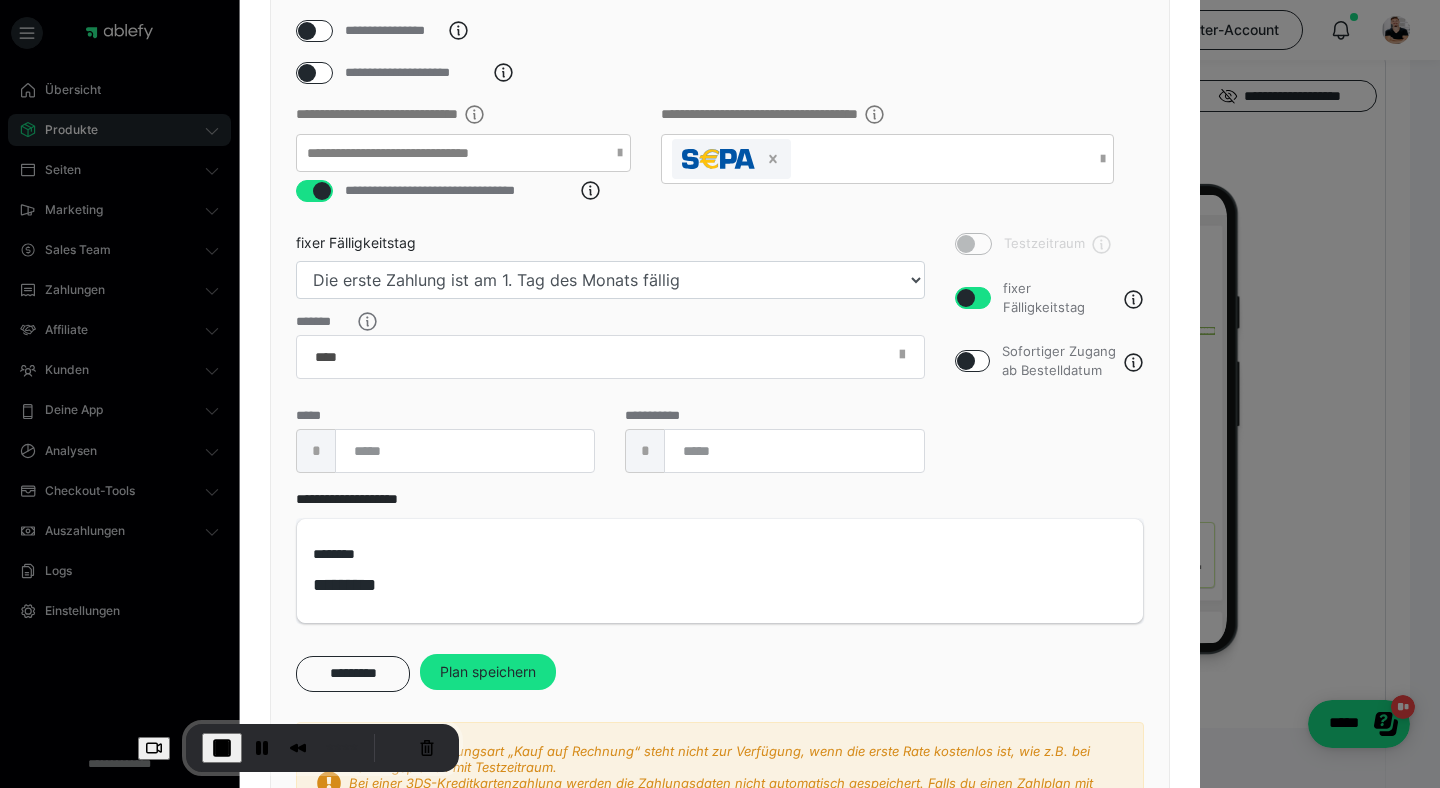 checkbox on "false" 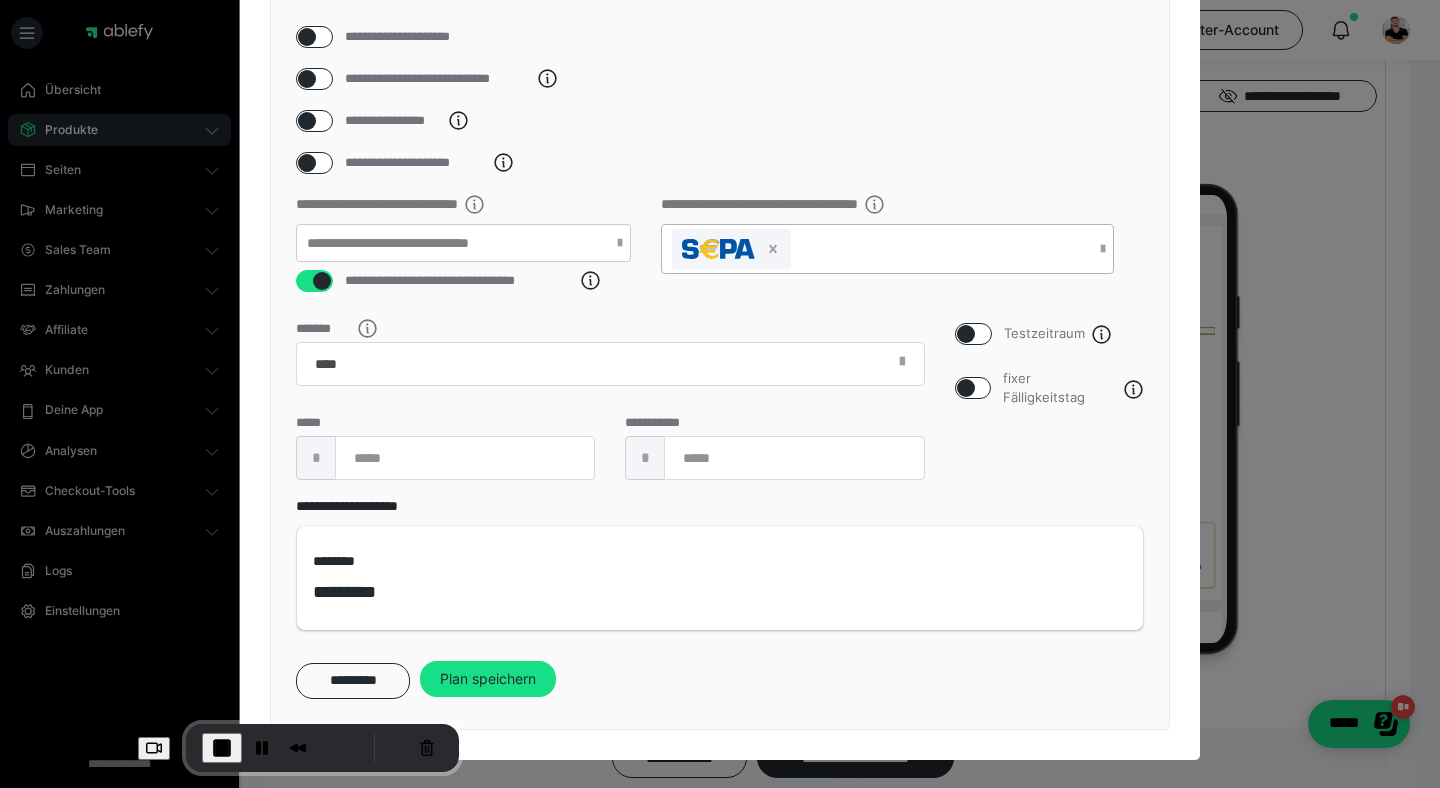 scroll, scrollTop: 0, scrollLeft: 0, axis: both 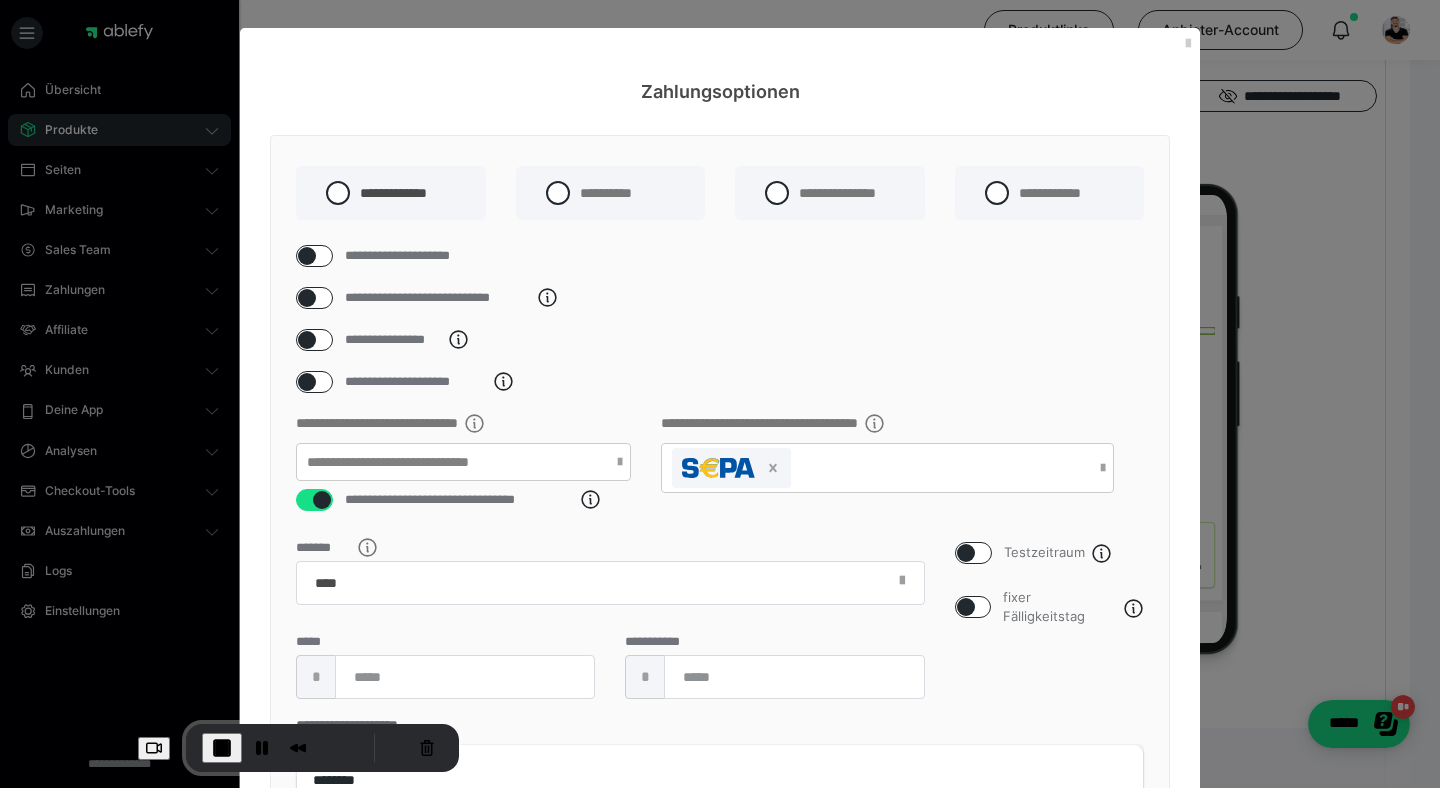 click on "**********" at bounding box center (1050, 193) 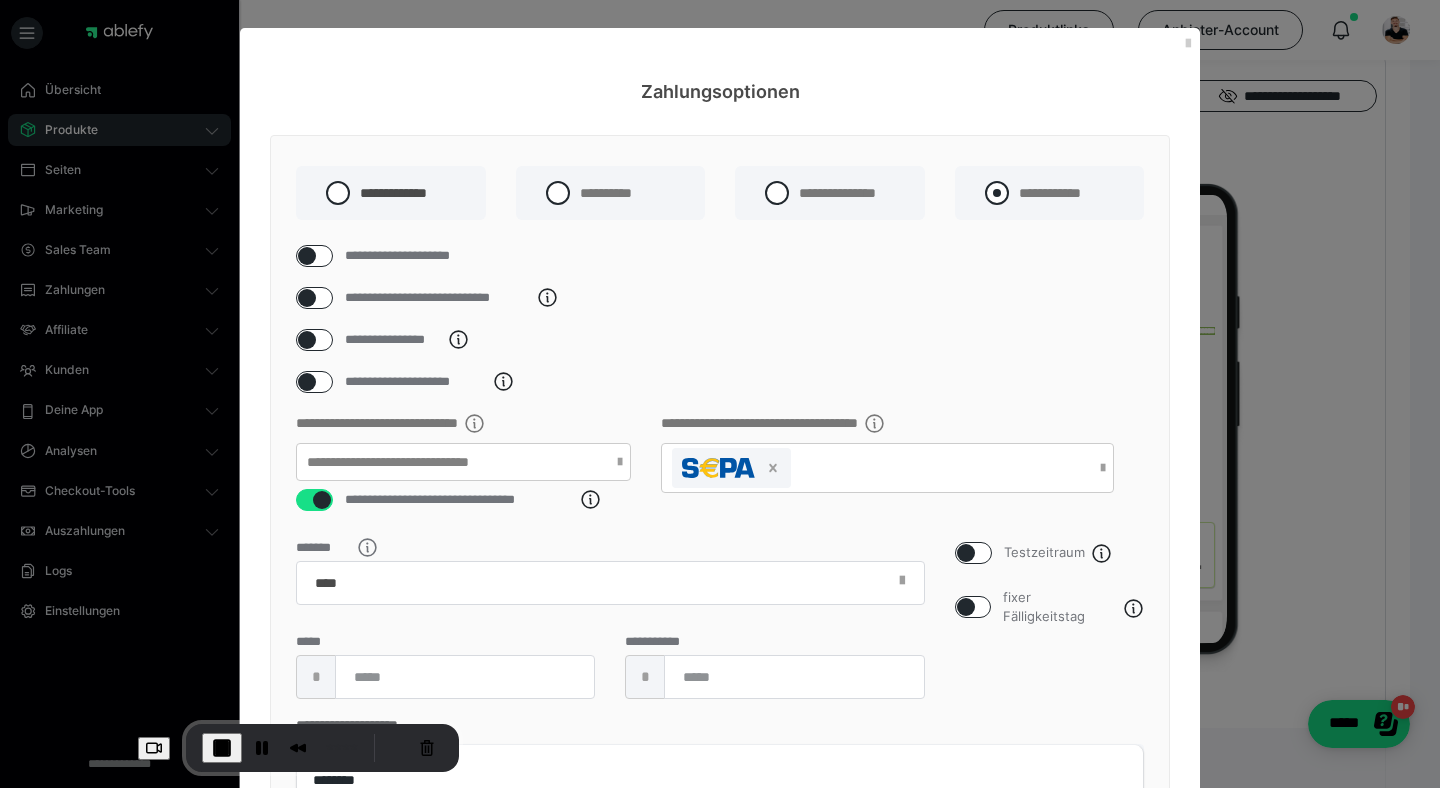 click at bounding box center [997, 193] 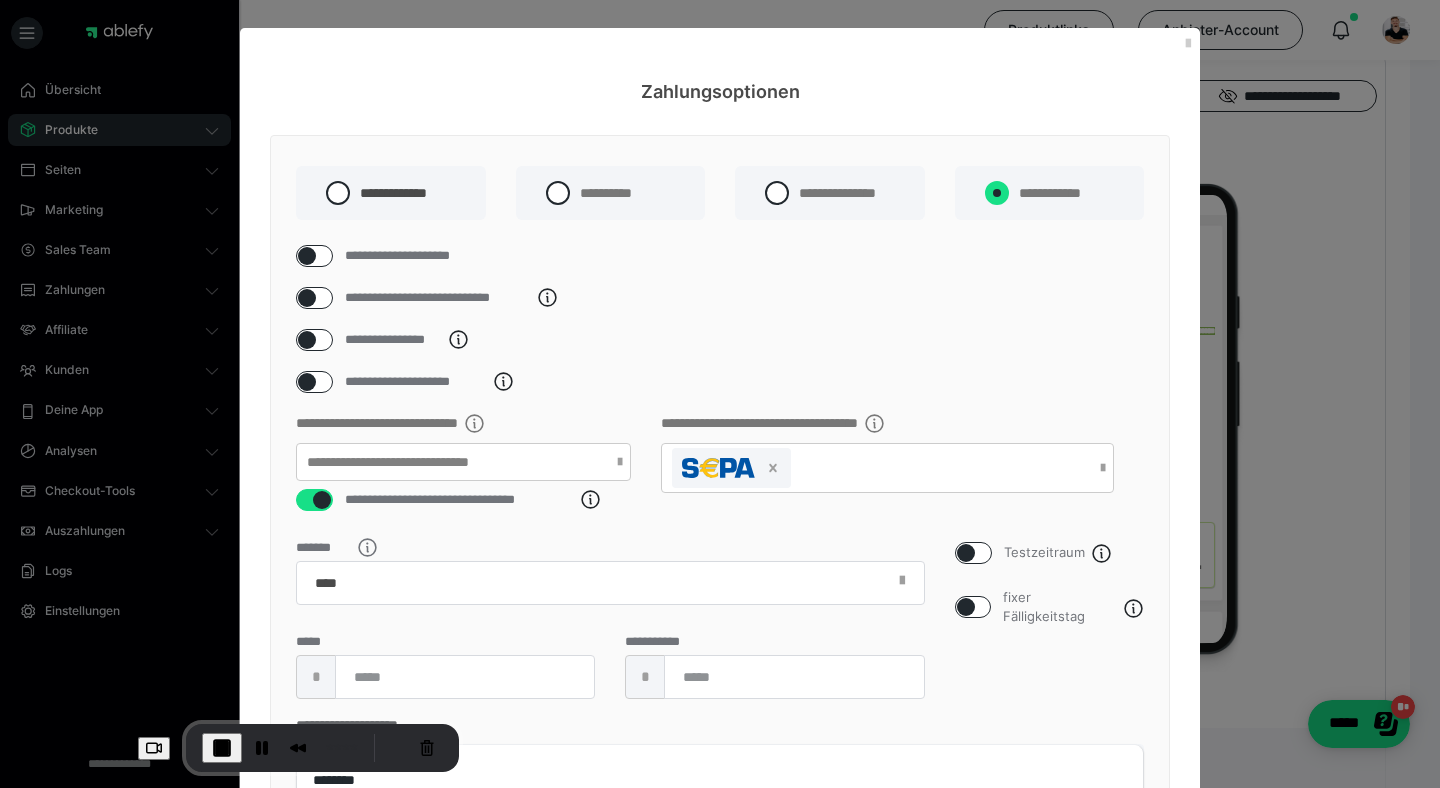 radio on "****" 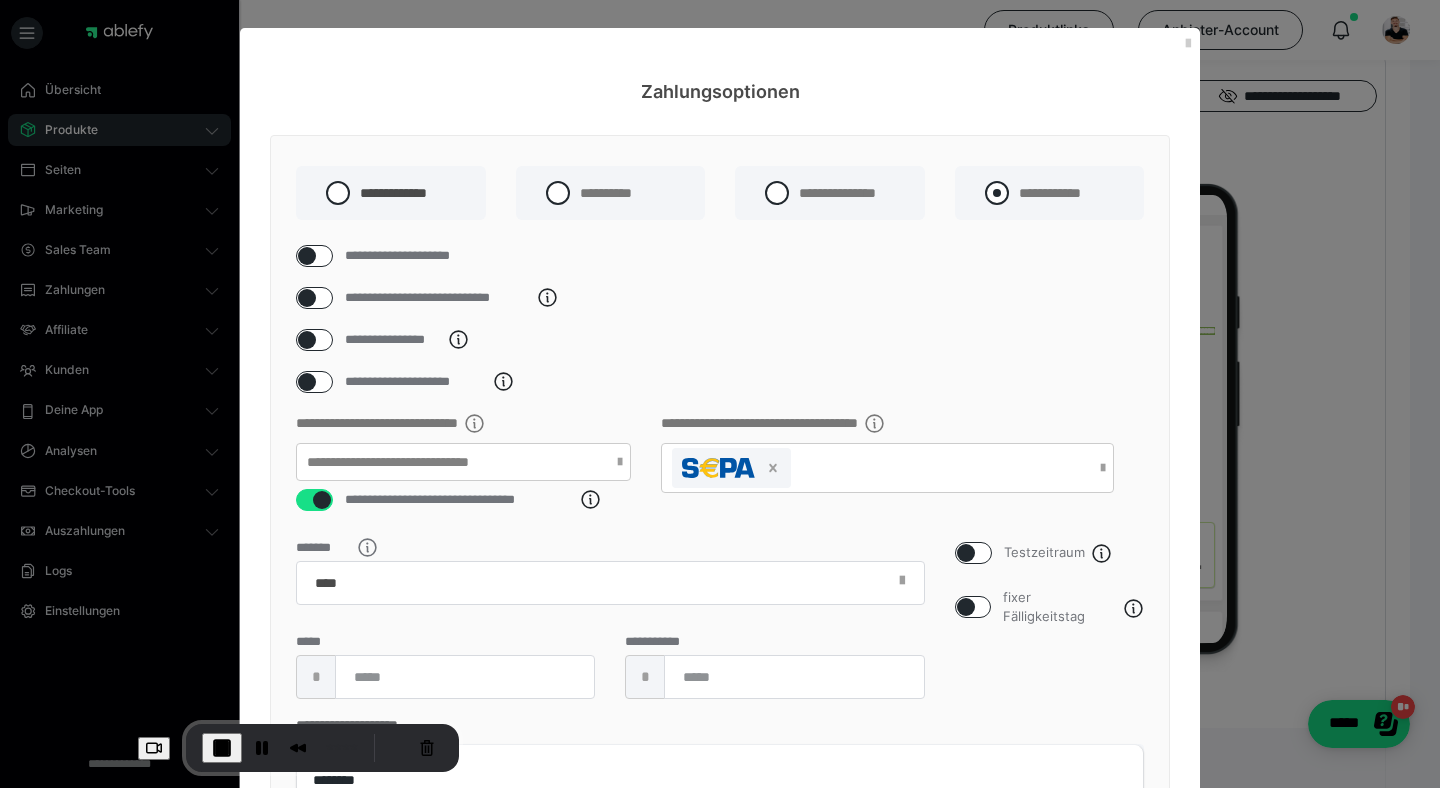 radio on "*****" 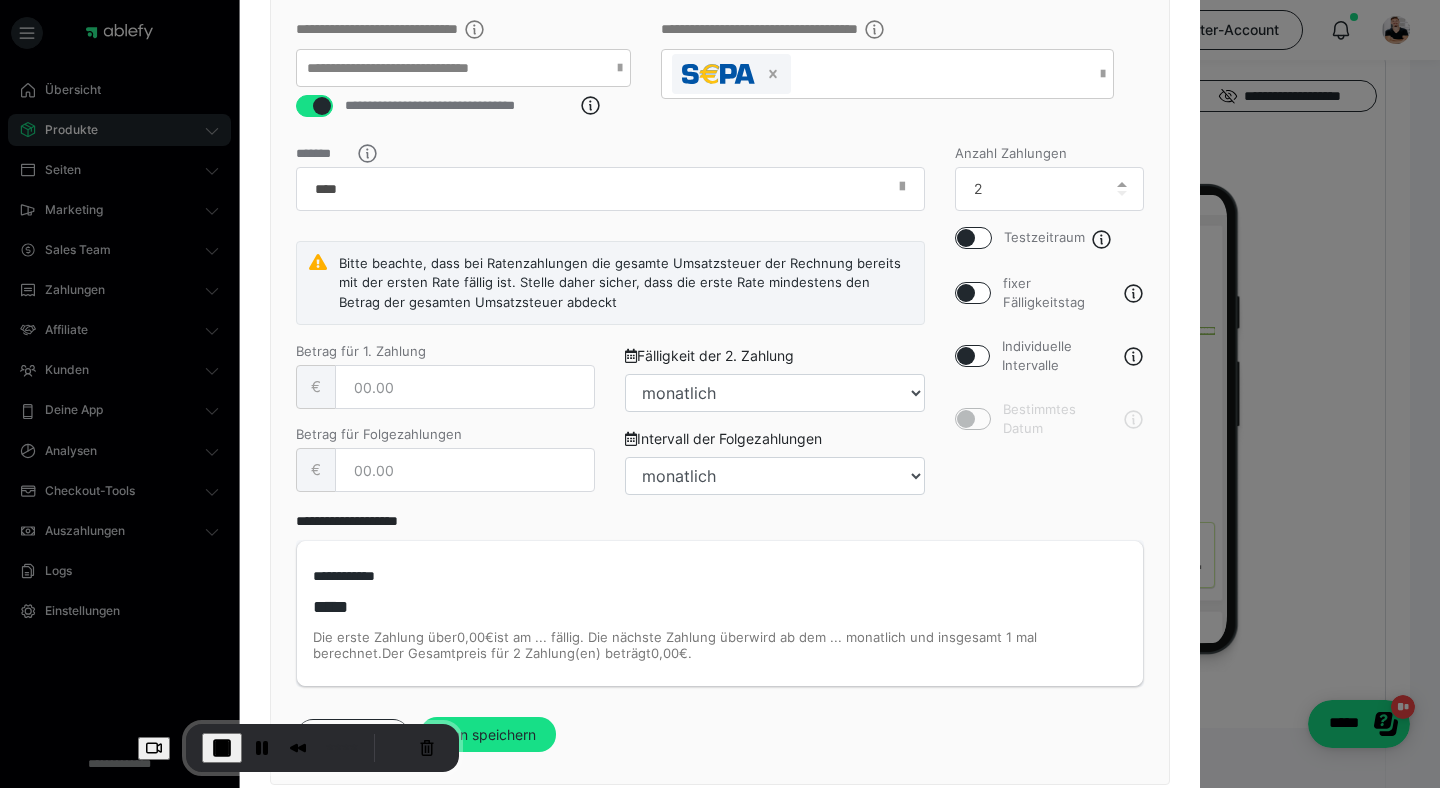 scroll, scrollTop: 436, scrollLeft: 0, axis: vertical 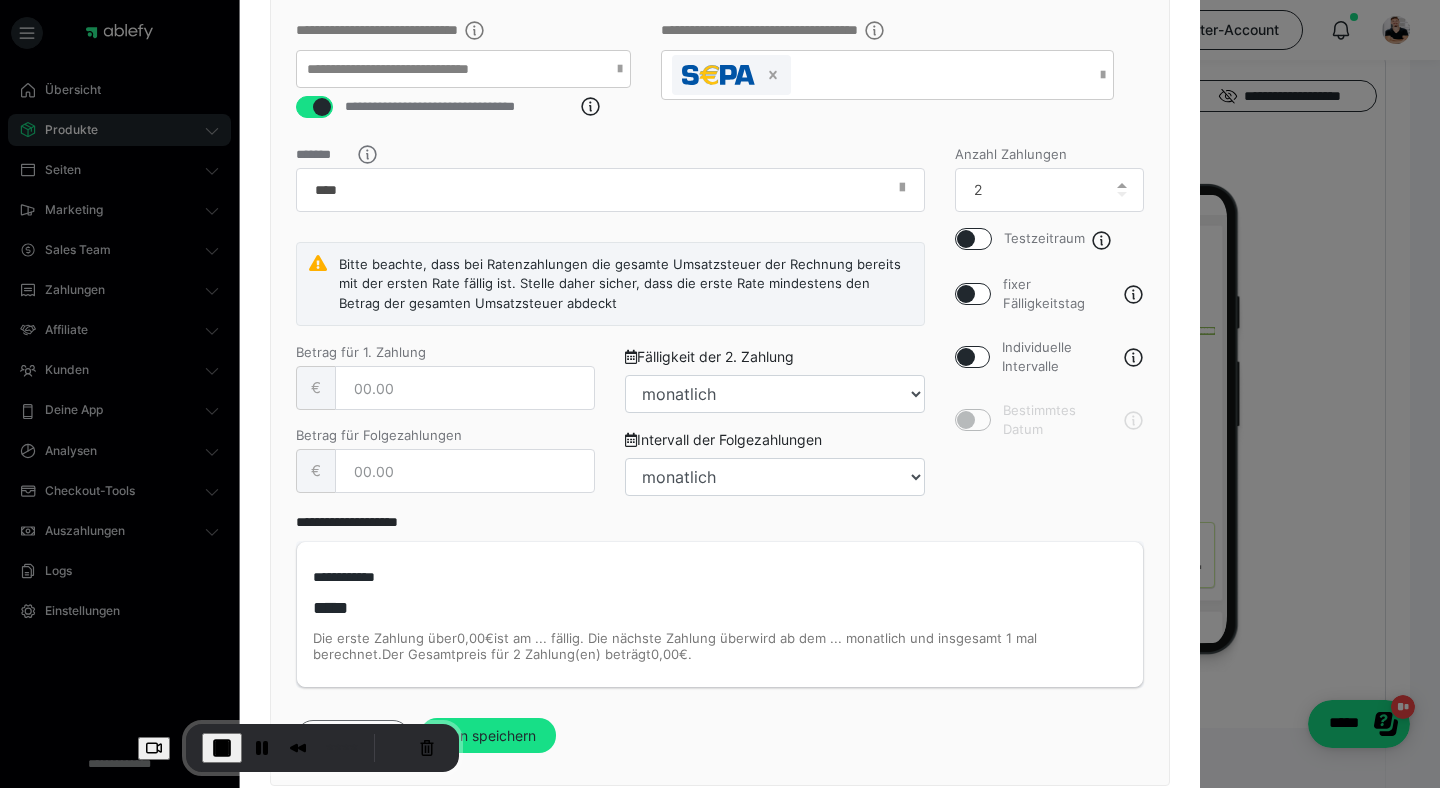 click at bounding box center [966, 239] 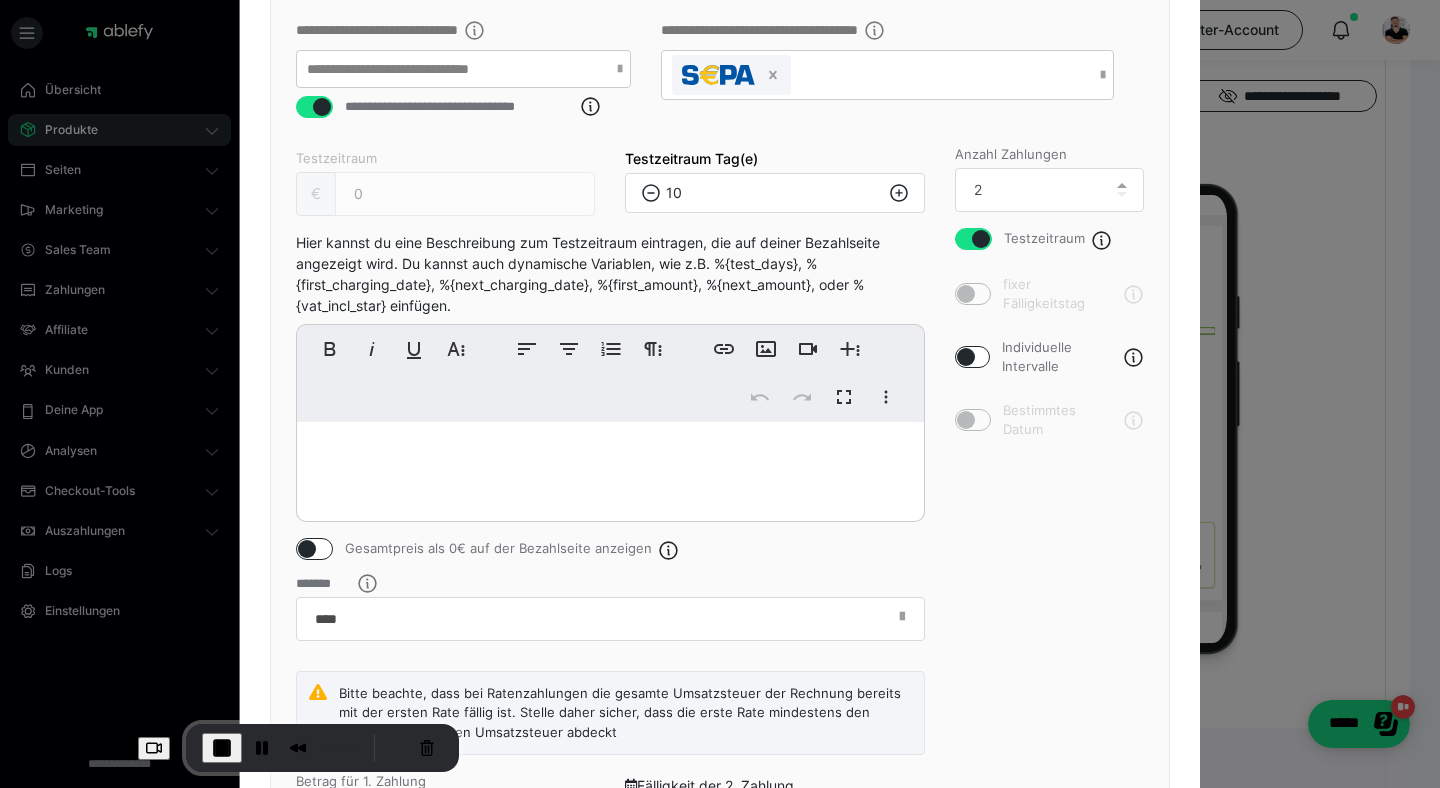 click at bounding box center [981, 239] 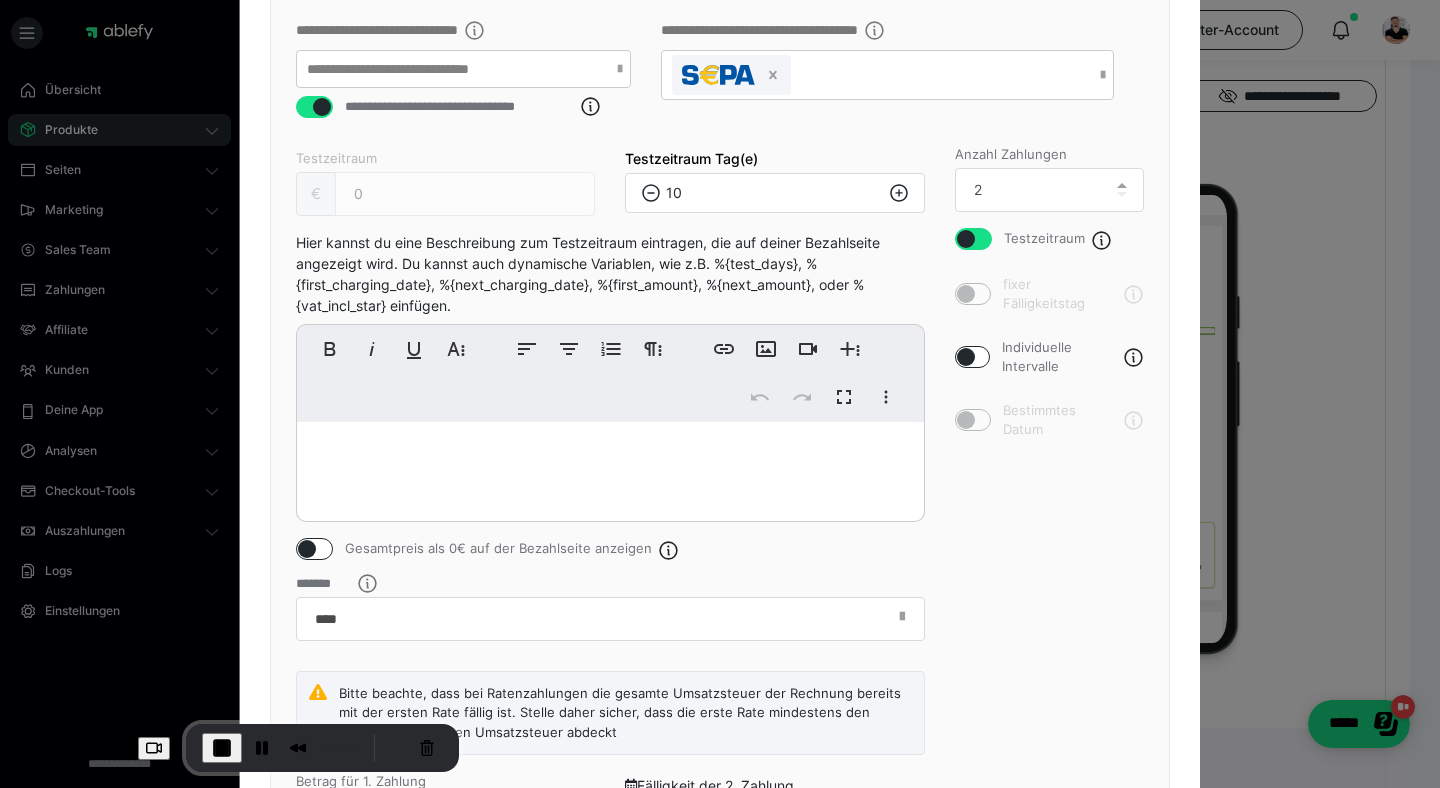 checkbox on "false" 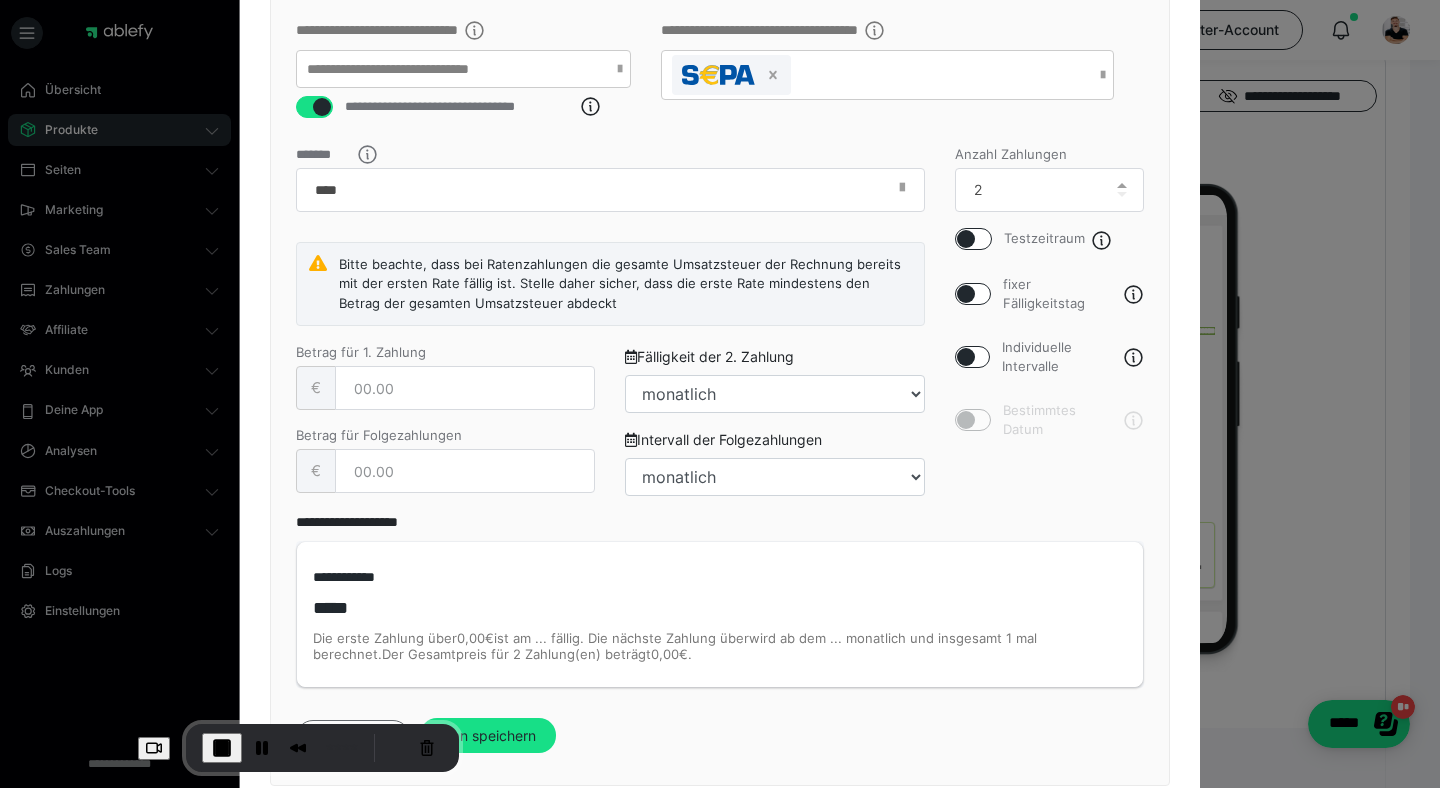 click at bounding box center (966, 294) 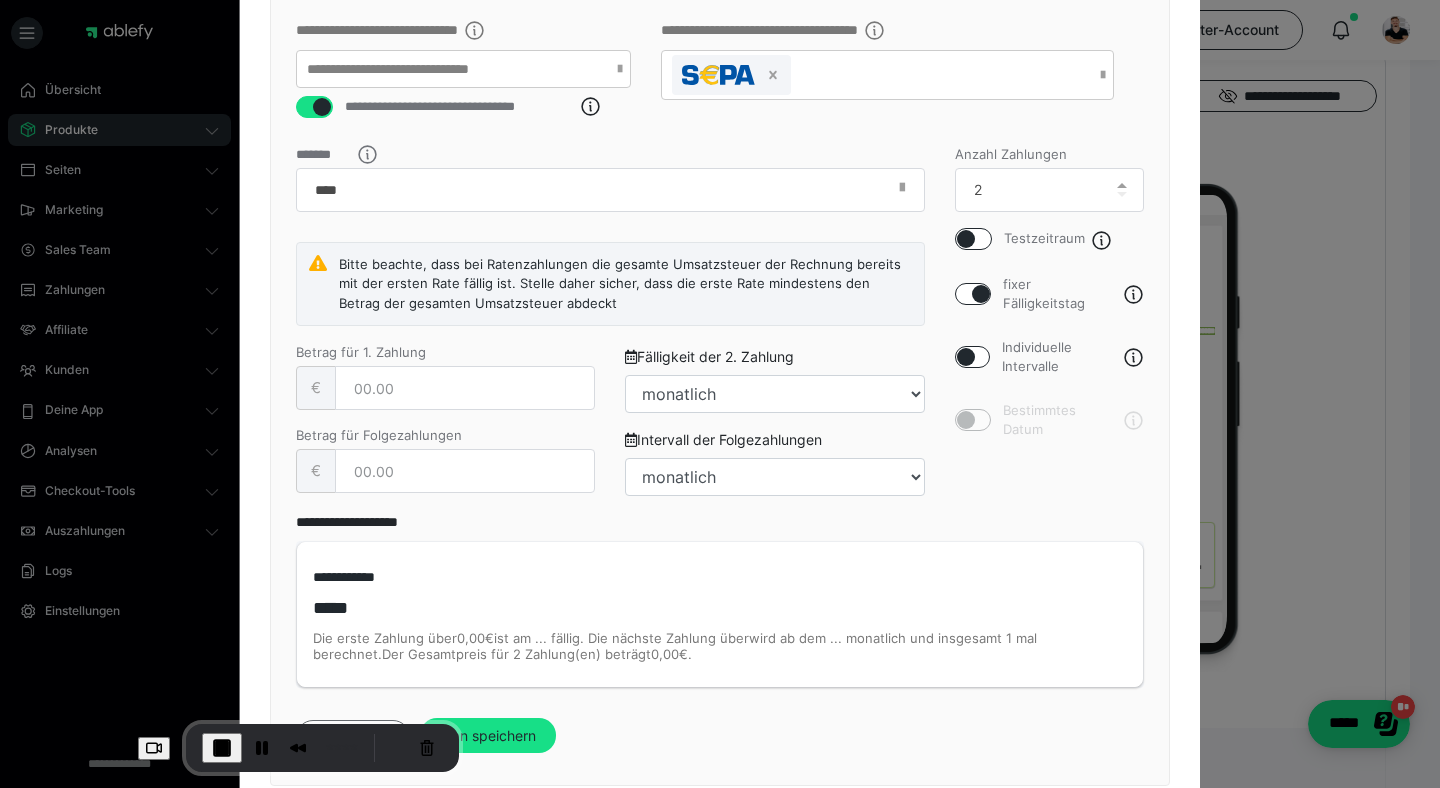 checkbox on "true" 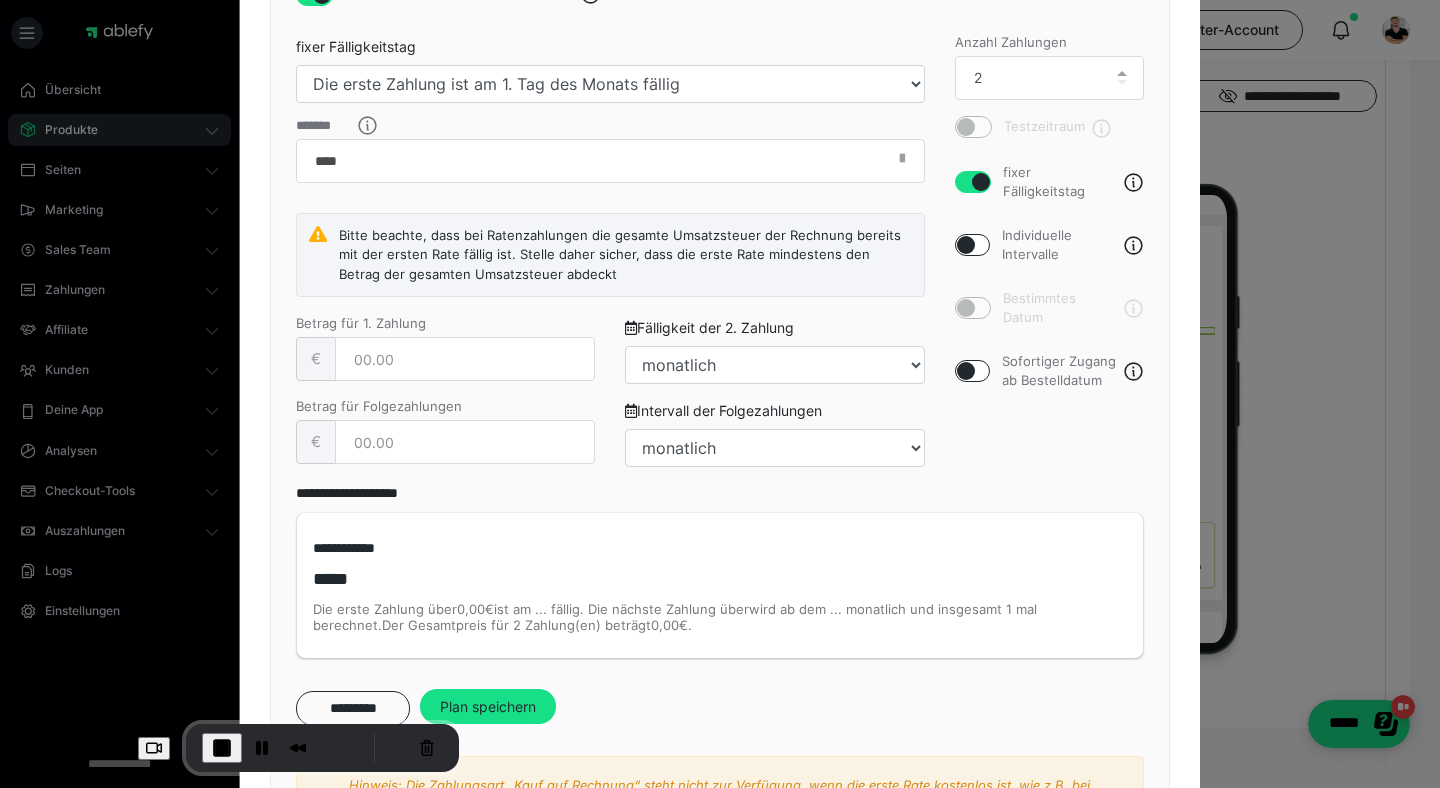 scroll, scrollTop: 578, scrollLeft: 0, axis: vertical 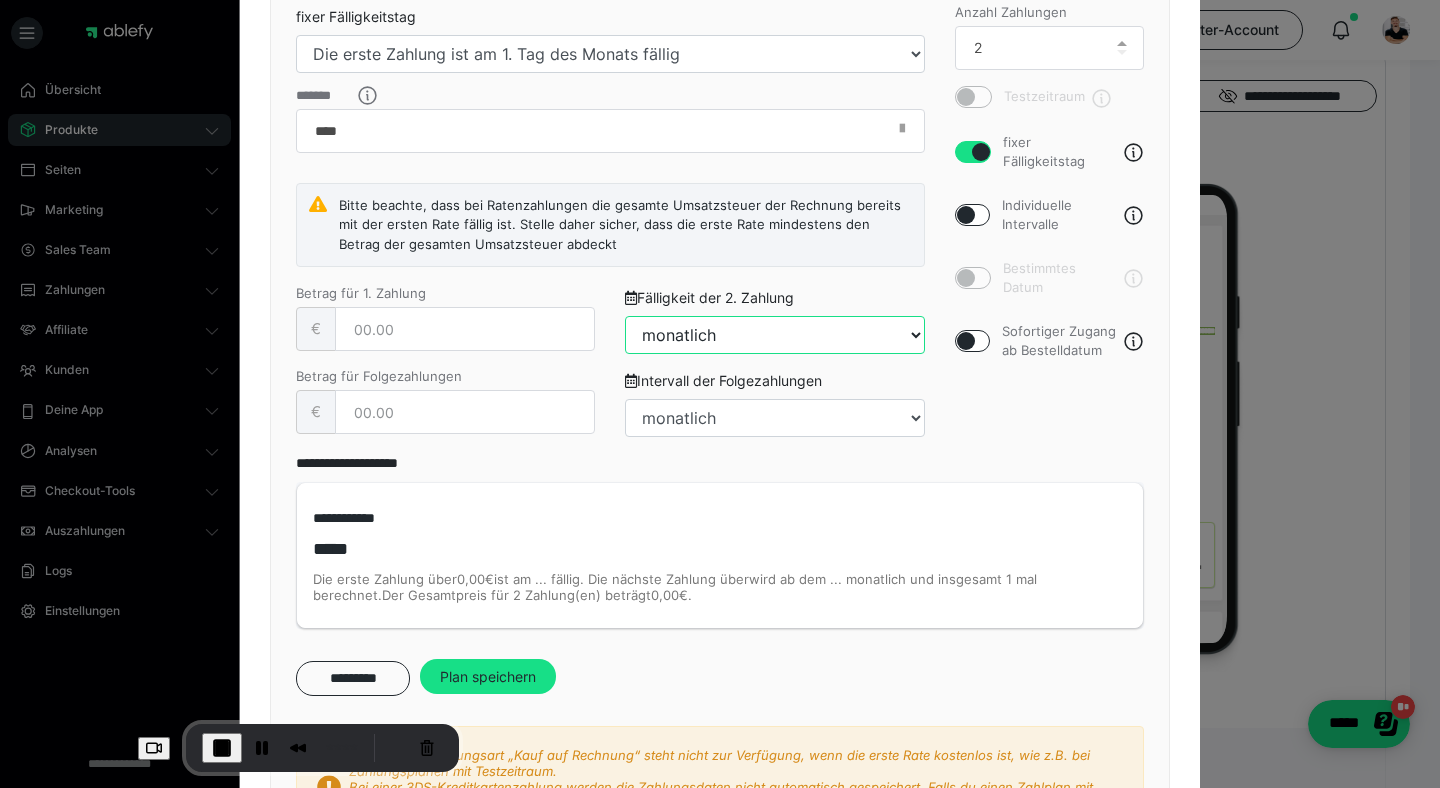 click on "täglich jeden 2. Tag jeden 3. Tag jeden 4. Tag jeden 5. Tag jeden 6. Tag wöchentlich jeden 8. Tag jeden 9. Tag jeden 10. Tag jeden 11. Tag jeden 12. Tag jeden 13. Tag 14-tägig jeden 15. Tag jeden 16. Tag jeden 17. Tag jeden 18. Tag jeden 19. Tag jeden 20. Tag jede 3. Woche jeden 22. Tag jeden 23. Tag jeden 24. Tag jeden 25. Tag jeden 26. Tag jeden 27. Tag jede 4. Woche monatlich jeden 2. Monat vierteljährlich jeden 4. Monat jeden 5. Monat halbjährlich jeden 7. Monat jeden 8. Monat jeden 9. Monat jeden 10. Monat jeden 11. Monat jährlich jedes 2. Jahr" at bounding box center (774, 335) 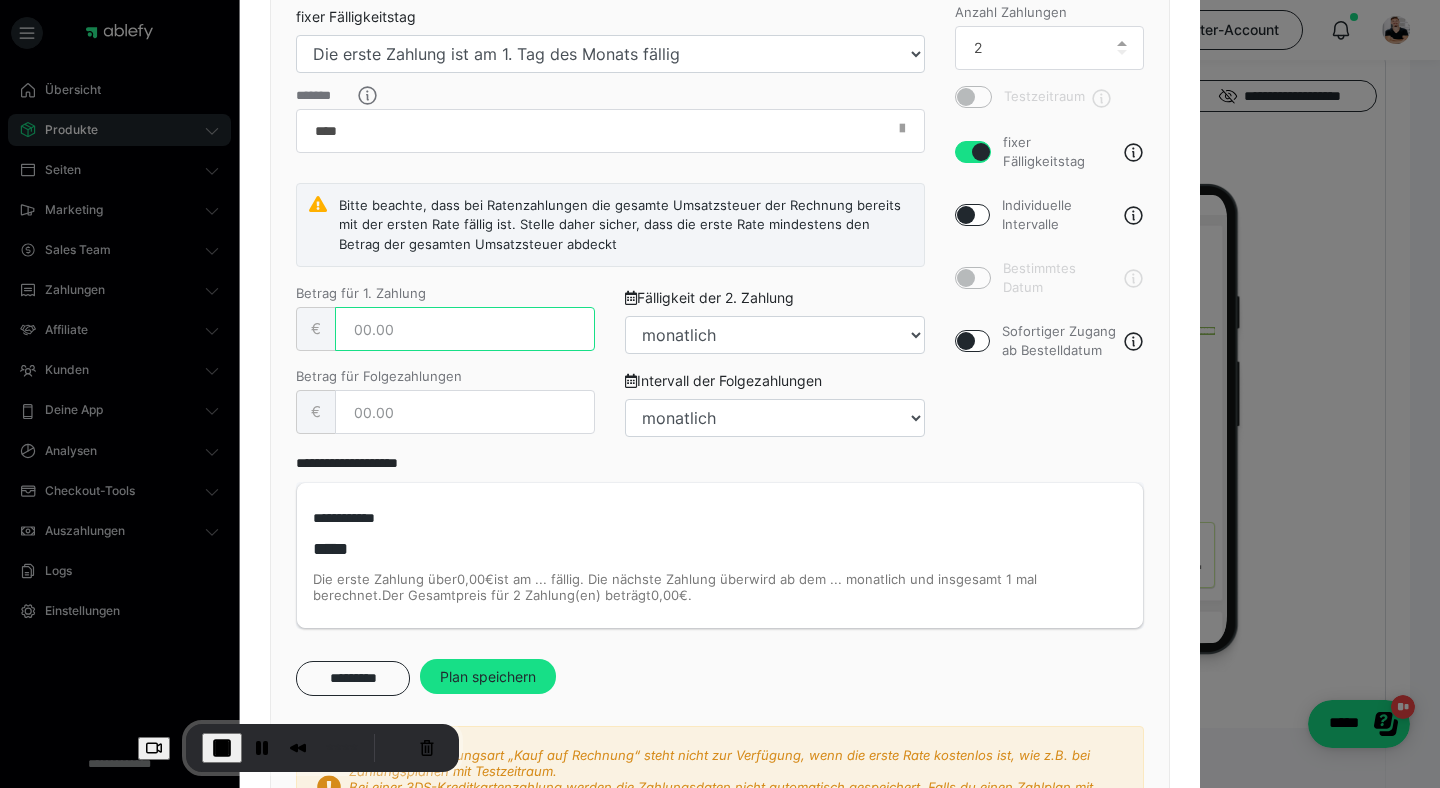 click at bounding box center (465, 329) 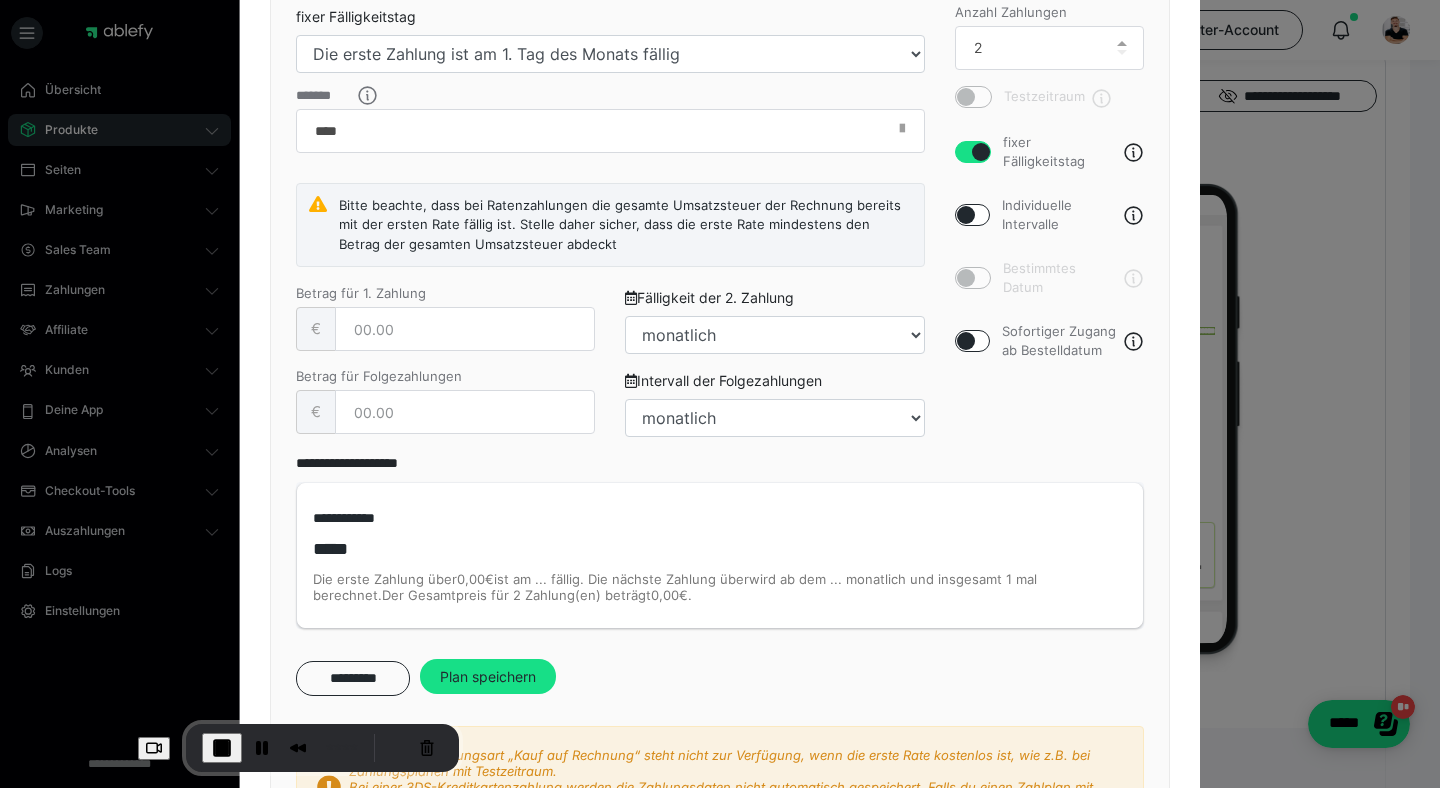 click at bounding box center (966, 215) 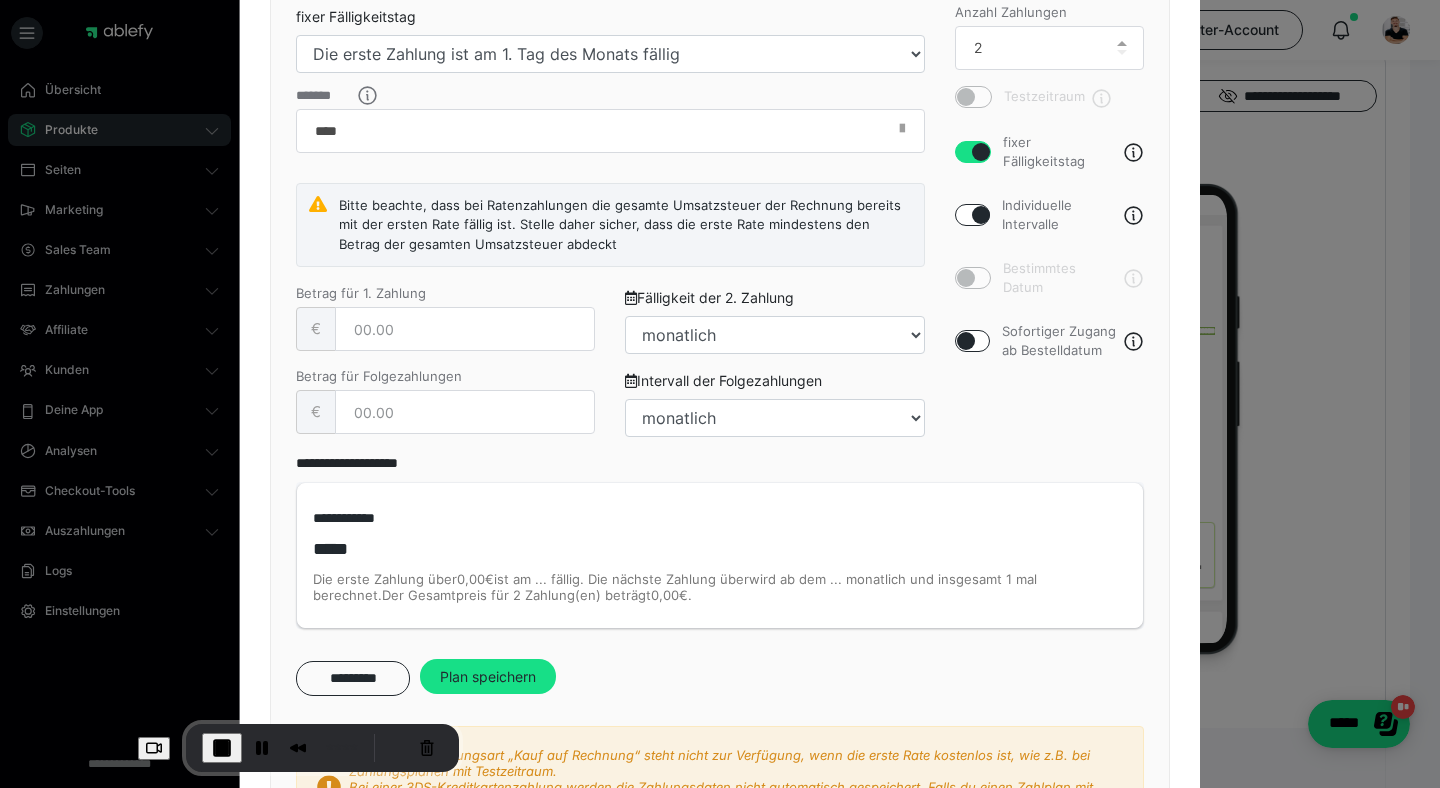 checkbox on "true" 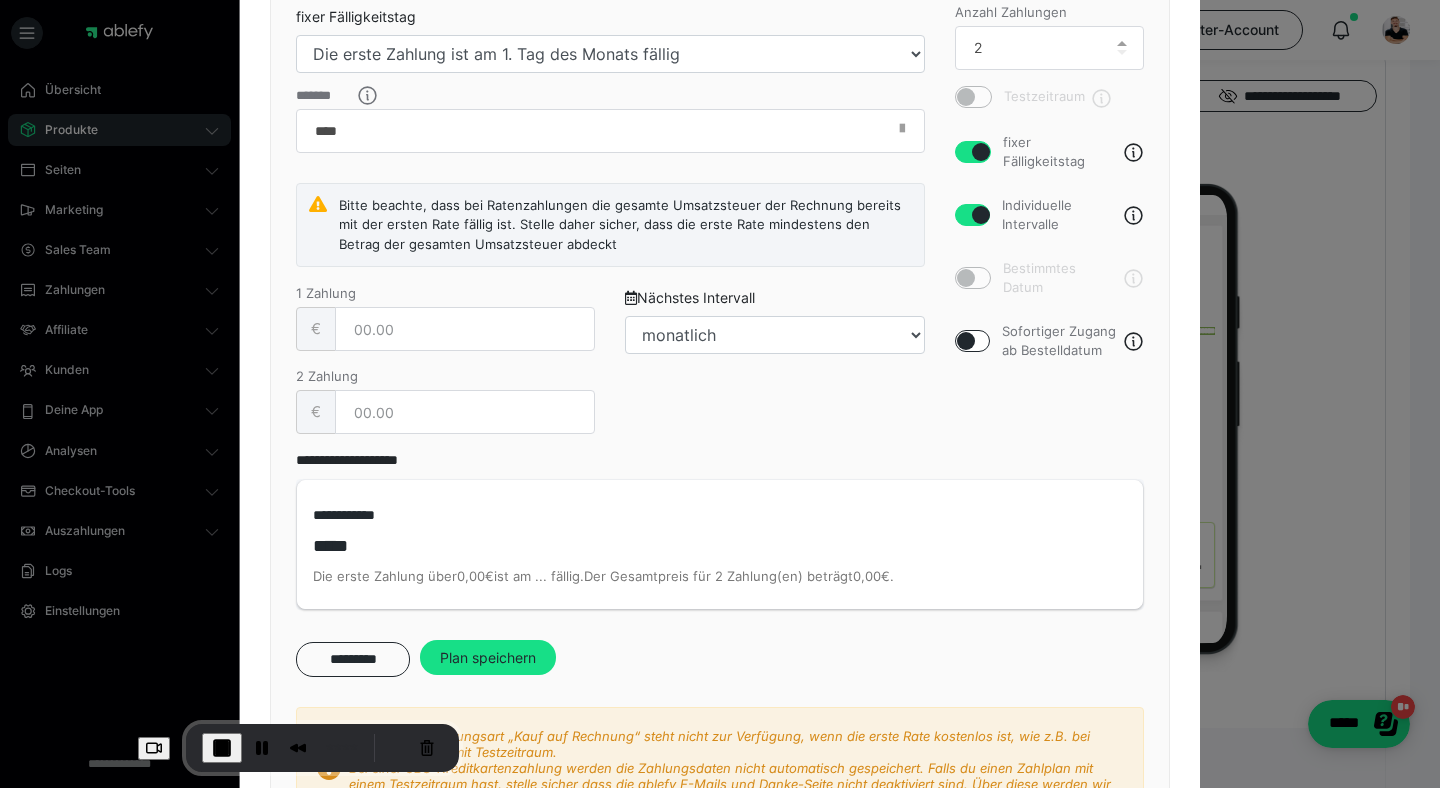 click at bounding box center (981, 215) 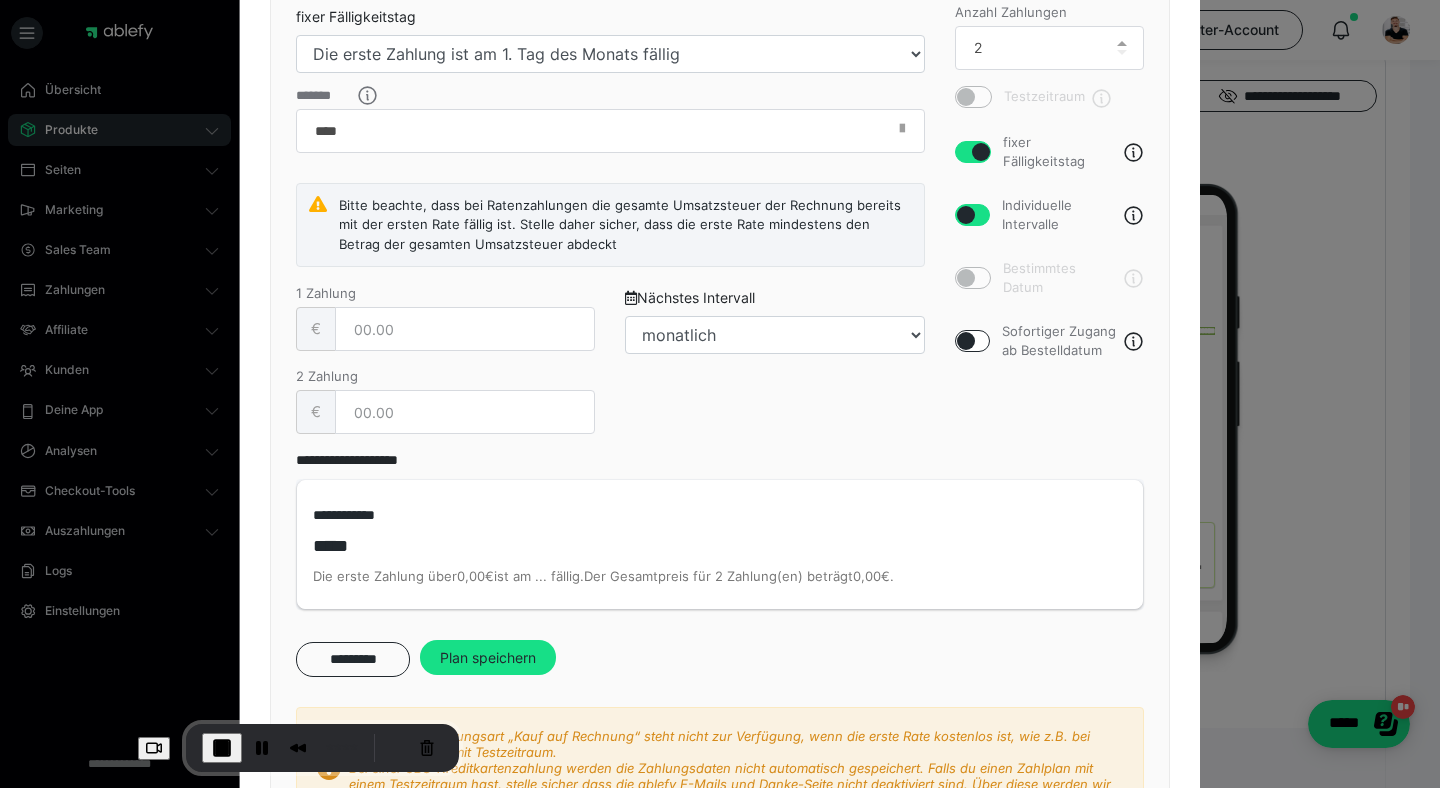 select on "1m" 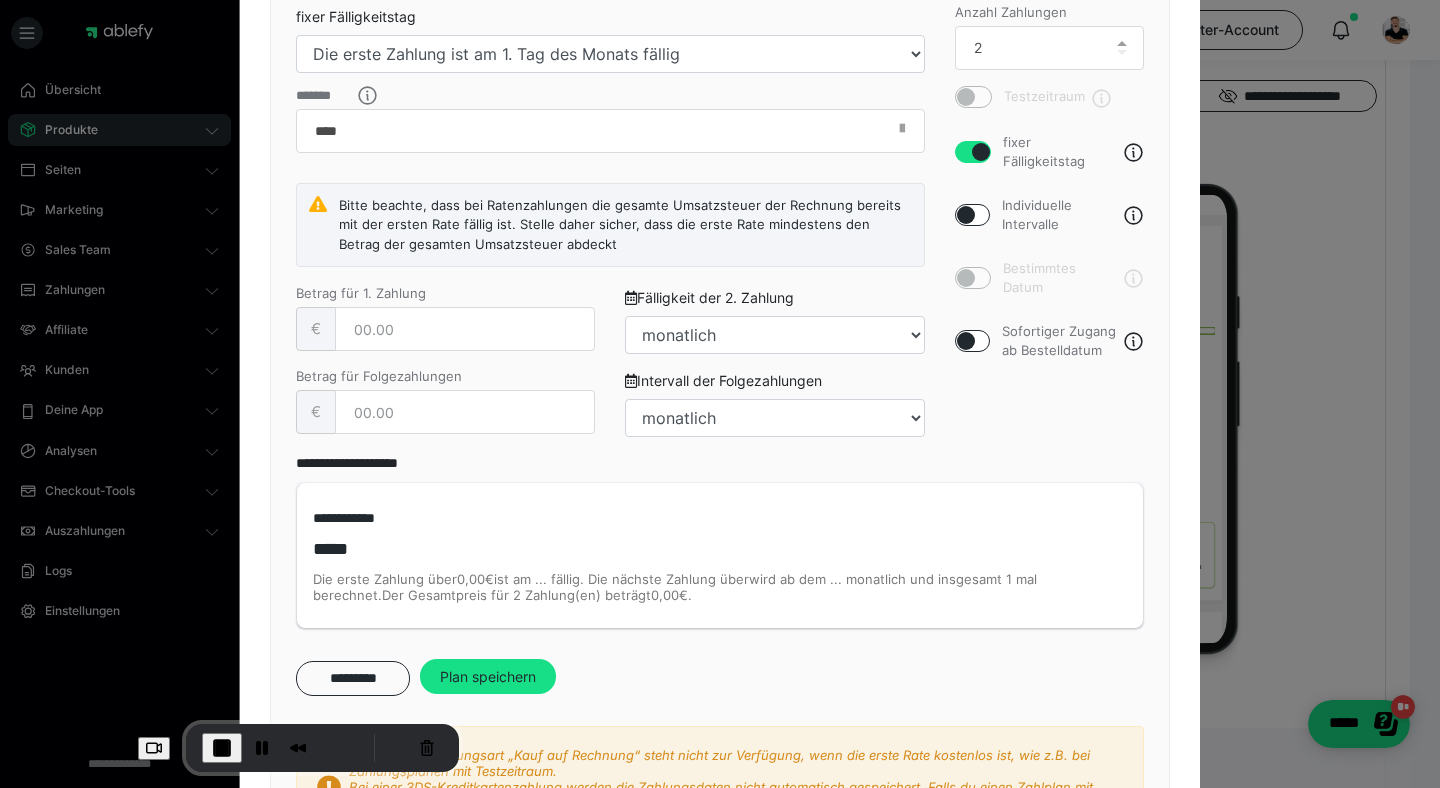 click on "Testzeitraum fixer Fälligkeitstag Individuelle Intervalle Bestimmtes Datum Sofortiger Zugang ab Bestelldatum" at bounding box center [1050, 223] 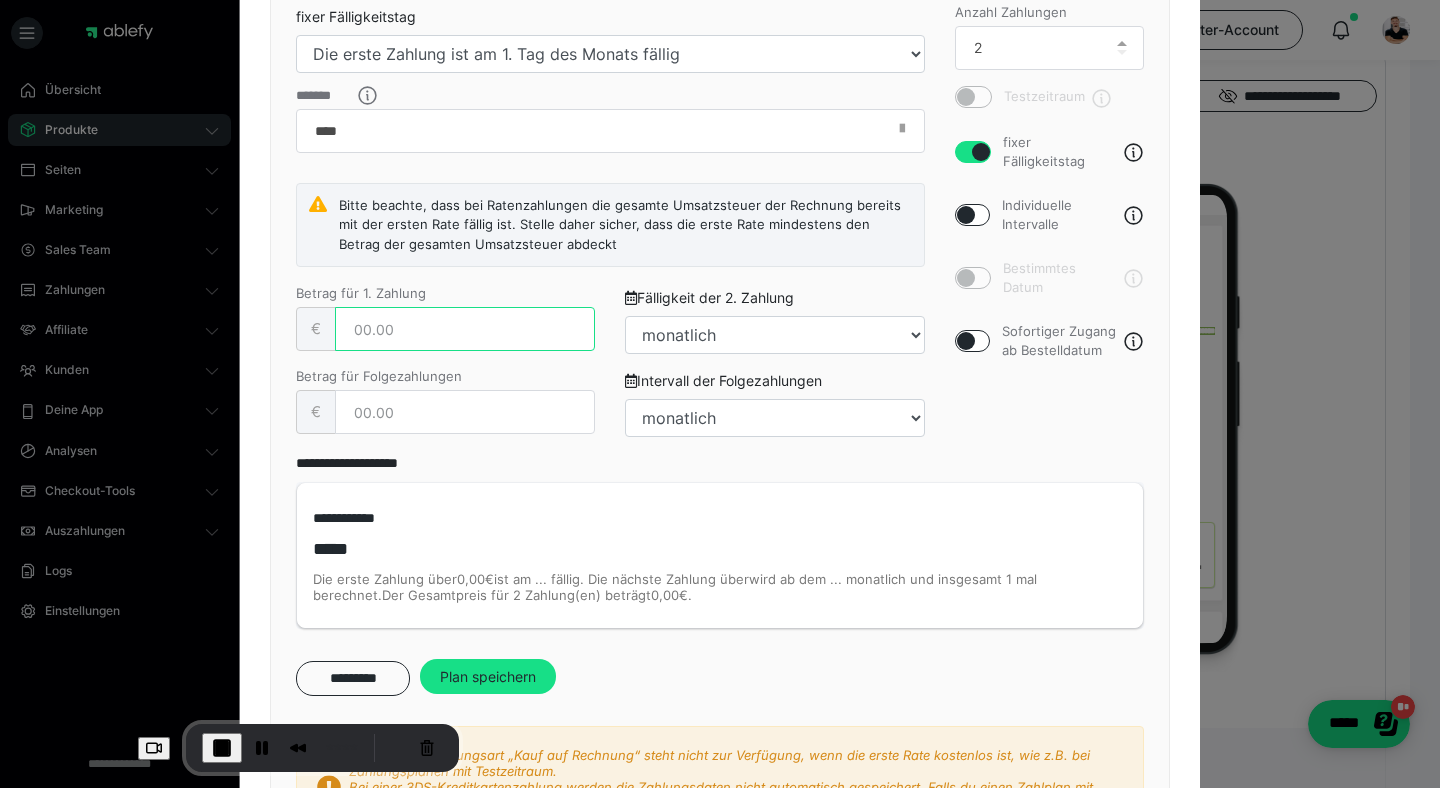 click at bounding box center [465, 329] 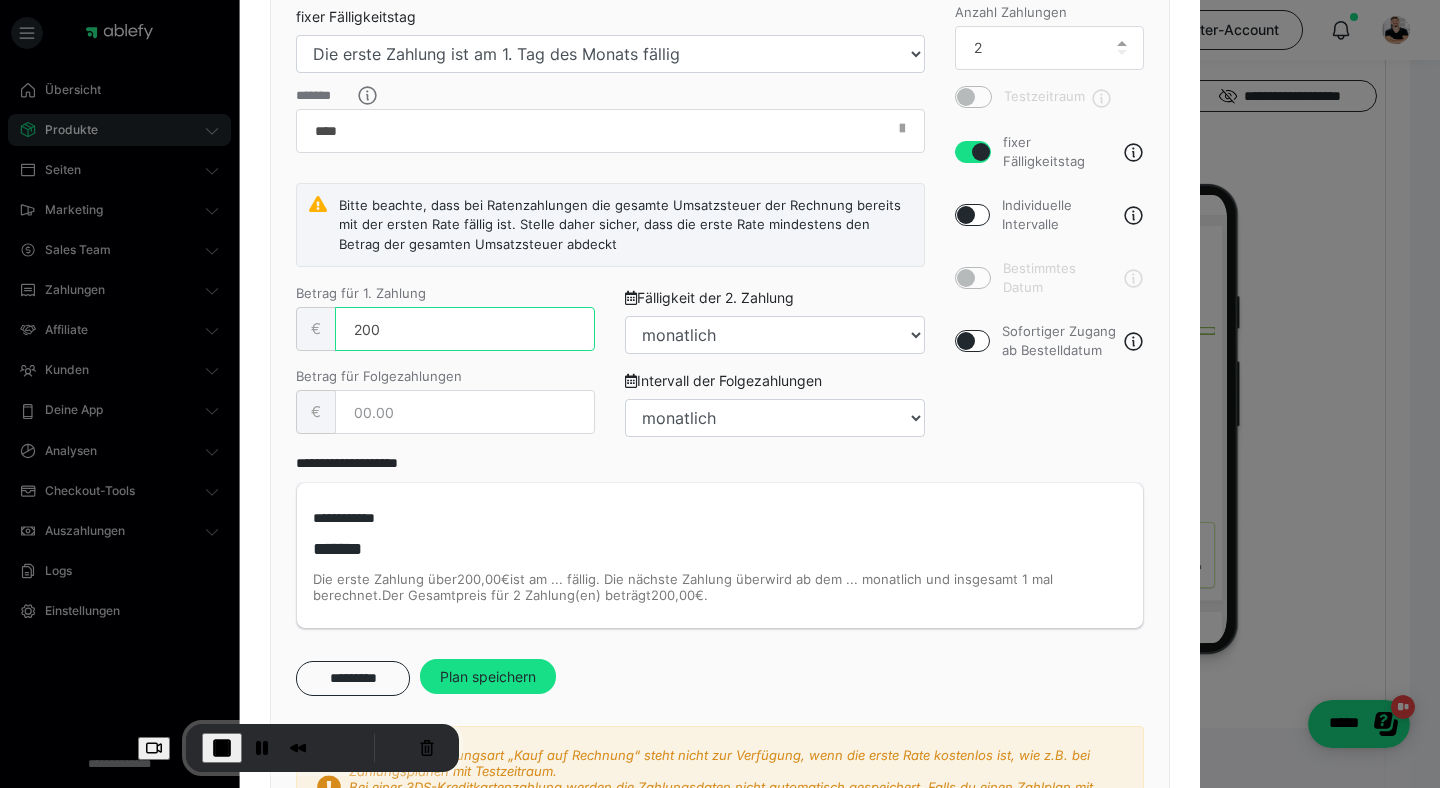 type on "200" 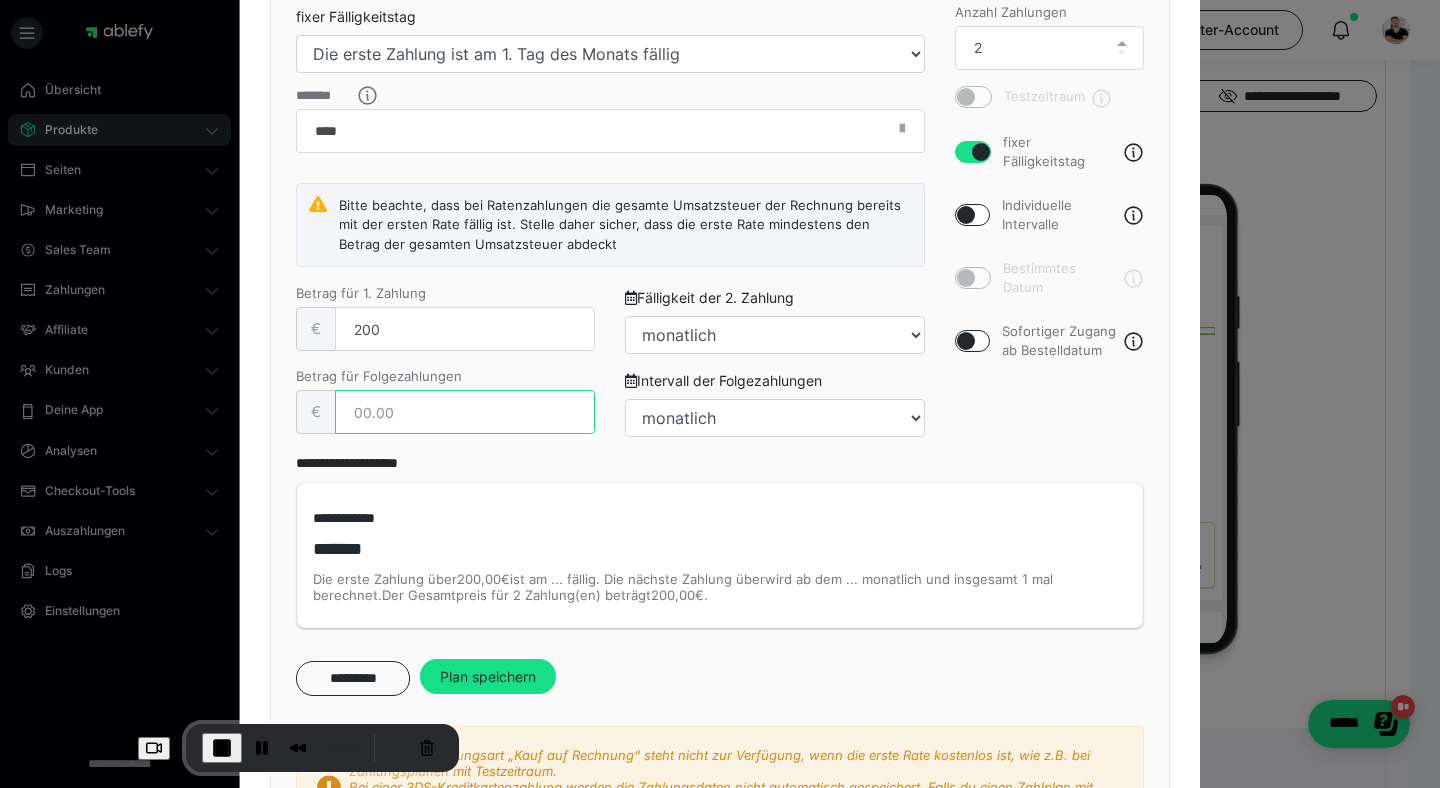click at bounding box center [465, 412] 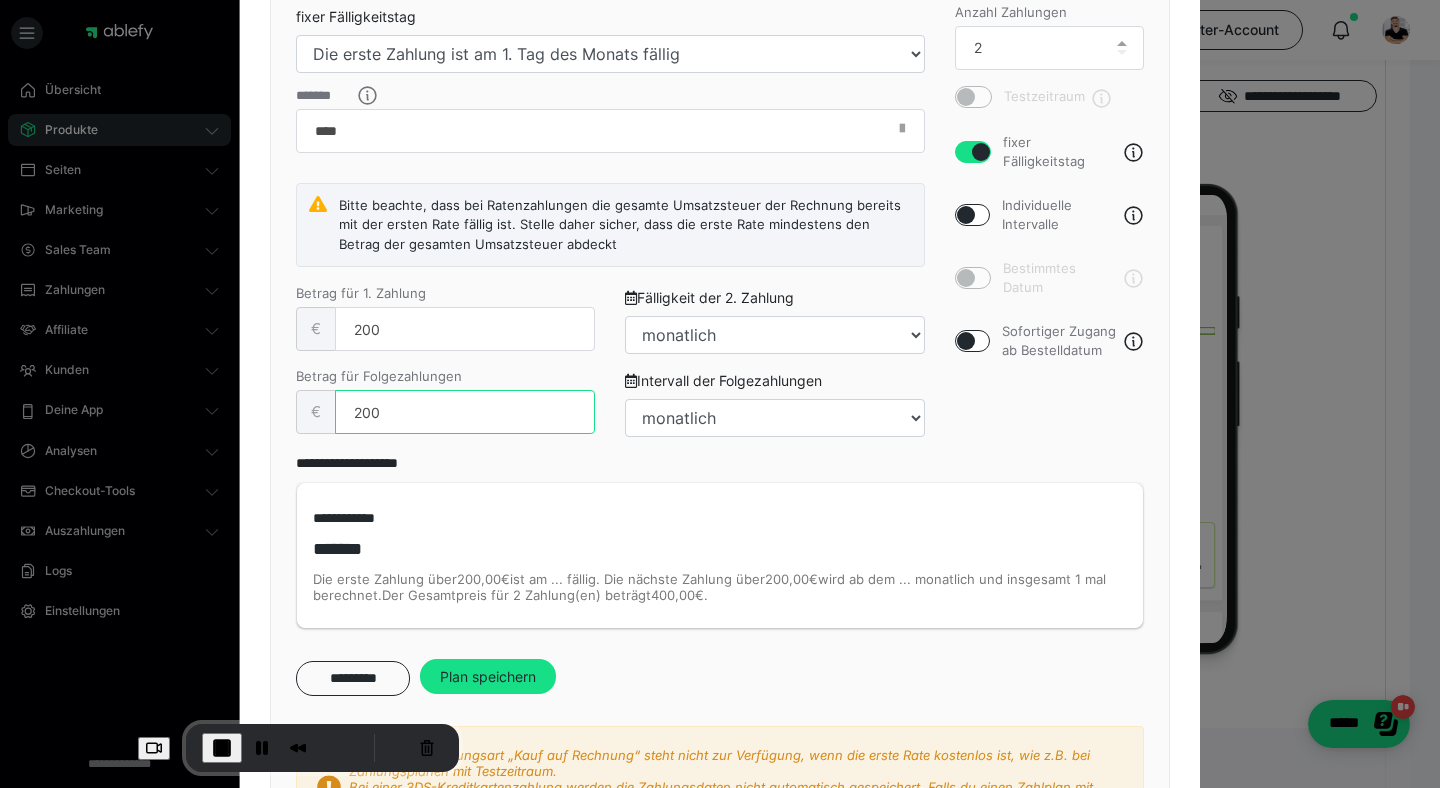 type on "200" 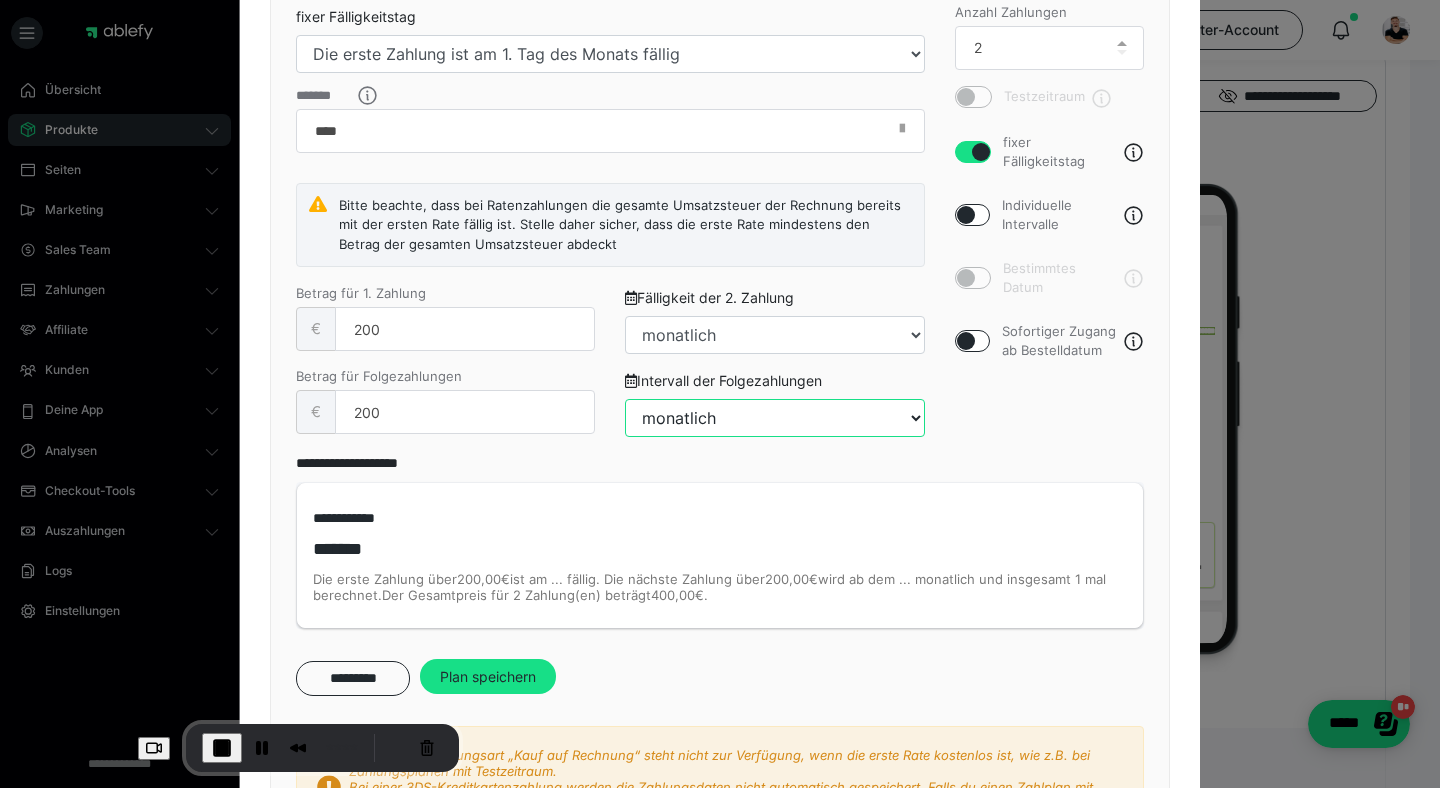 click on "täglich jeden 2. Tag jeden 3. Tag jeden 4. Tag jeden 5. Tag jeden 6. Tag wöchentlich jeden 8. Tag jeden 9. Tag jeden 10. Tag jeden 11. Tag jeden 12. Tag jeden 13. Tag 14-tägig jeden 15. Tag jeden 16. Tag jeden 17. Tag jeden 18. Tag jeden 19. Tag jeden 20. Tag jede 3. Woche jeden 22. Tag jeden 23. Tag jeden 24. Tag jeden 25. Tag jeden 26. Tag jeden 27. Tag jede 4. Woche monatlich jeden 2. Monat vierteljährlich jeden 4. Monat jeden 5. Monat halbjährlich jeden 7. Monat jeden 8. Monat jeden 9. Monat jeden 10. Monat jeden 11. Monat jährlich jedes 2. Jahr" at bounding box center [774, 418] 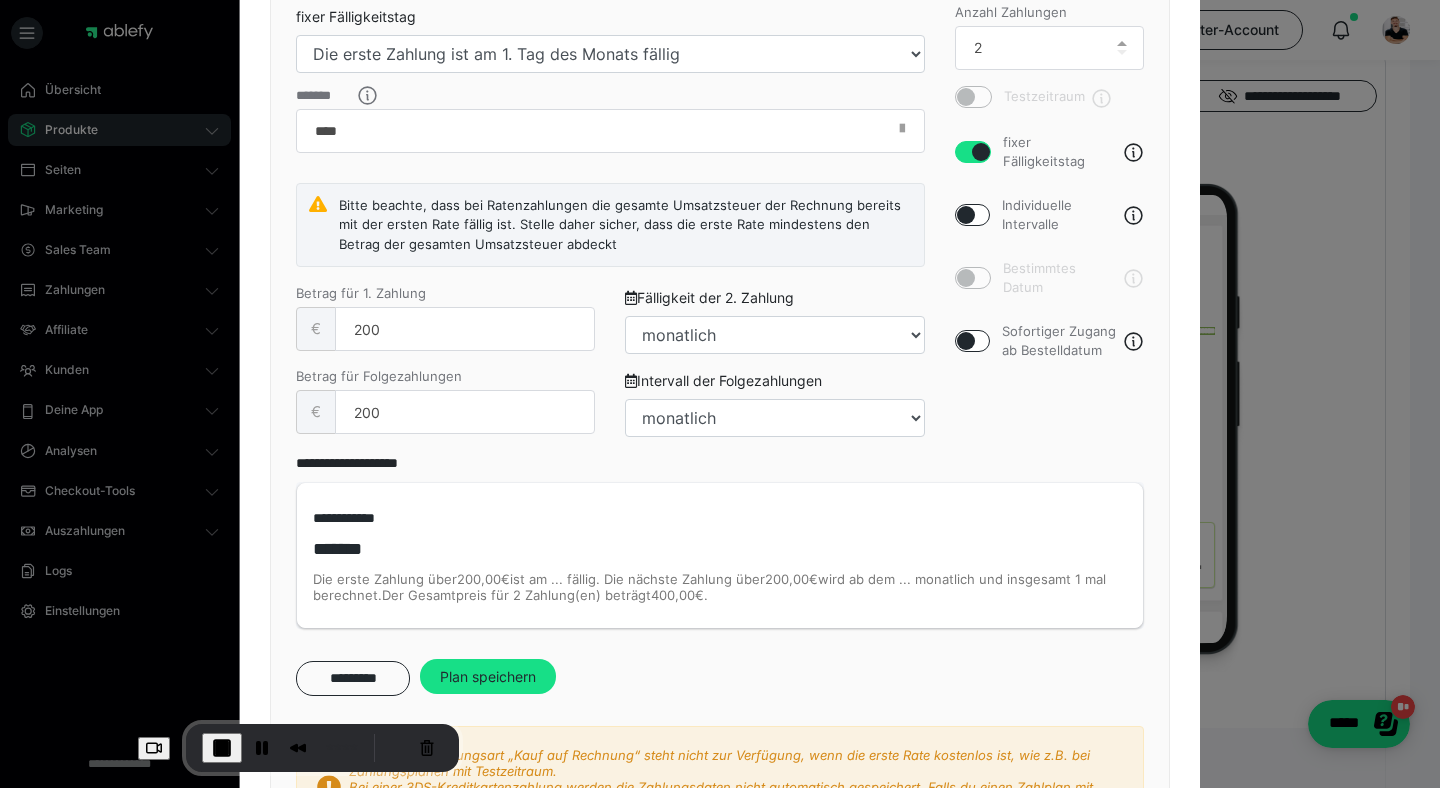 click on "Testzeitraum fixer Fälligkeitstag Individuelle Intervalle Bestimmtes Datum Sofortiger Zugang ab Bestelldatum" at bounding box center (1050, 223) 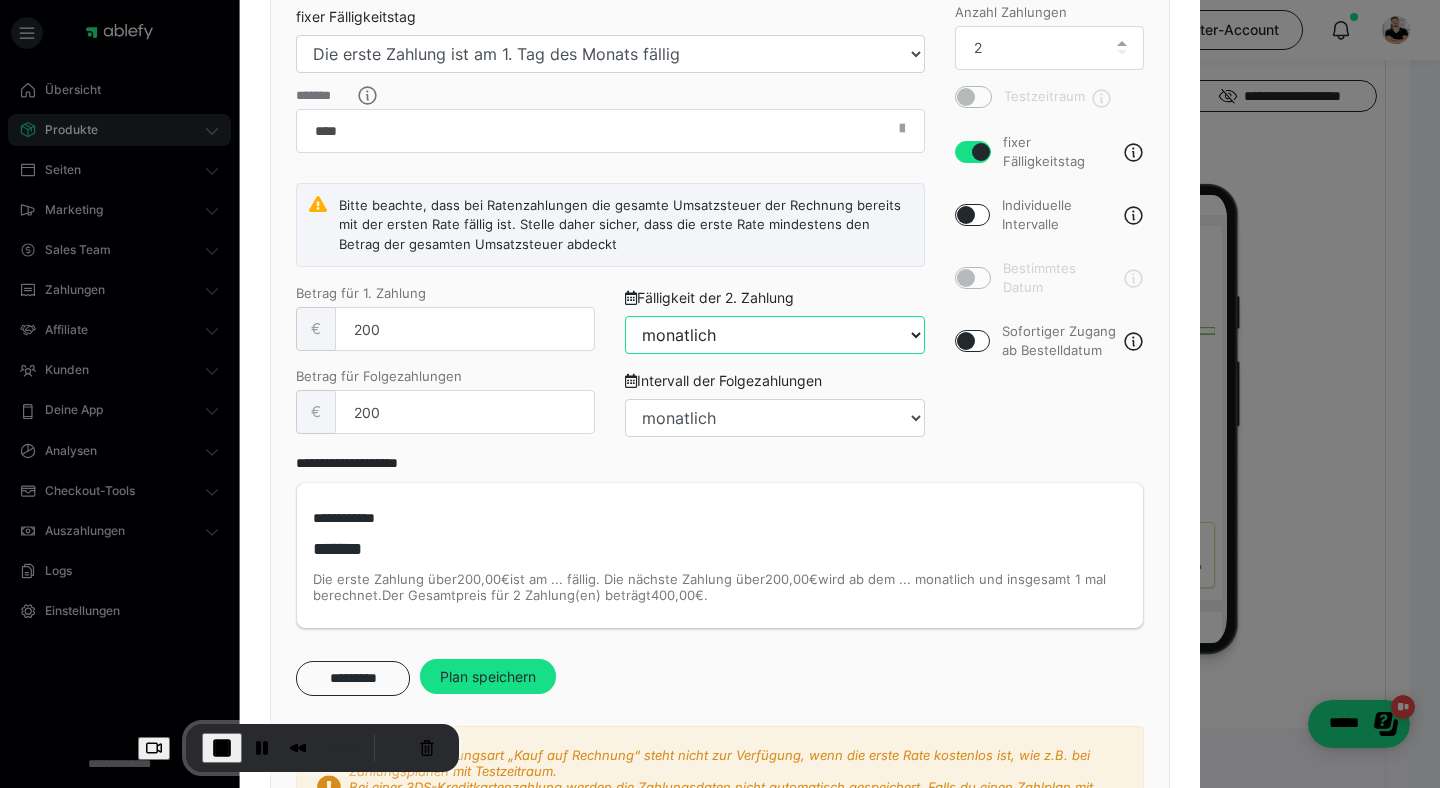 click on "täglich jeden 2. Tag jeden 3. Tag jeden 4. Tag jeden 5. Tag jeden 6. Tag wöchentlich jeden 8. Tag jeden 9. Tag jeden 10. Tag jeden 11. Tag jeden 12. Tag jeden 13. Tag 14-tägig jeden 15. Tag jeden 16. Tag jeden 17. Tag jeden 18. Tag jeden 19. Tag jeden 20. Tag jede 3. Woche jeden 22. Tag jeden 23. Tag jeden 24. Tag jeden 25. Tag jeden 26. Tag jeden 27. Tag jede 4. Woche monatlich jeden 2. Monat vierteljährlich jeden 4. Monat jeden 5. Monat halbjährlich jeden 7. Monat jeden 8. Monat jeden 9. Monat jeden 10. Monat jeden 11. Monat jährlich jedes 2. Jahr" at bounding box center (774, 335) 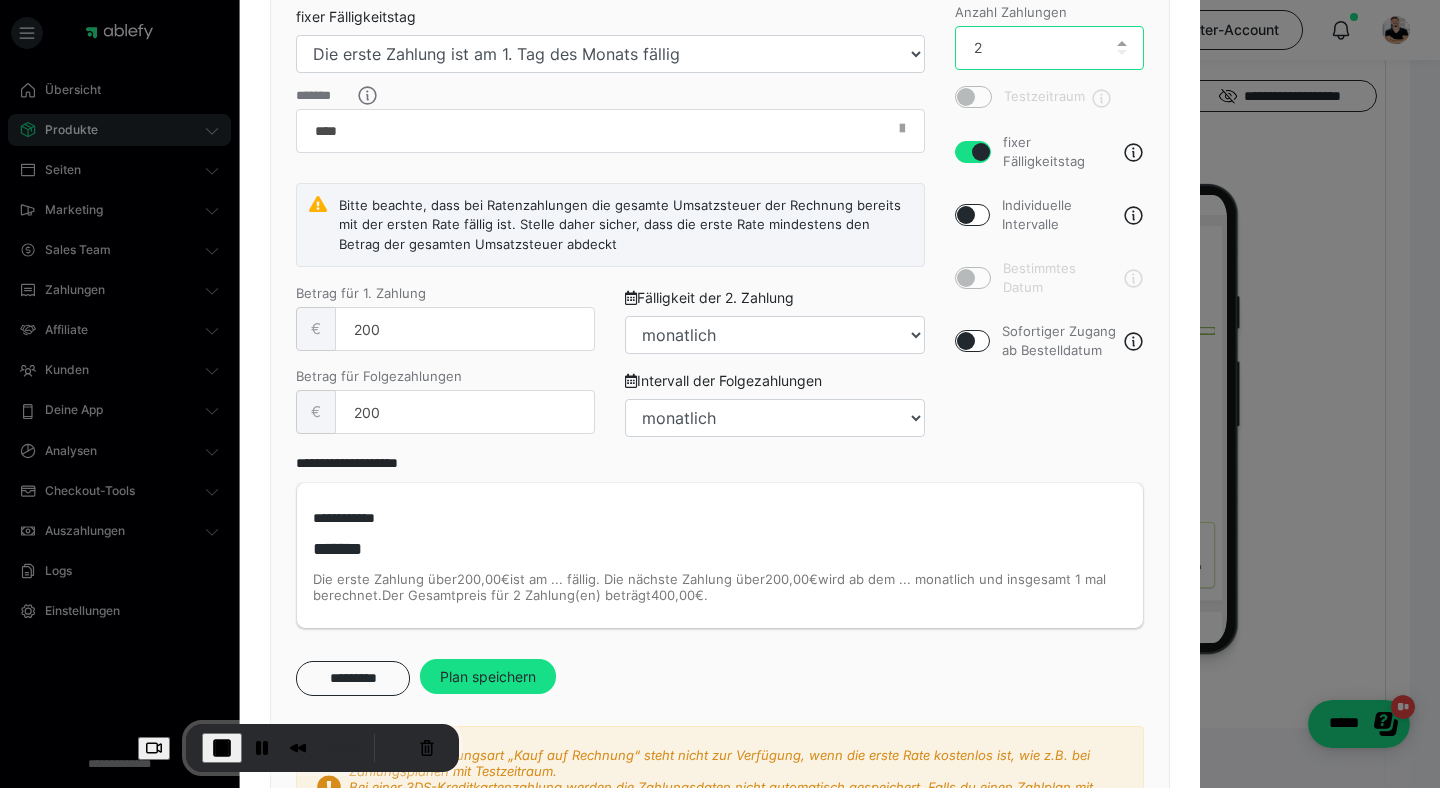 click on "2" at bounding box center [1050, 48] 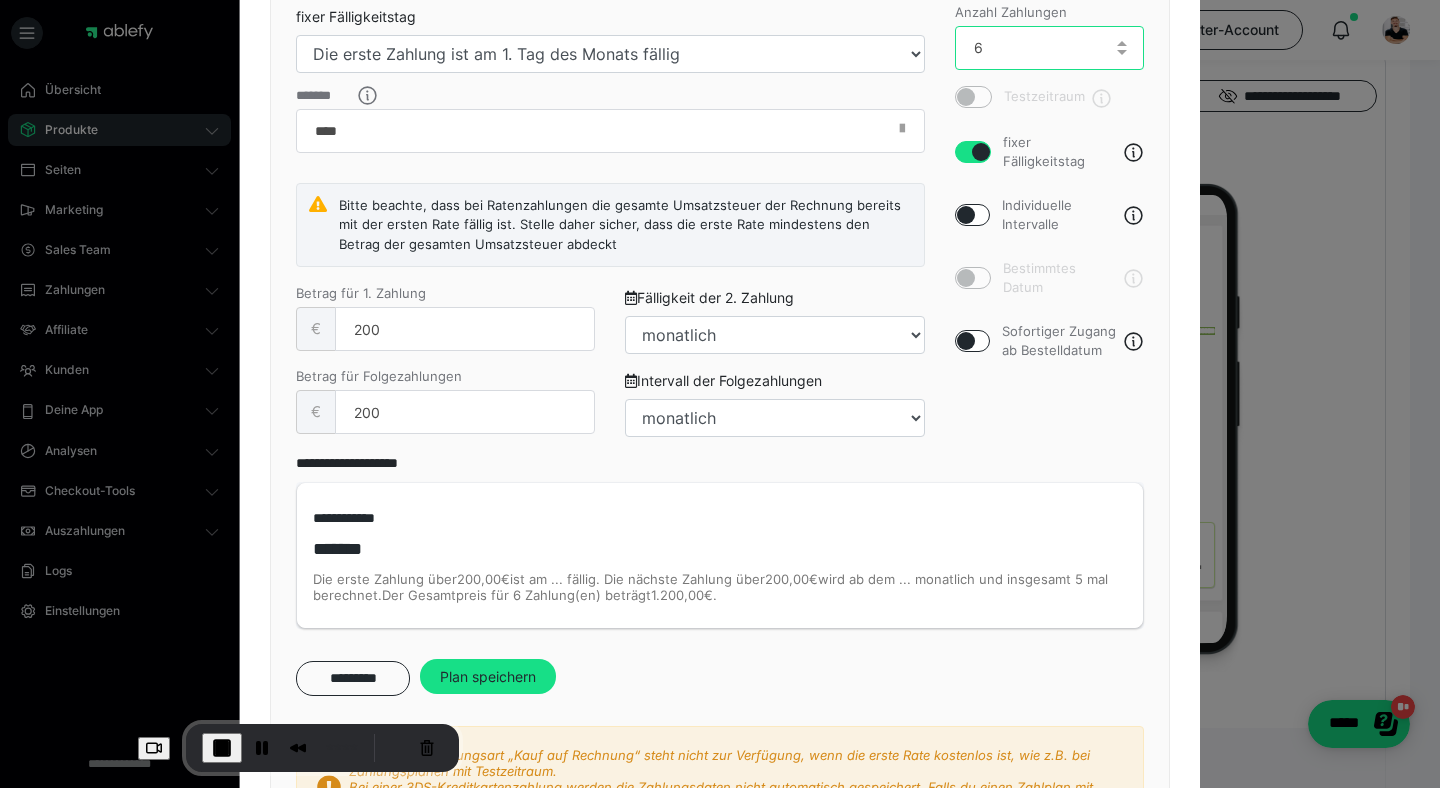 type on "6" 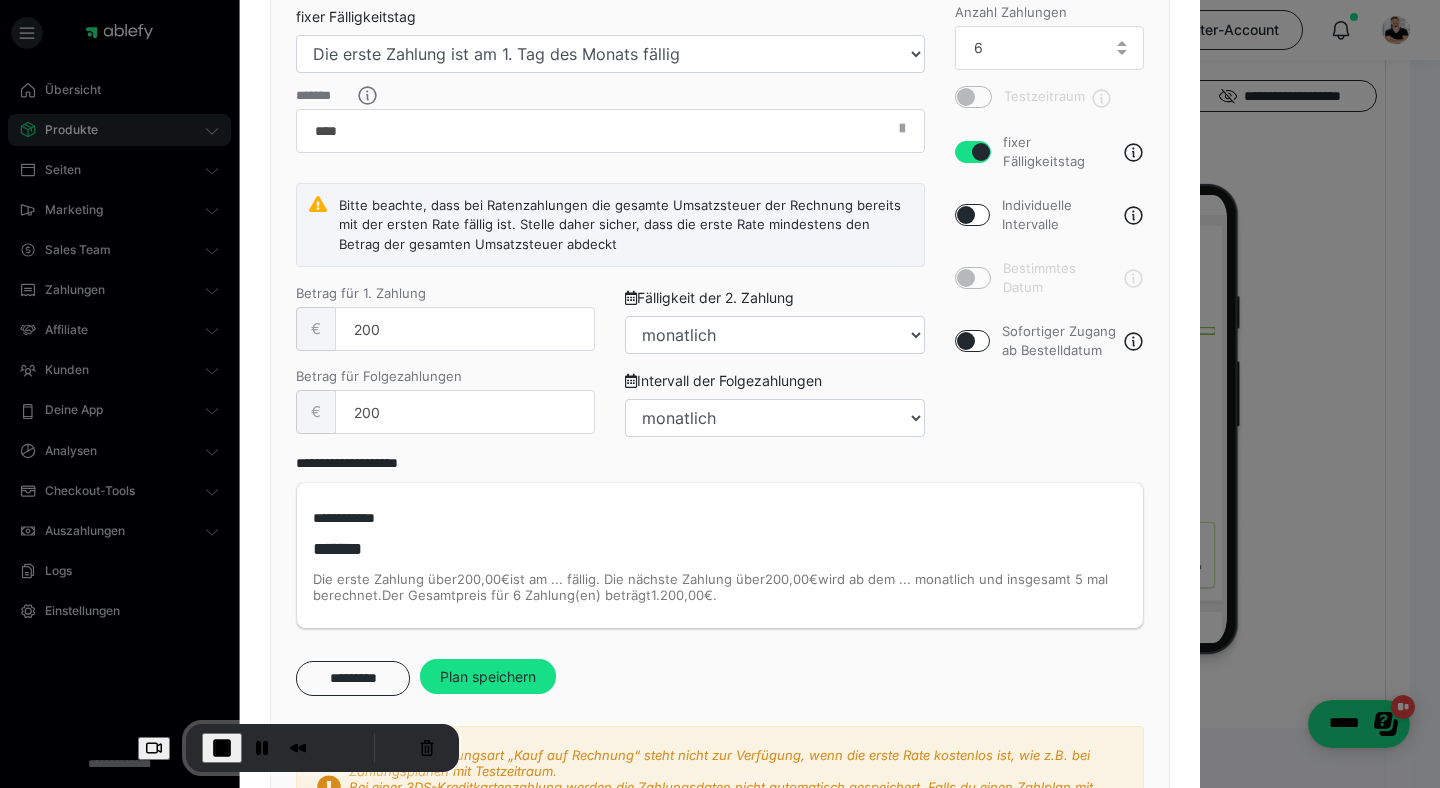 click on "Anzahl Zahlungen 6 Testzeitraum fixer Fälligkeitstag Individuelle Intervalle Bestimmtes Datum Sofortiger Zugang ab Bestelldatum" at bounding box center [1050, 230] 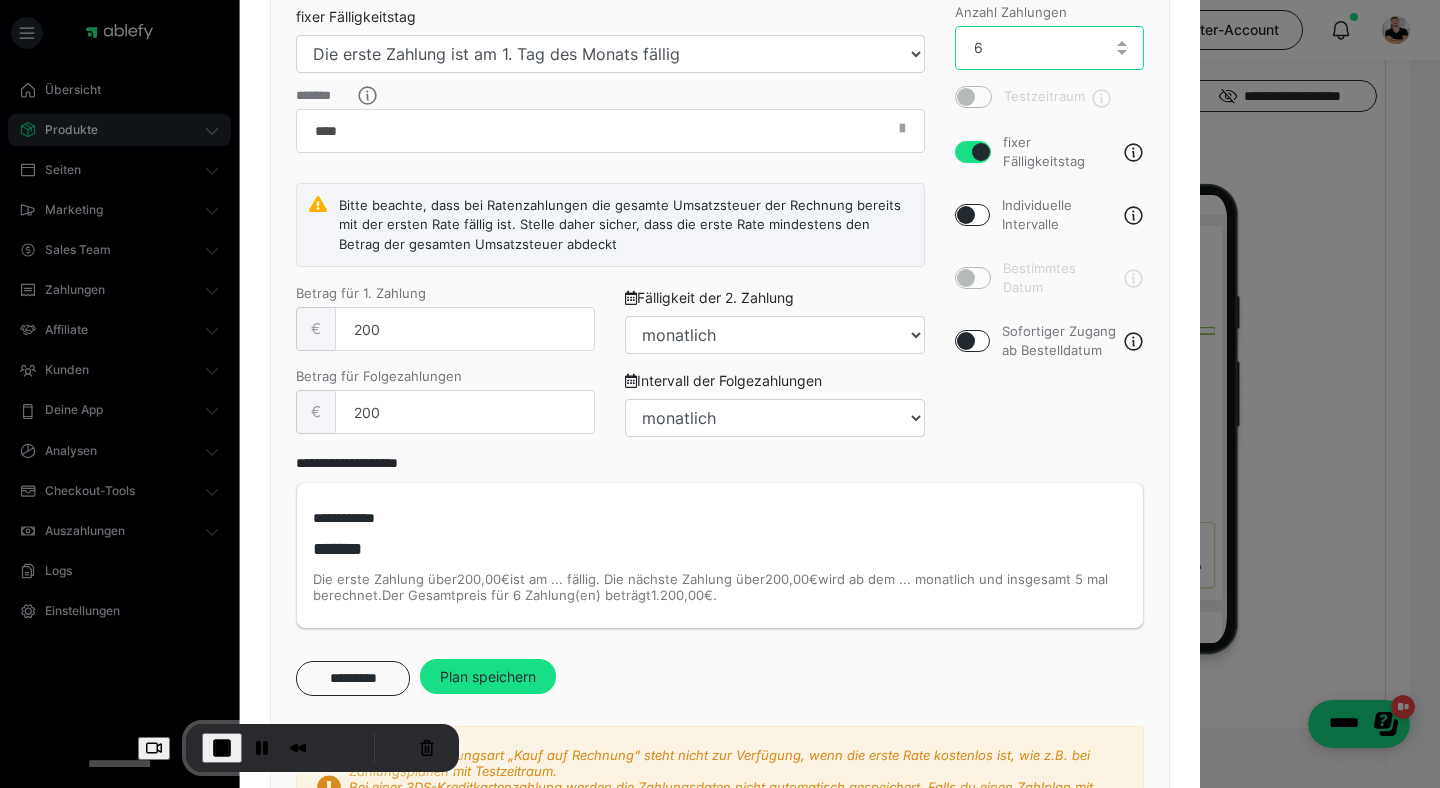click on "6" at bounding box center [1050, 48] 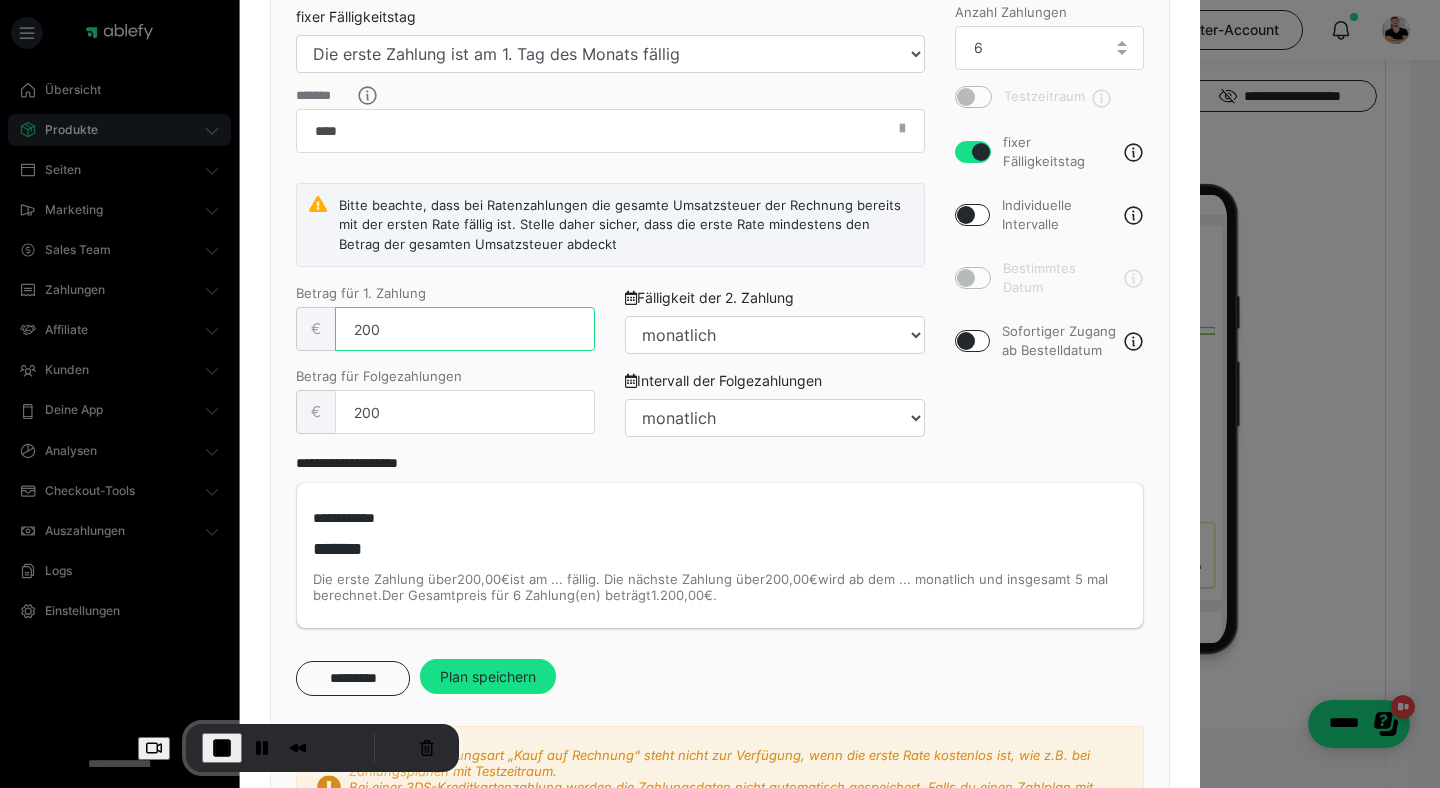 click on "200" at bounding box center [465, 329] 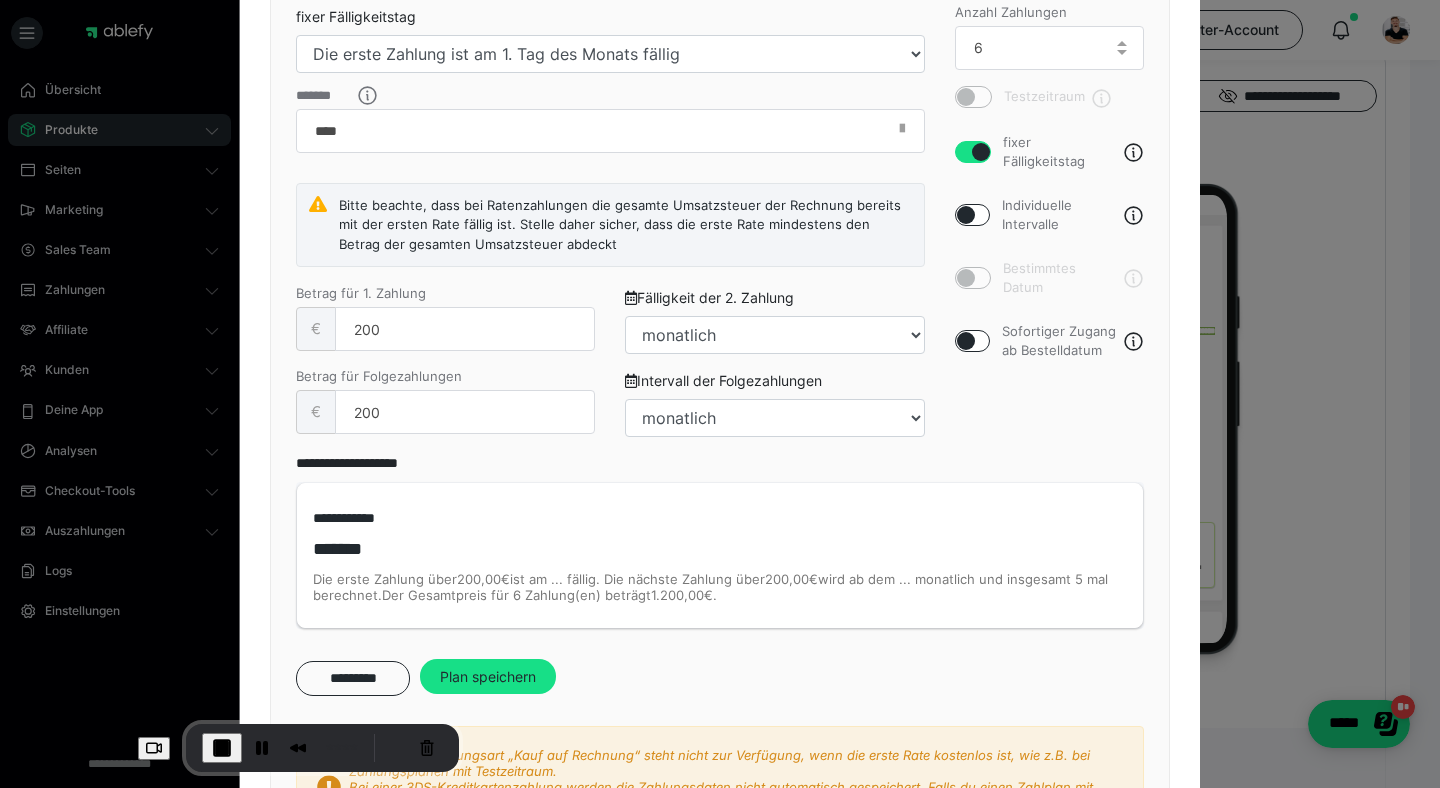 click at bounding box center (981, 152) 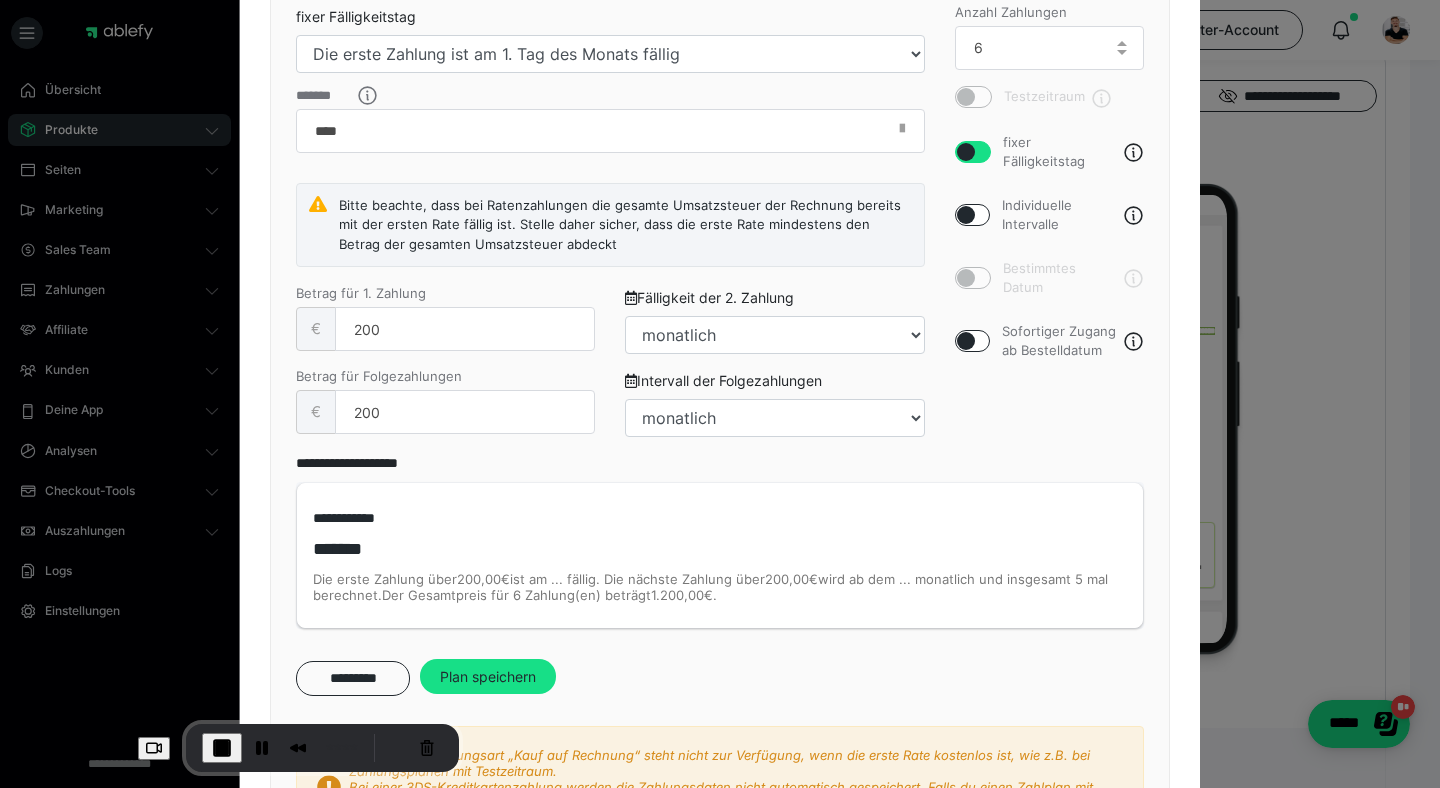 checkbox on "false" 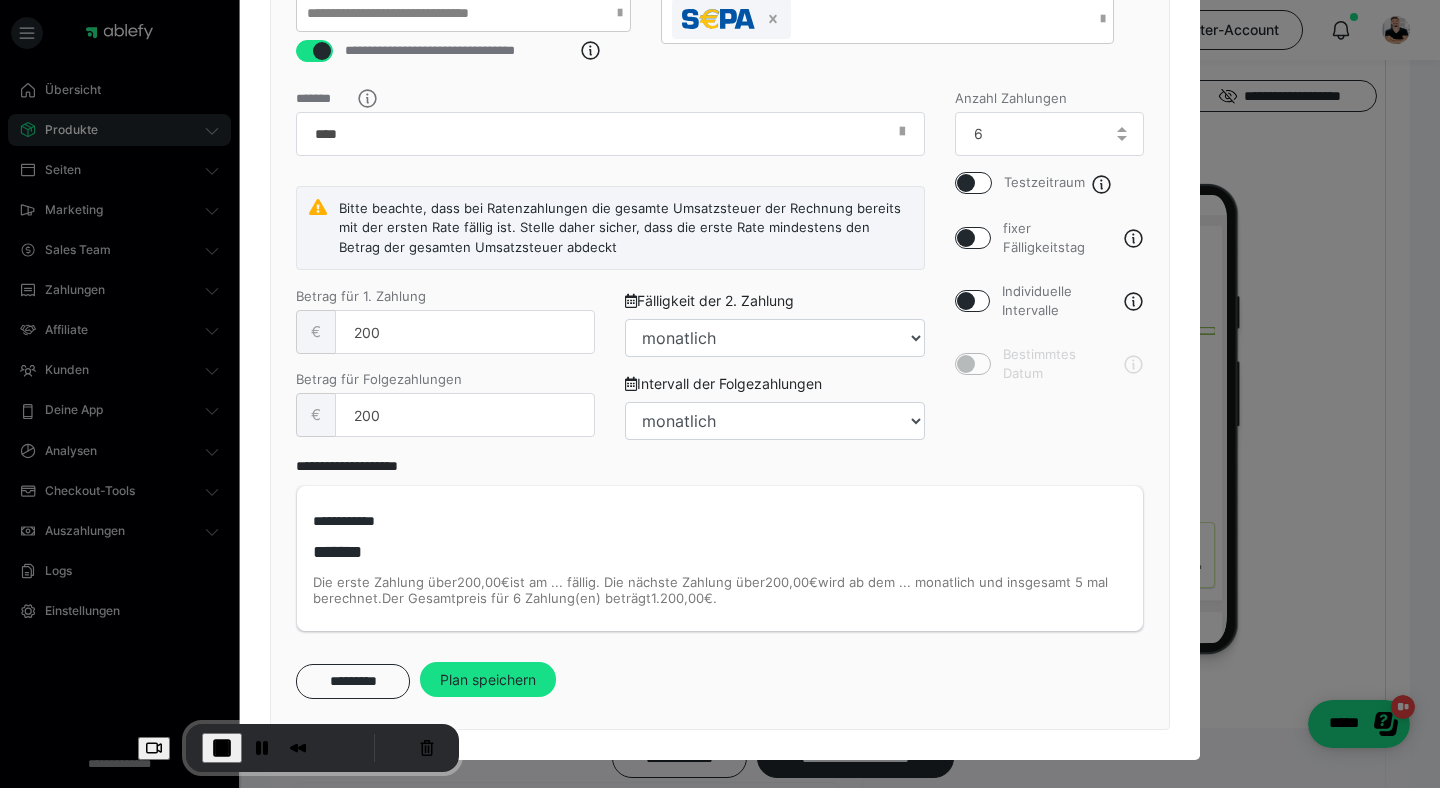 click at bounding box center [966, 301] 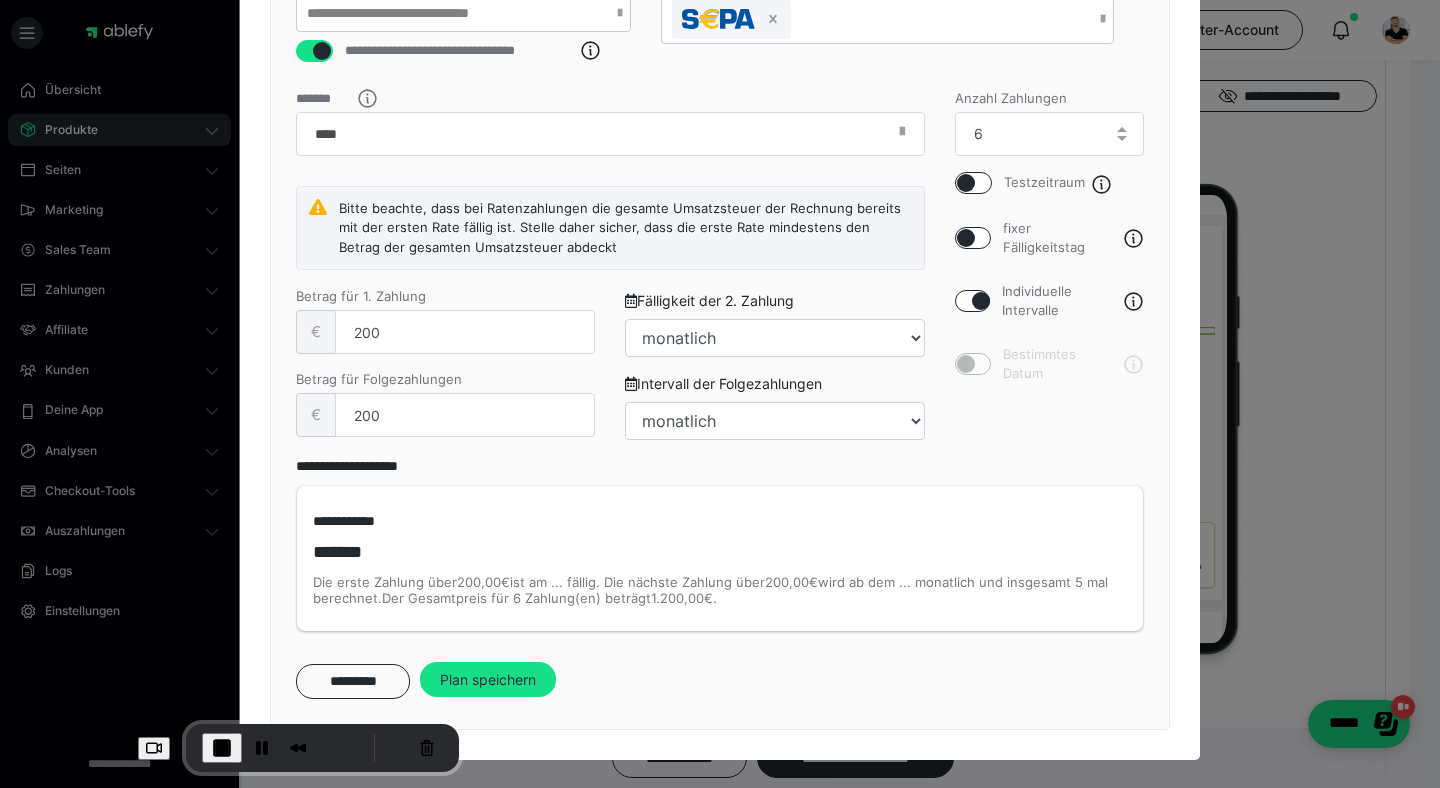 checkbox on "true" 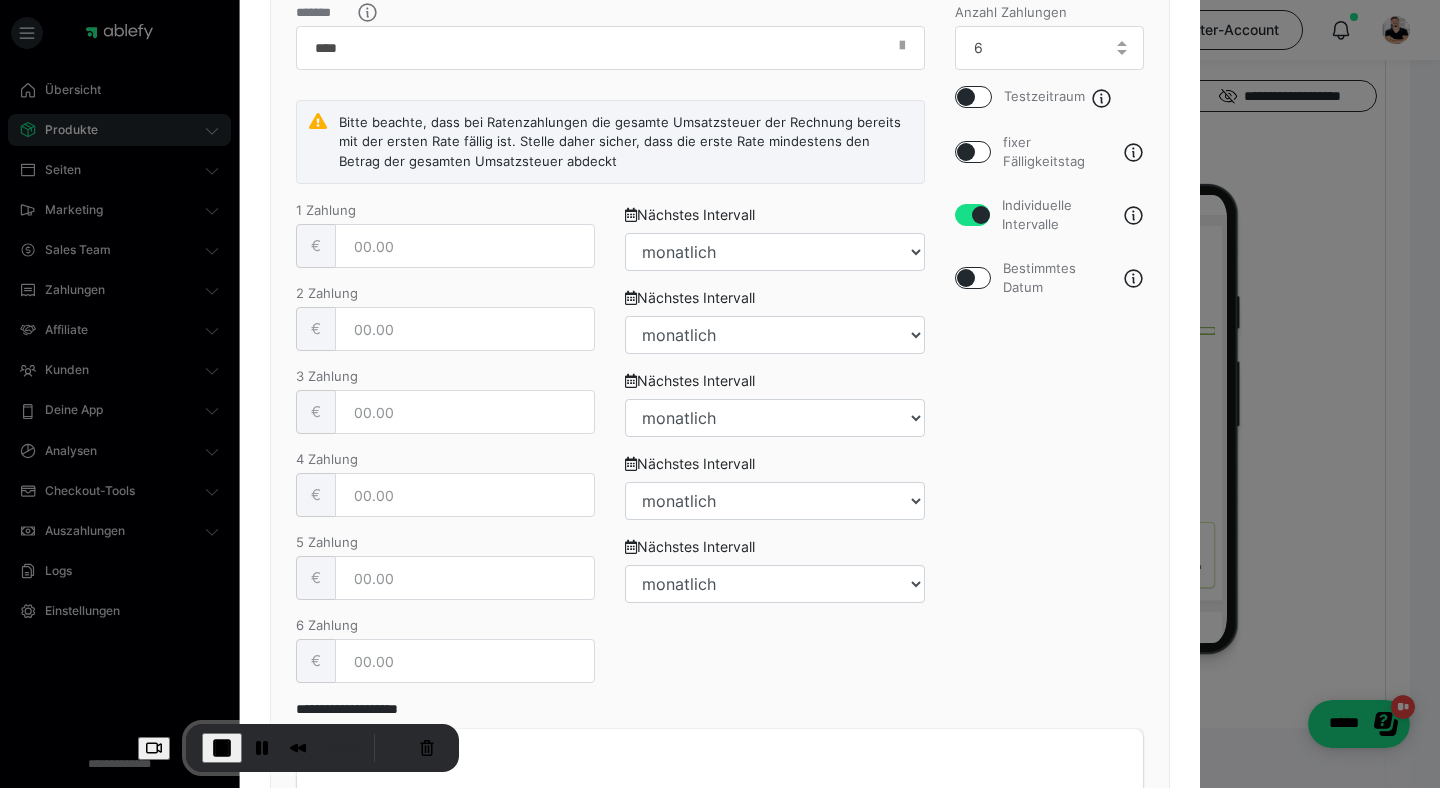 click at bounding box center [966, 278] 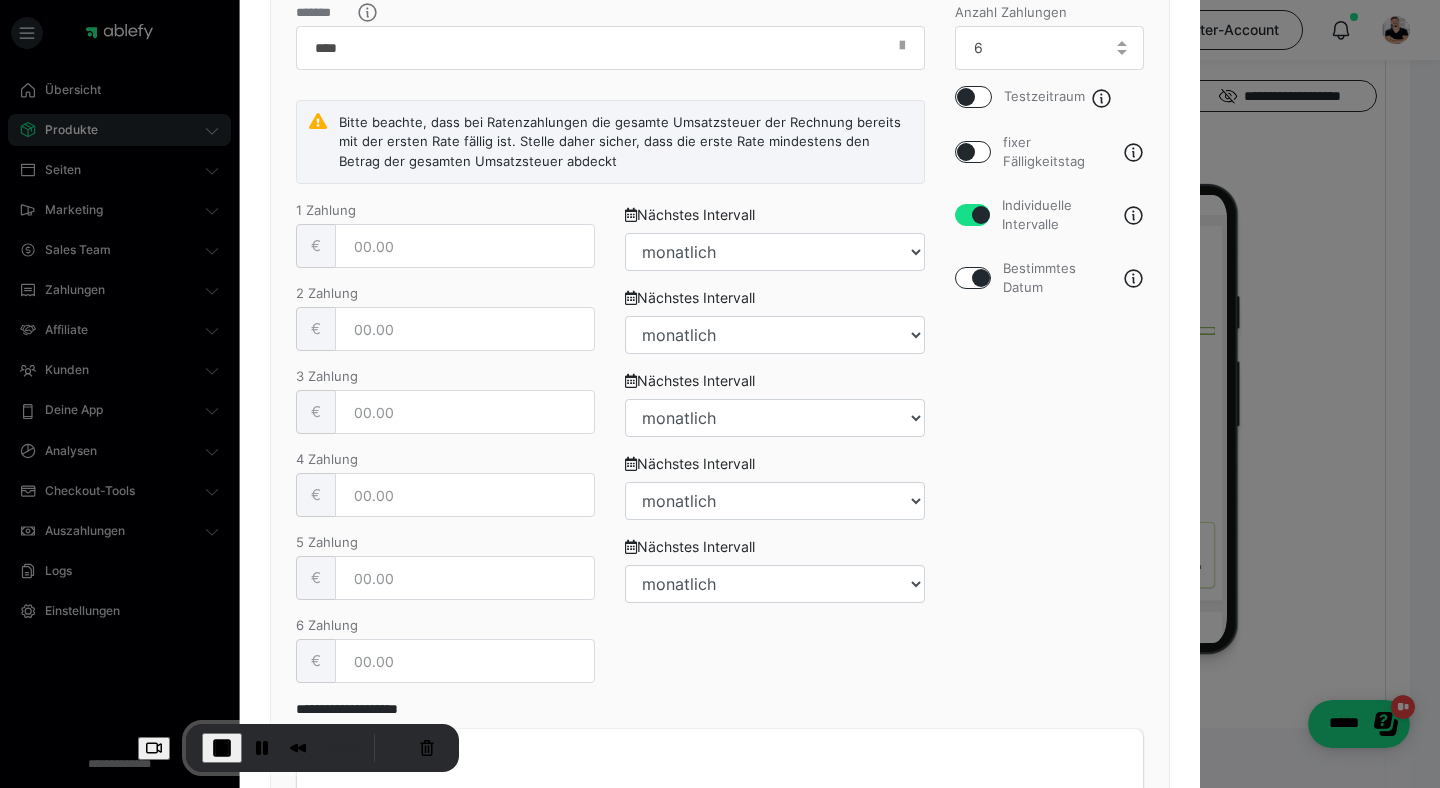 checkbox on "true" 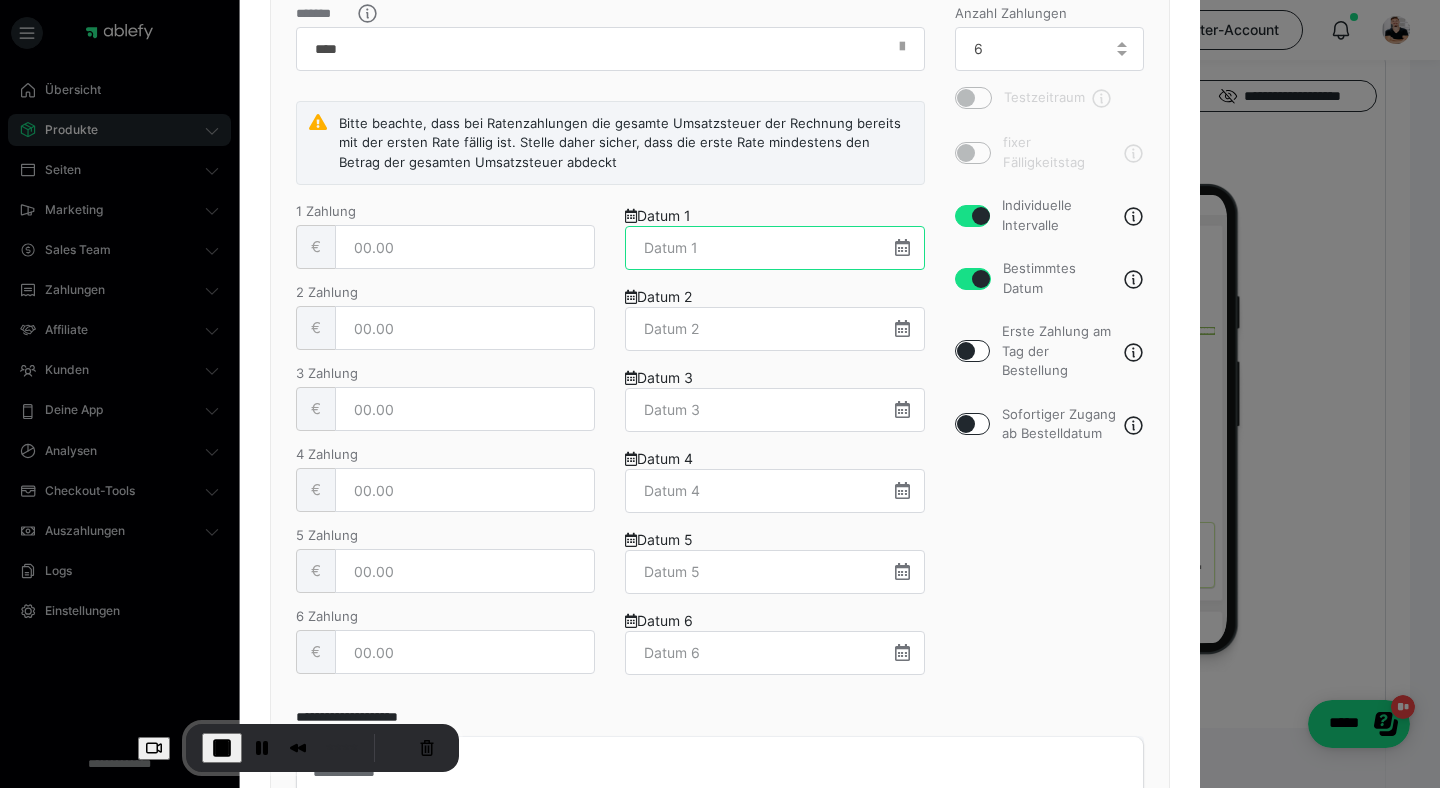 click at bounding box center (774, 248) 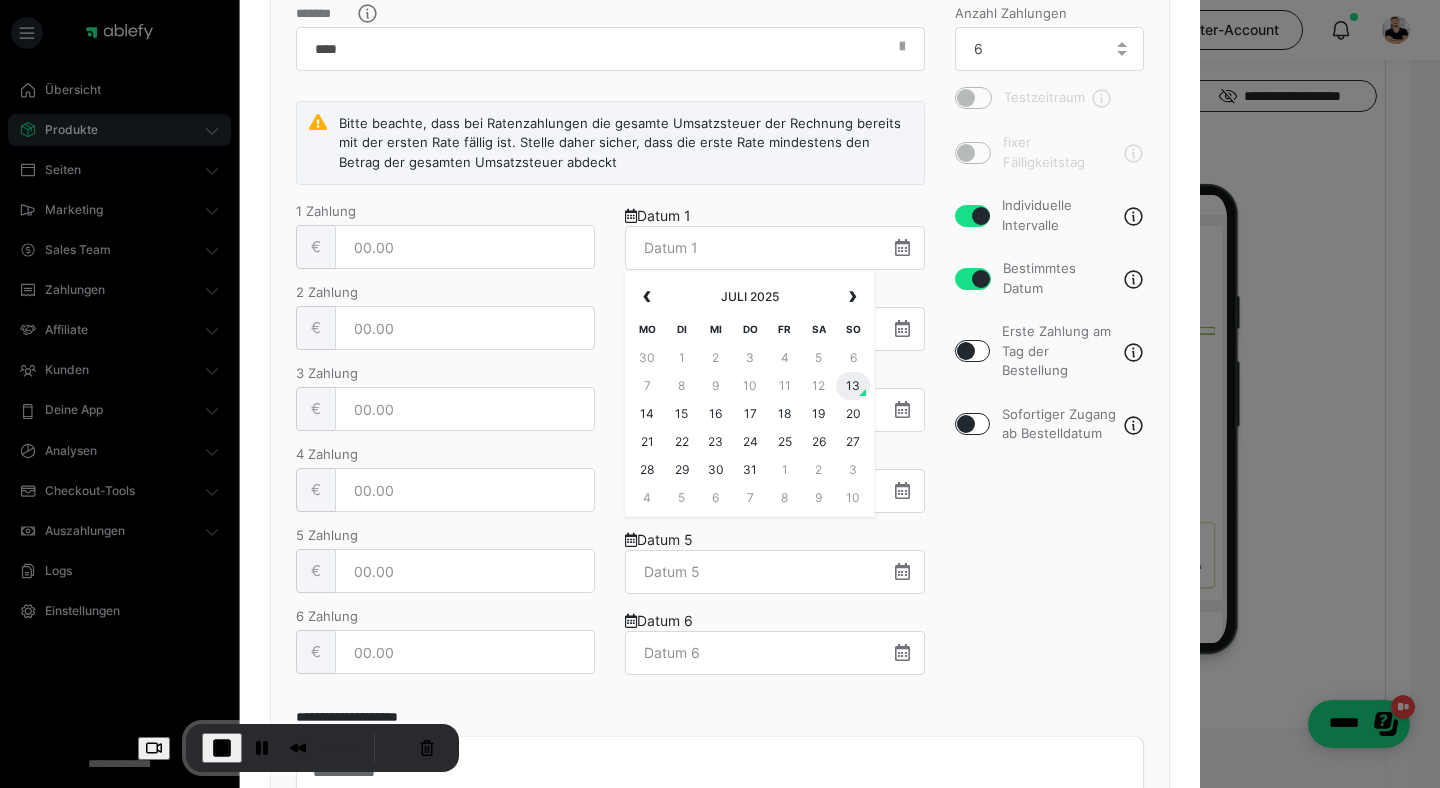 click on "13" at bounding box center (853, 386) 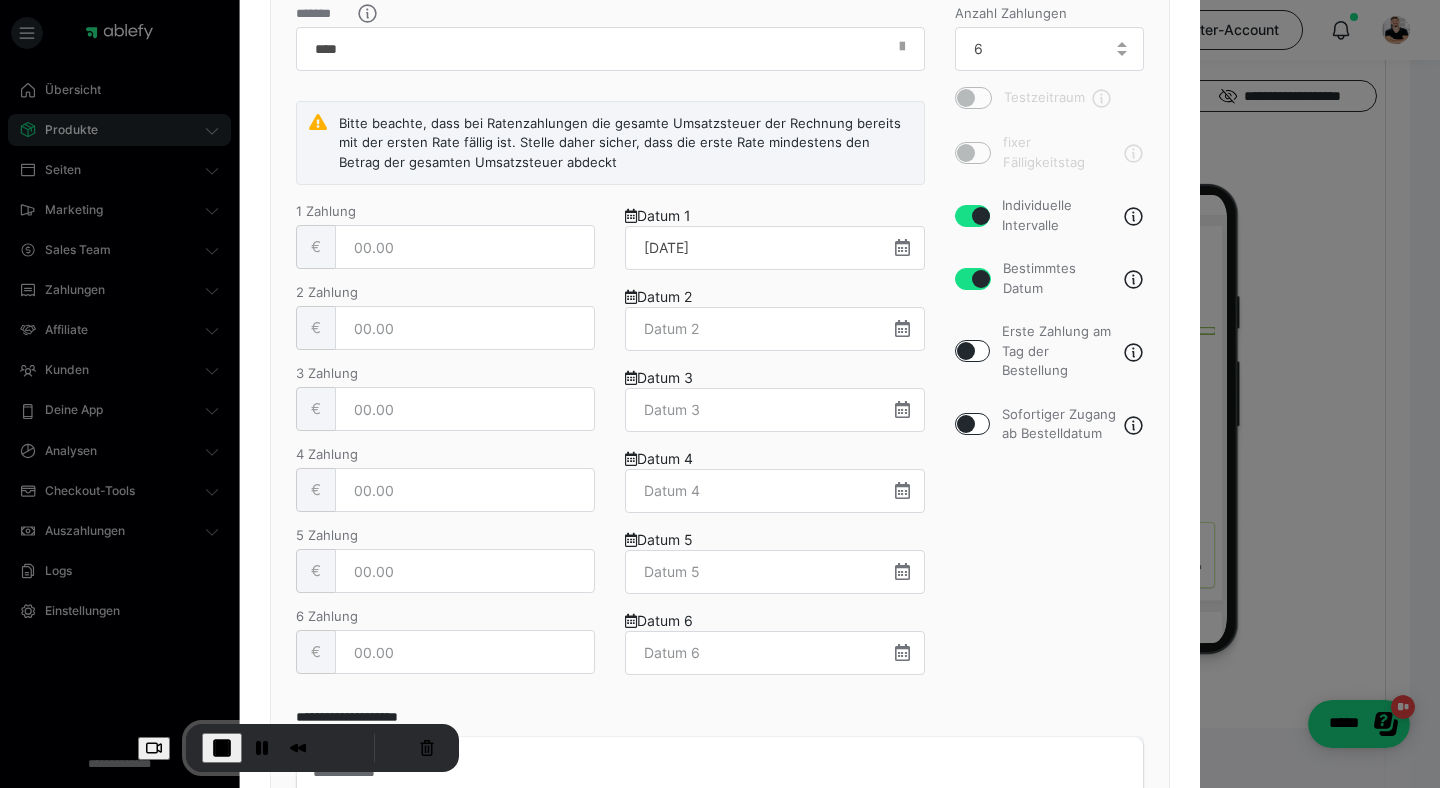 click at bounding box center (902, 328) 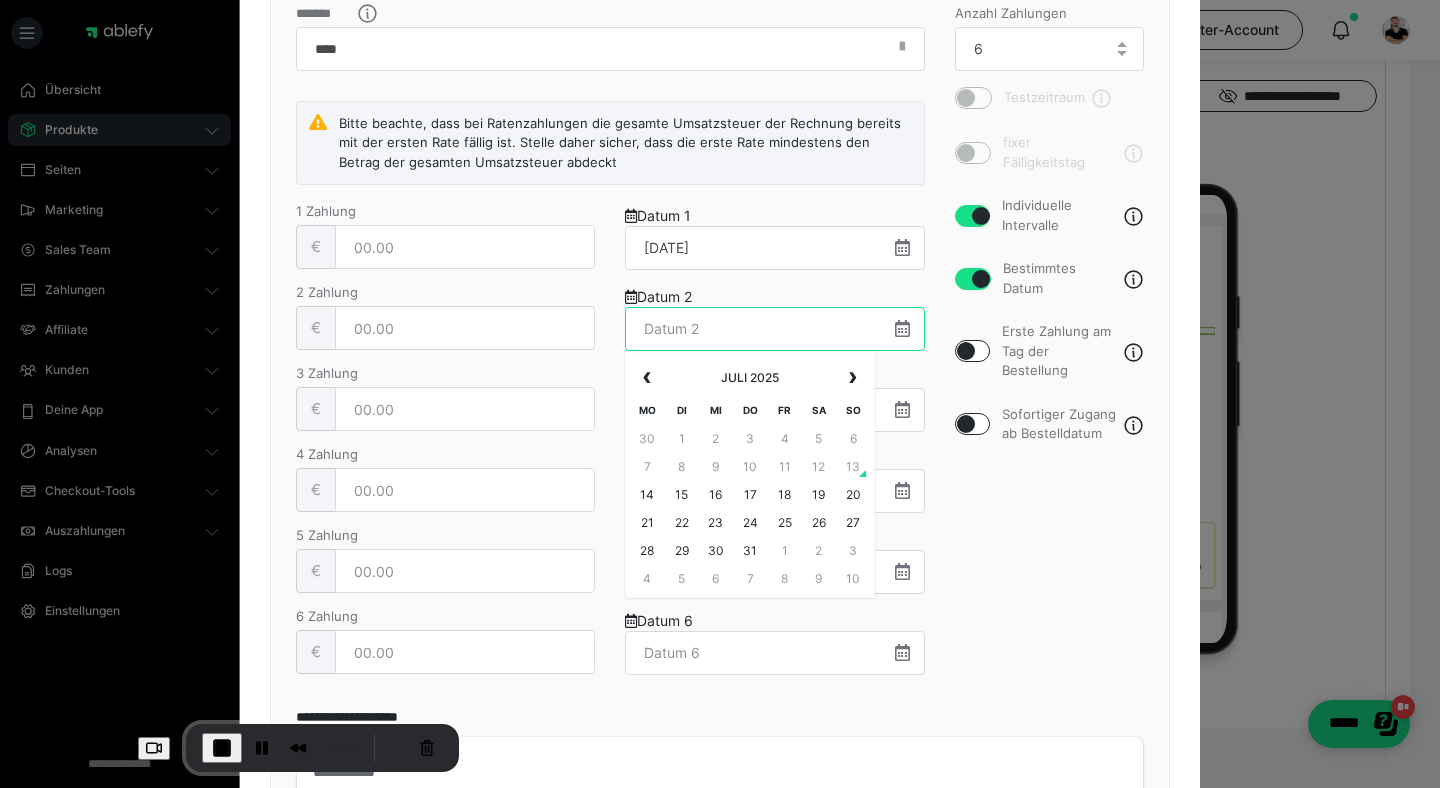 click at bounding box center [774, 329] 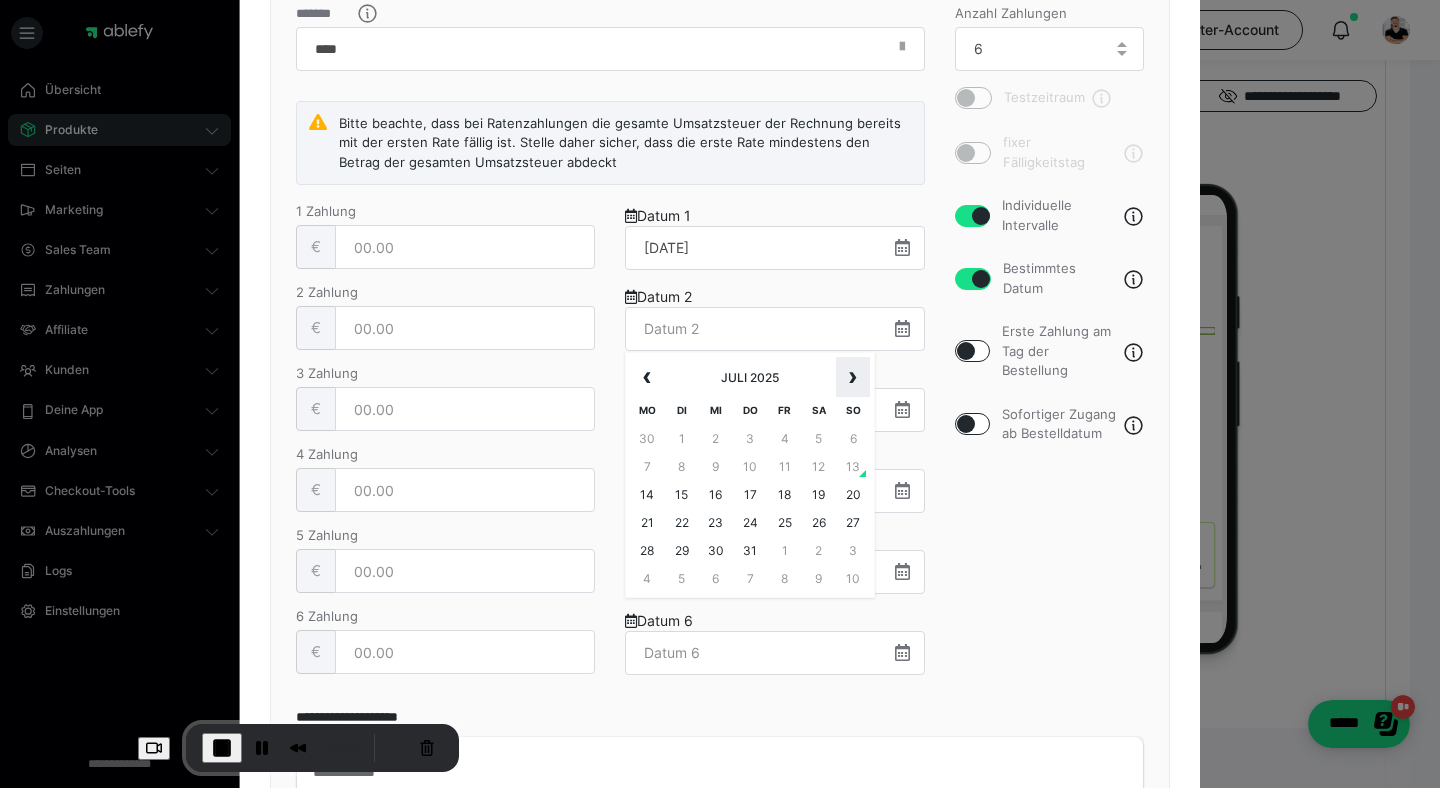 click on "›" at bounding box center [853, 377] 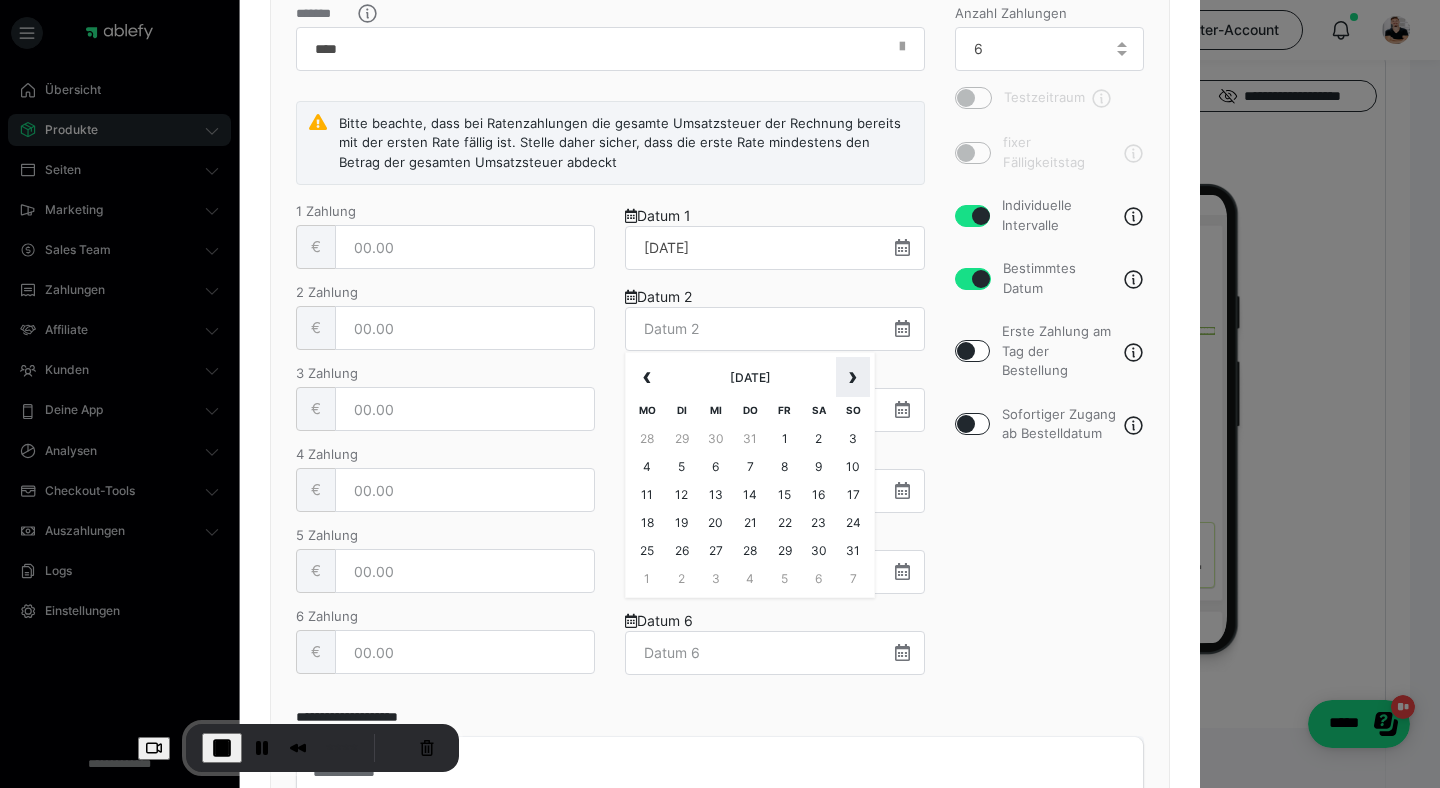 click on "›" at bounding box center (853, 377) 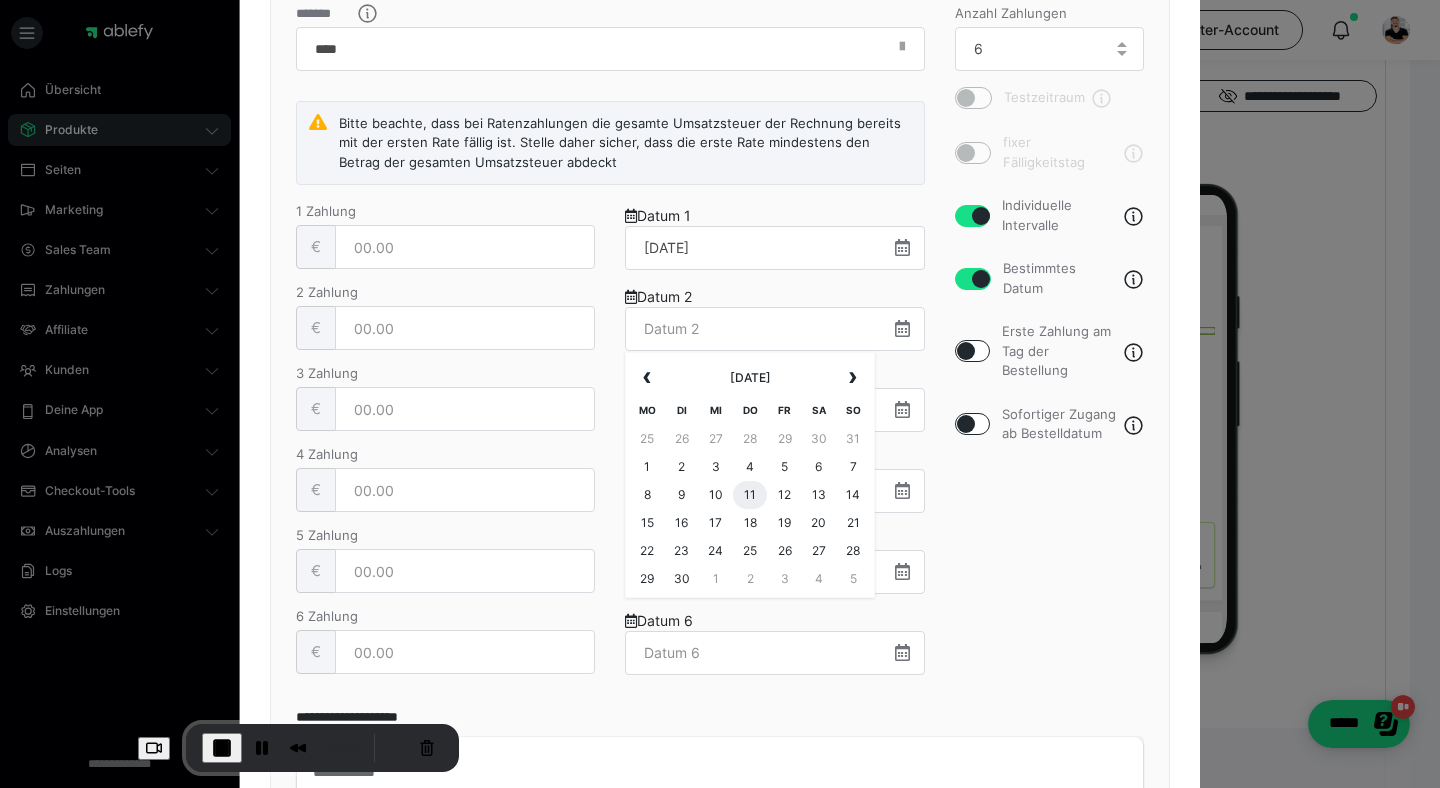 click on "11" at bounding box center (750, 495) 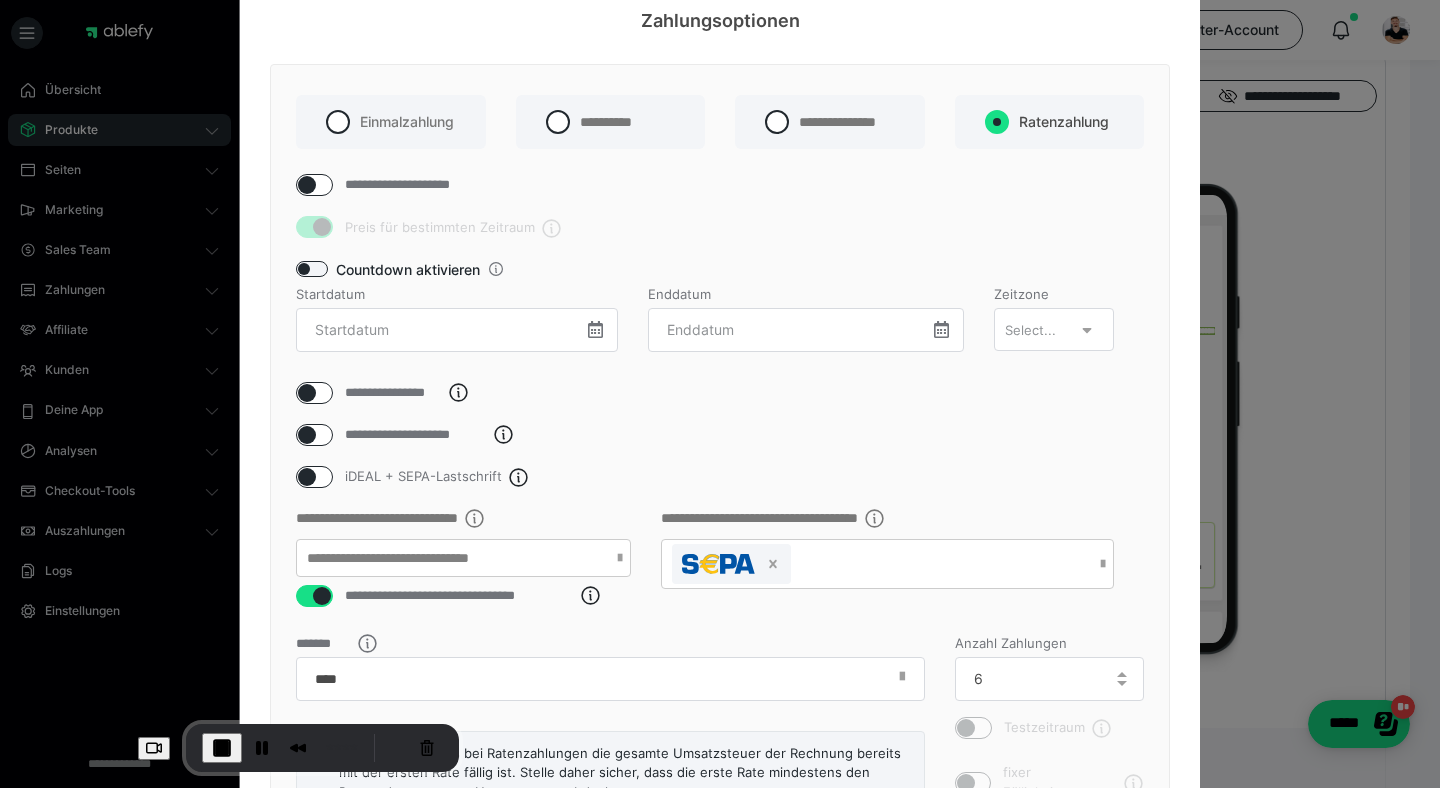 scroll, scrollTop: 0, scrollLeft: 0, axis: both 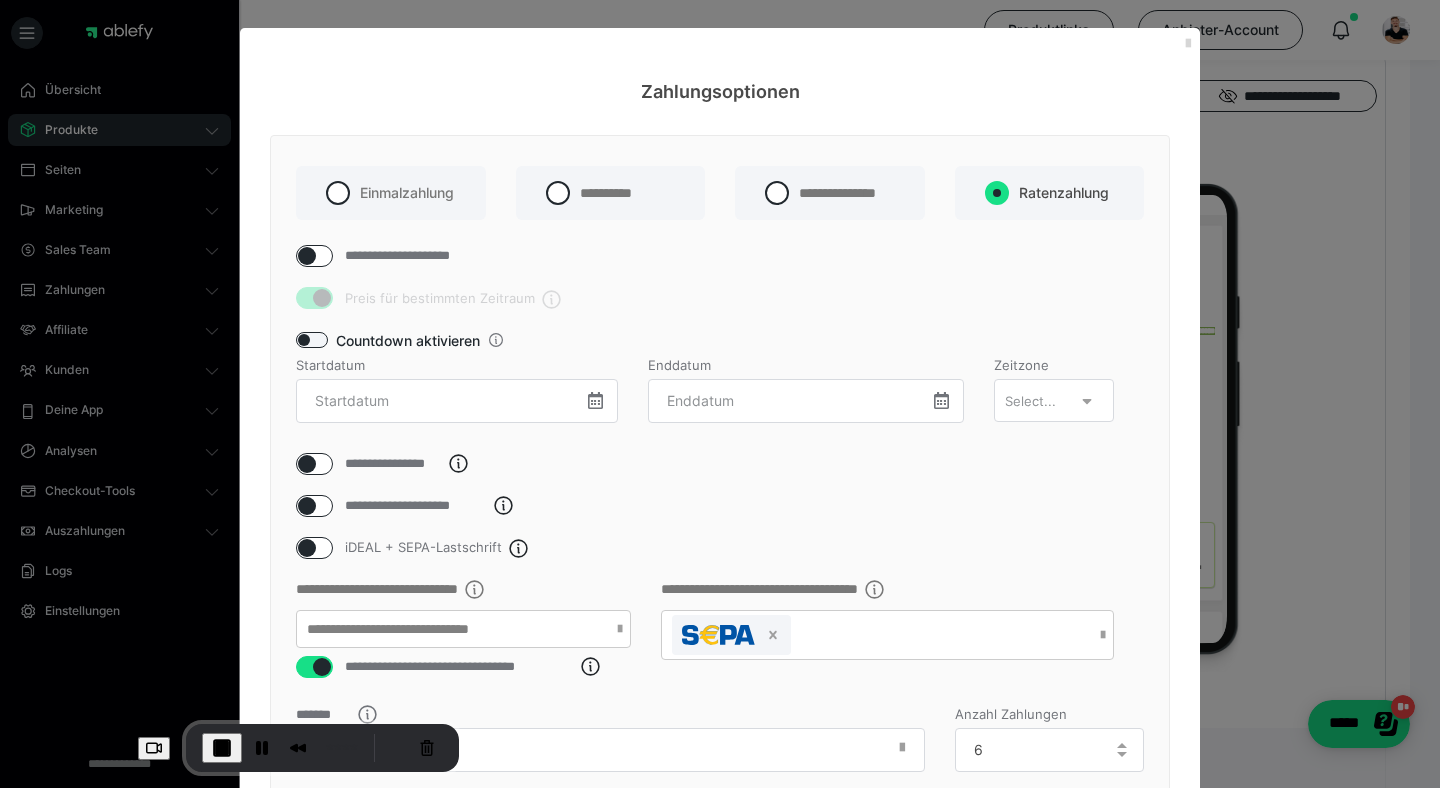 click at bounding box center [1188, 44] 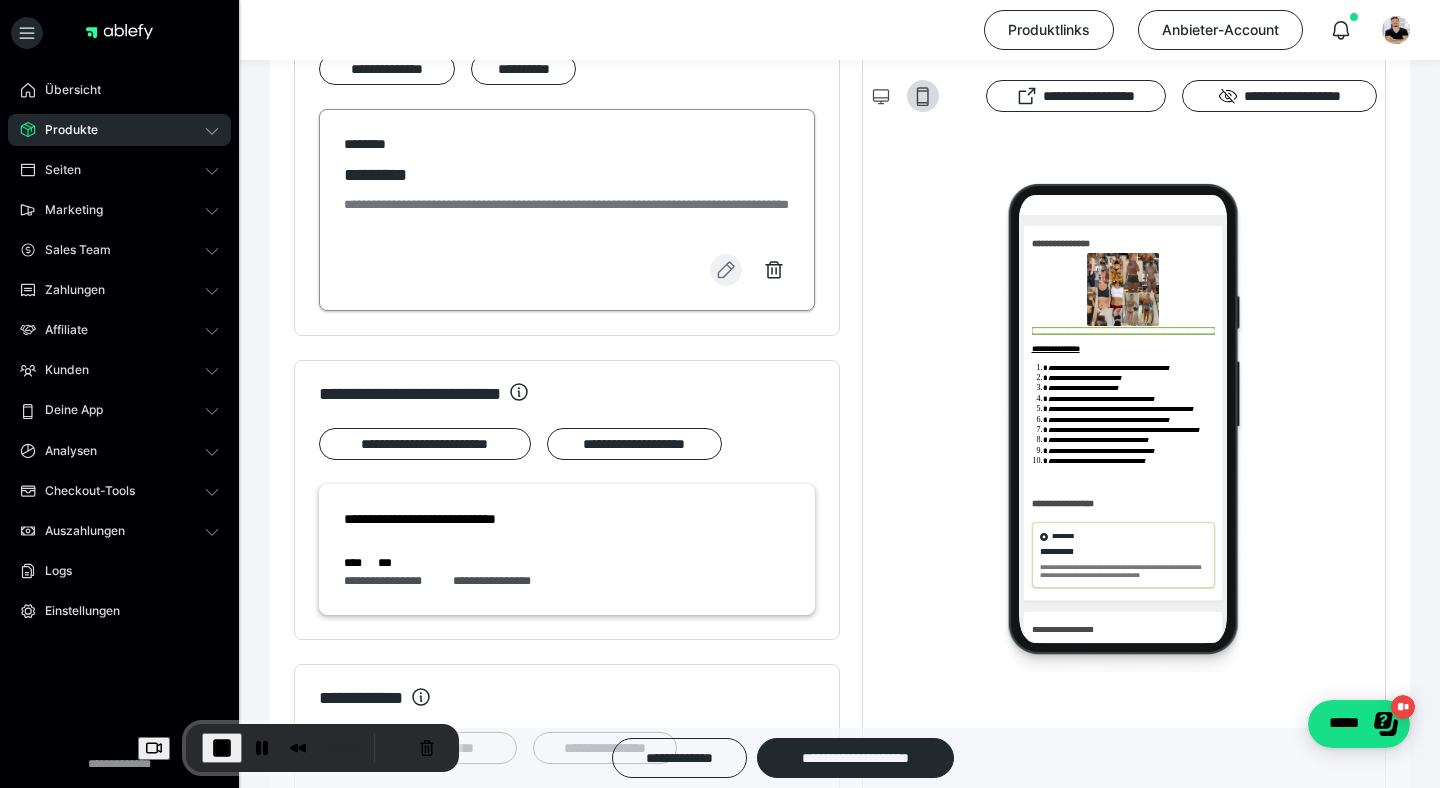 scroll, scrollTop: 1324, scrollLeft: 0, axis: vertical 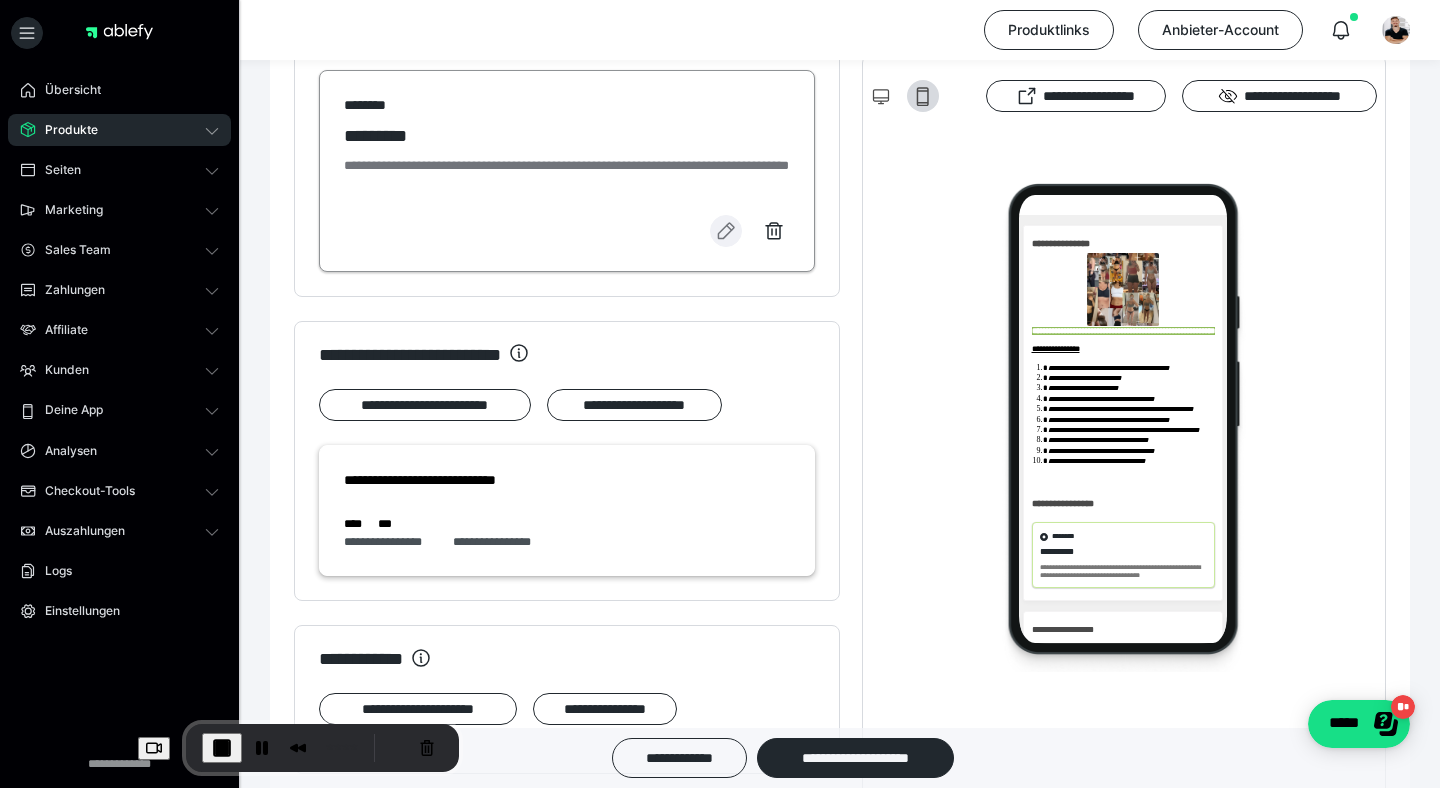 click 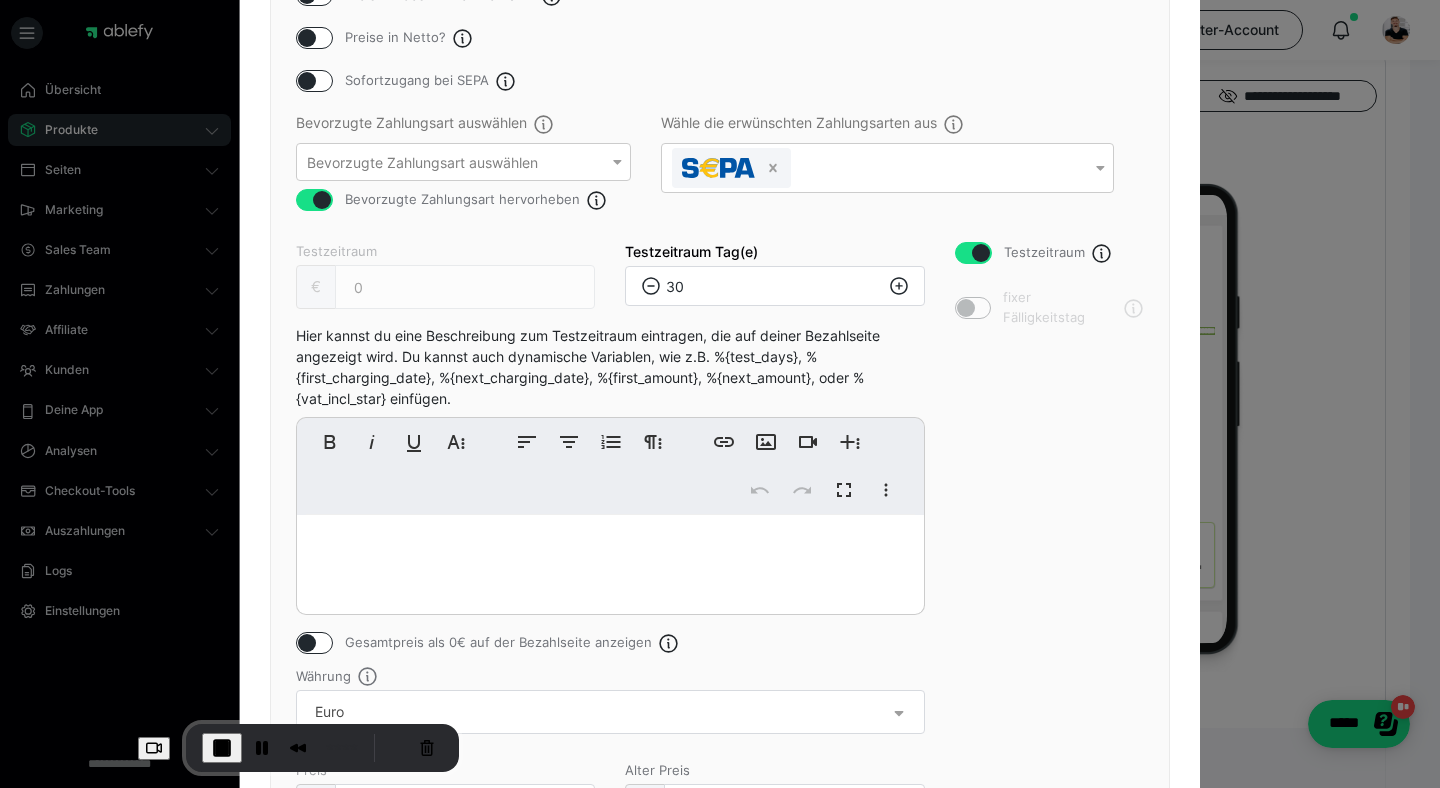 click at bounding box center (981, 253) 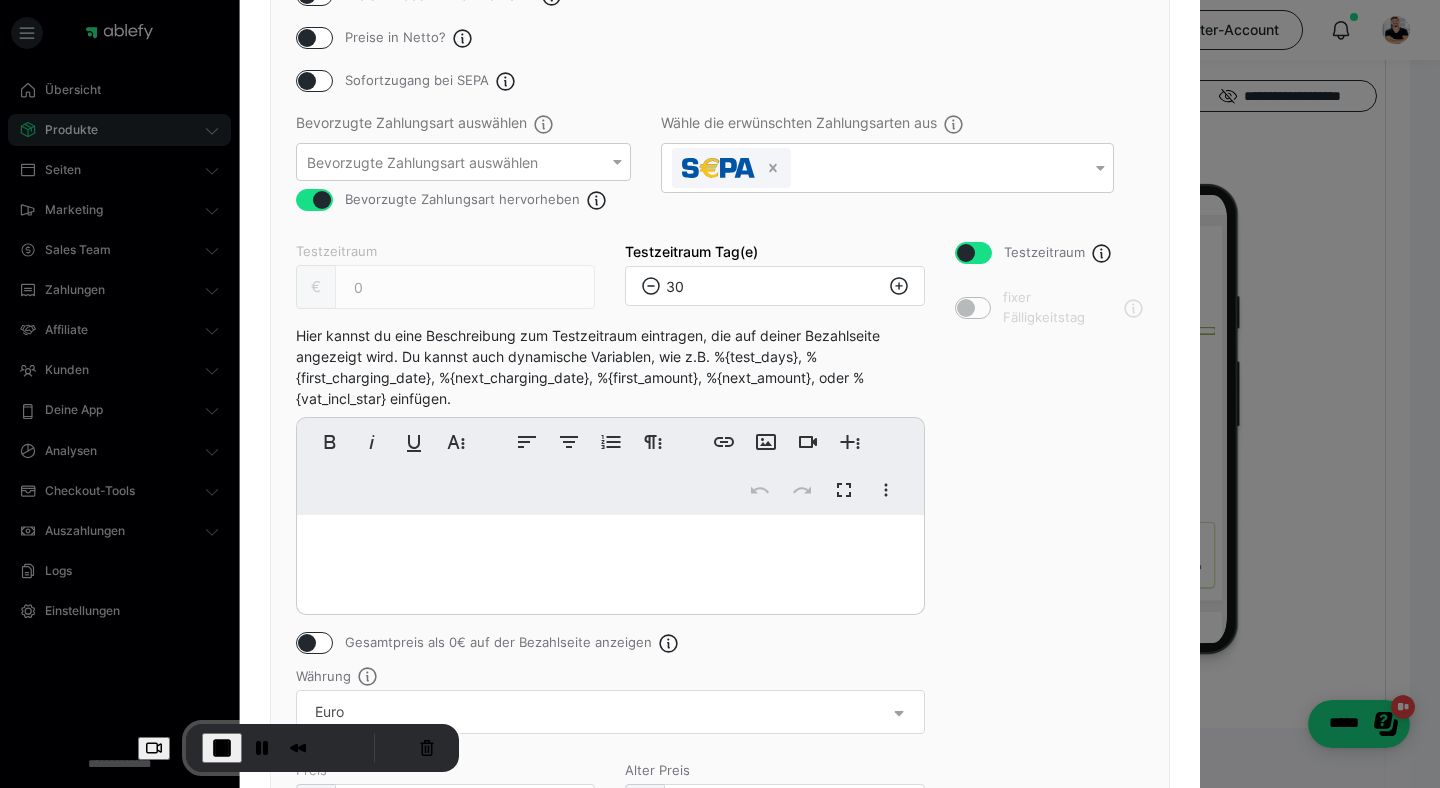 checkbox on "false" 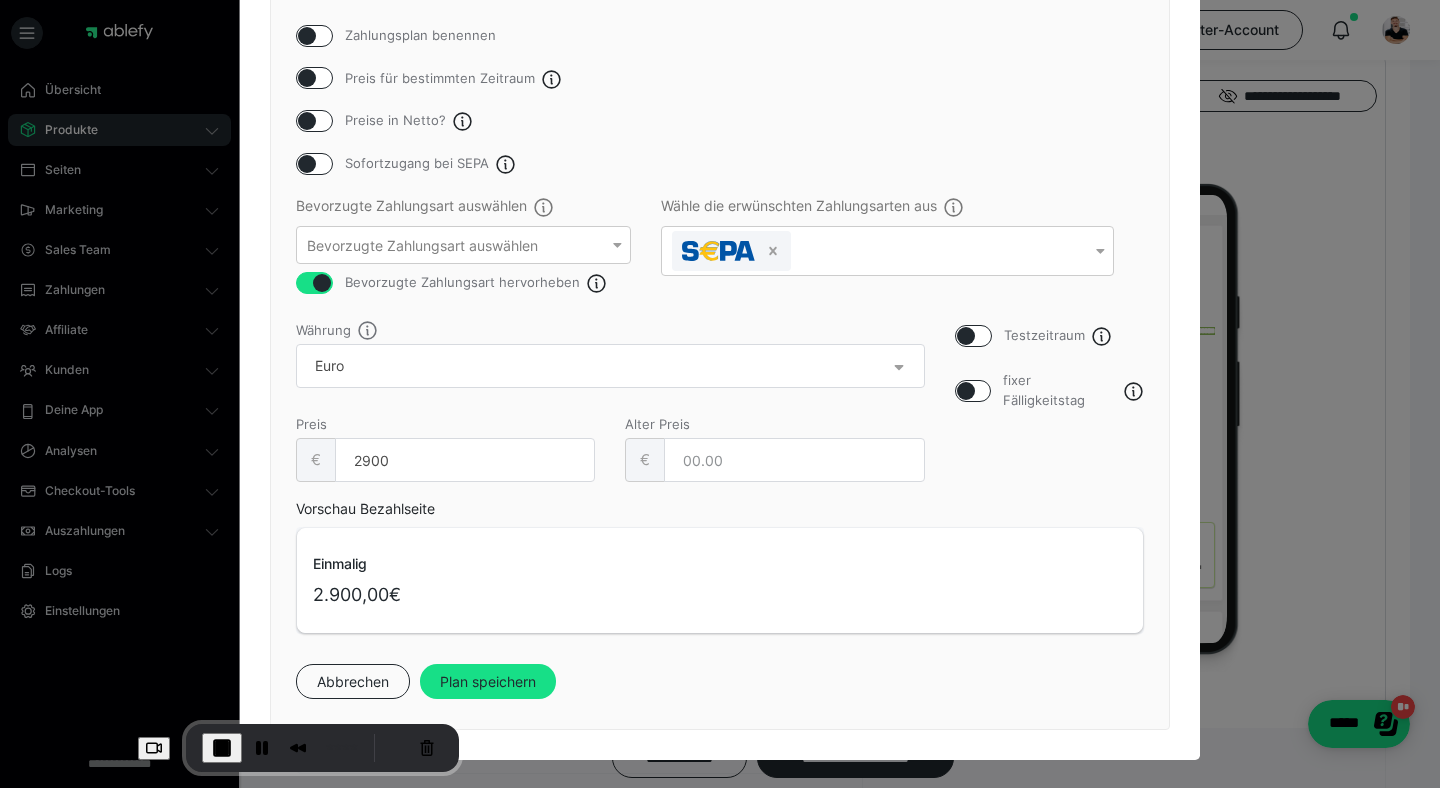 scroll, scrollTop: 241, scrollLeft: 0, axis: vertical 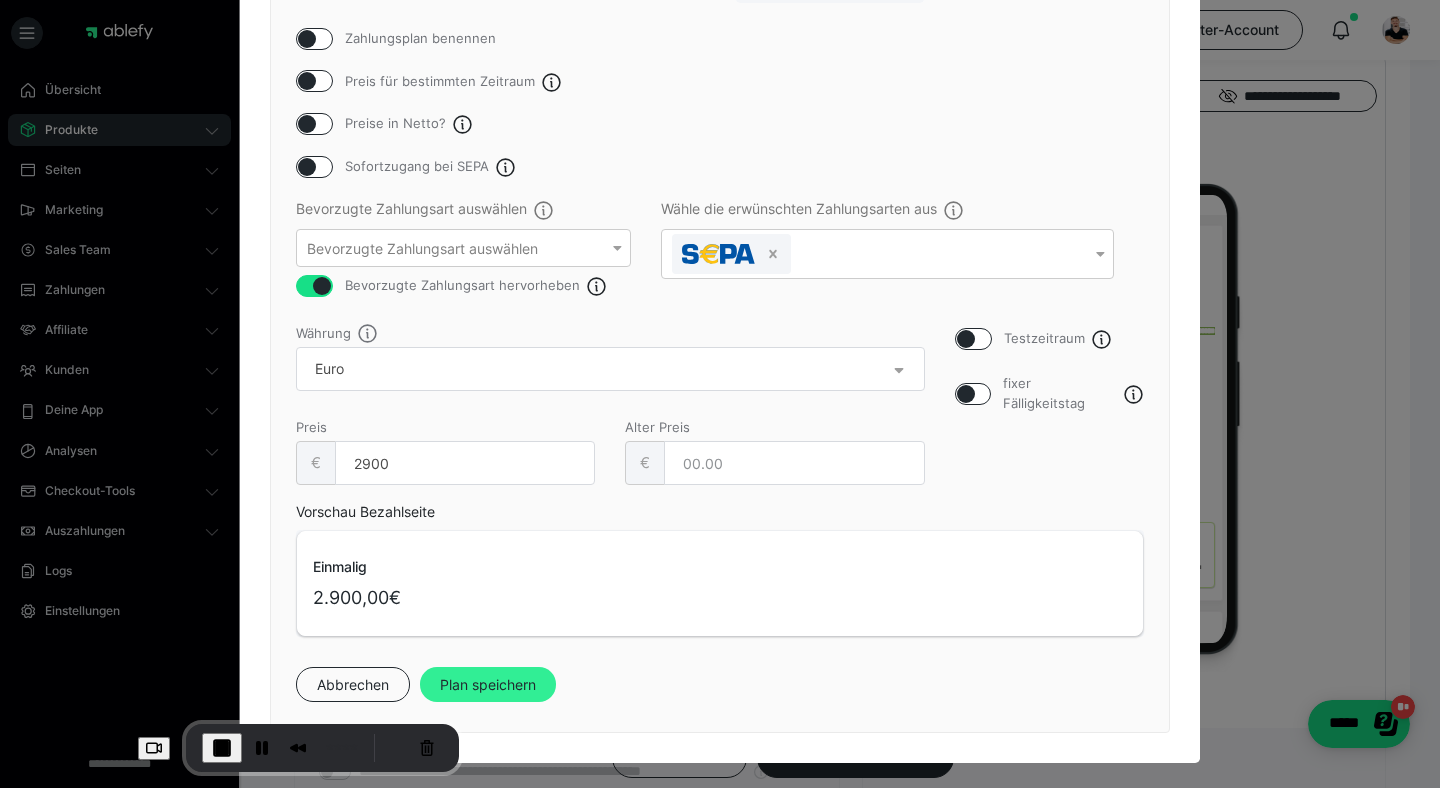 click on "Plan speichern" at bounding box center (488, 685) 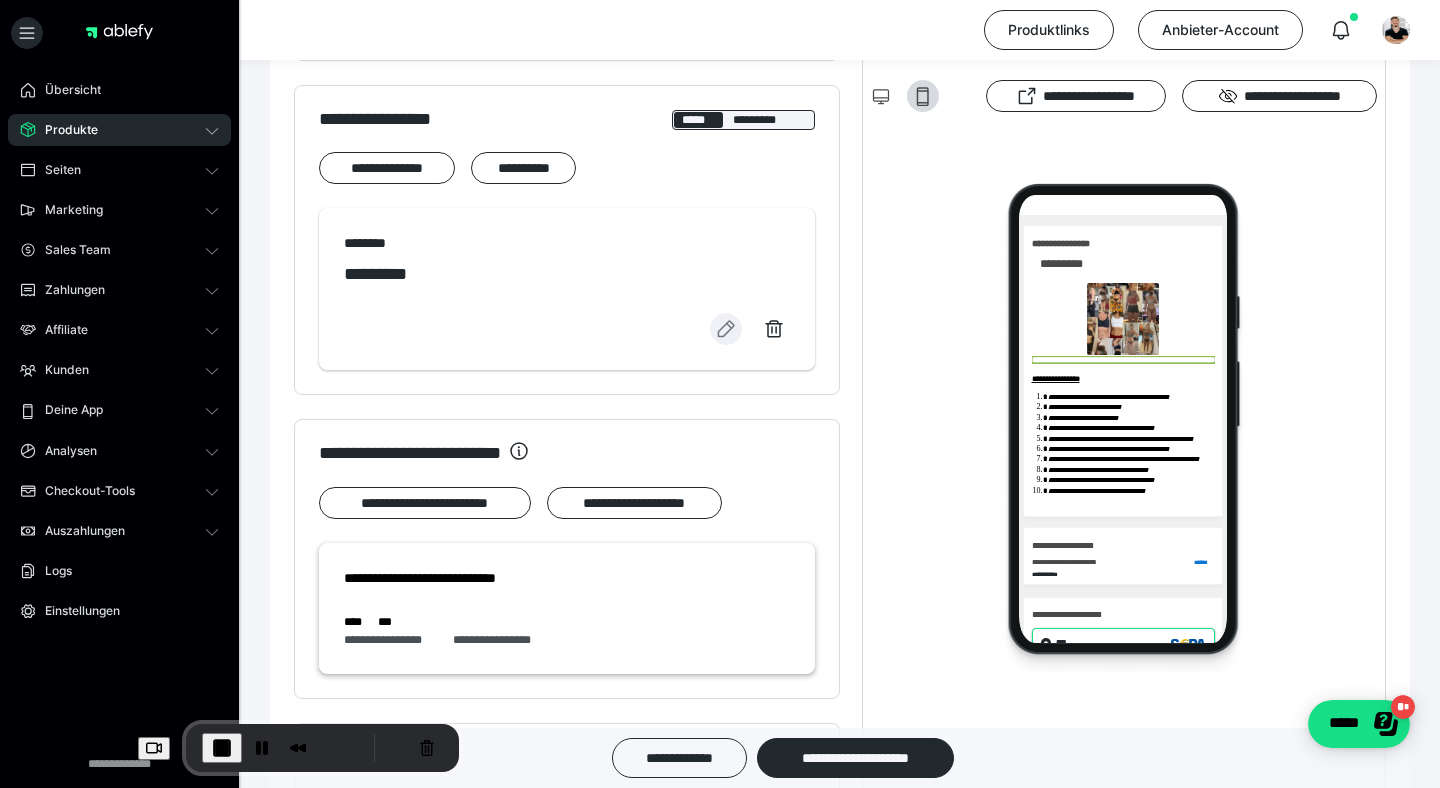 scroll, scrollTop: 1180, scrollLeft: 0, axis: vertical 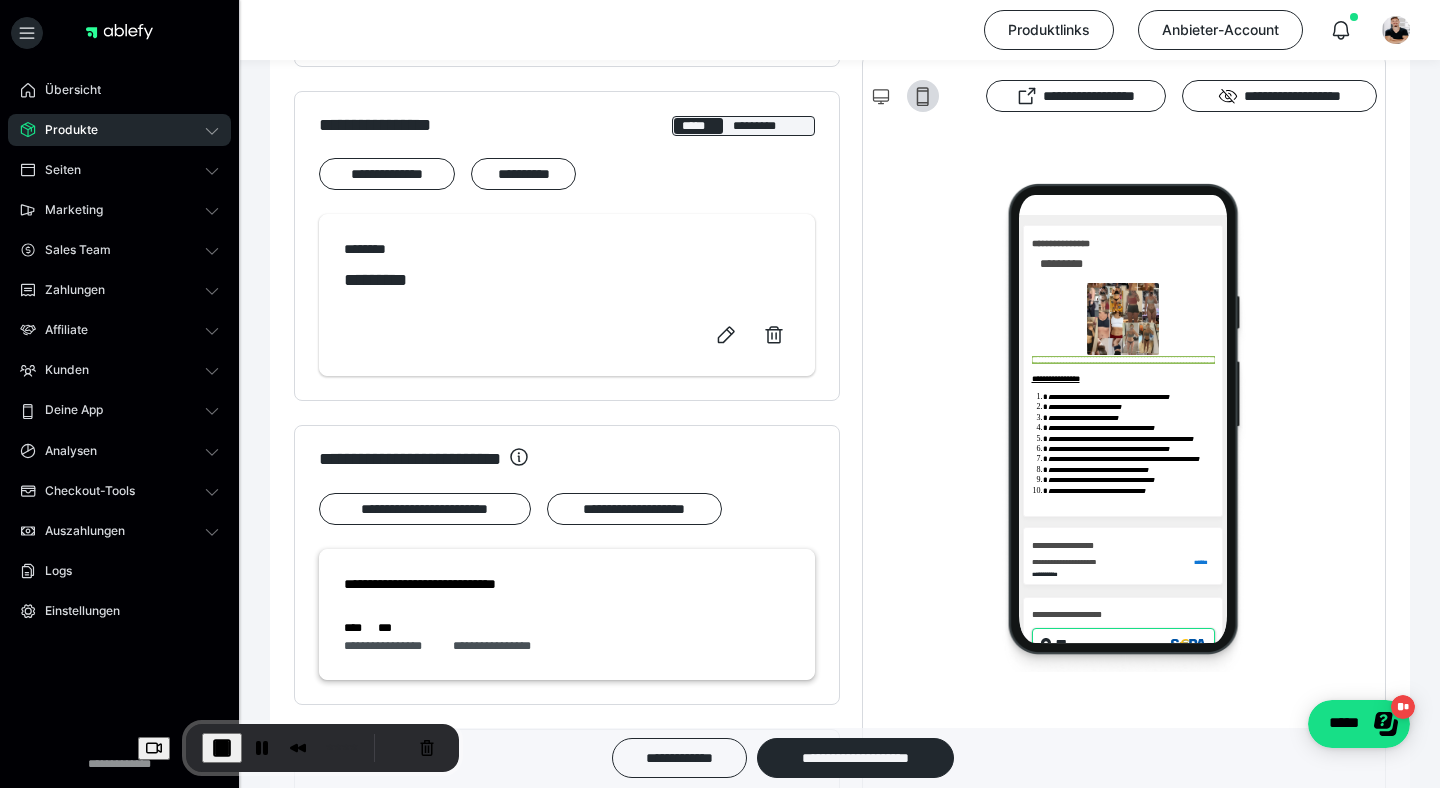 click on "****" at bounding box center (322, 748) 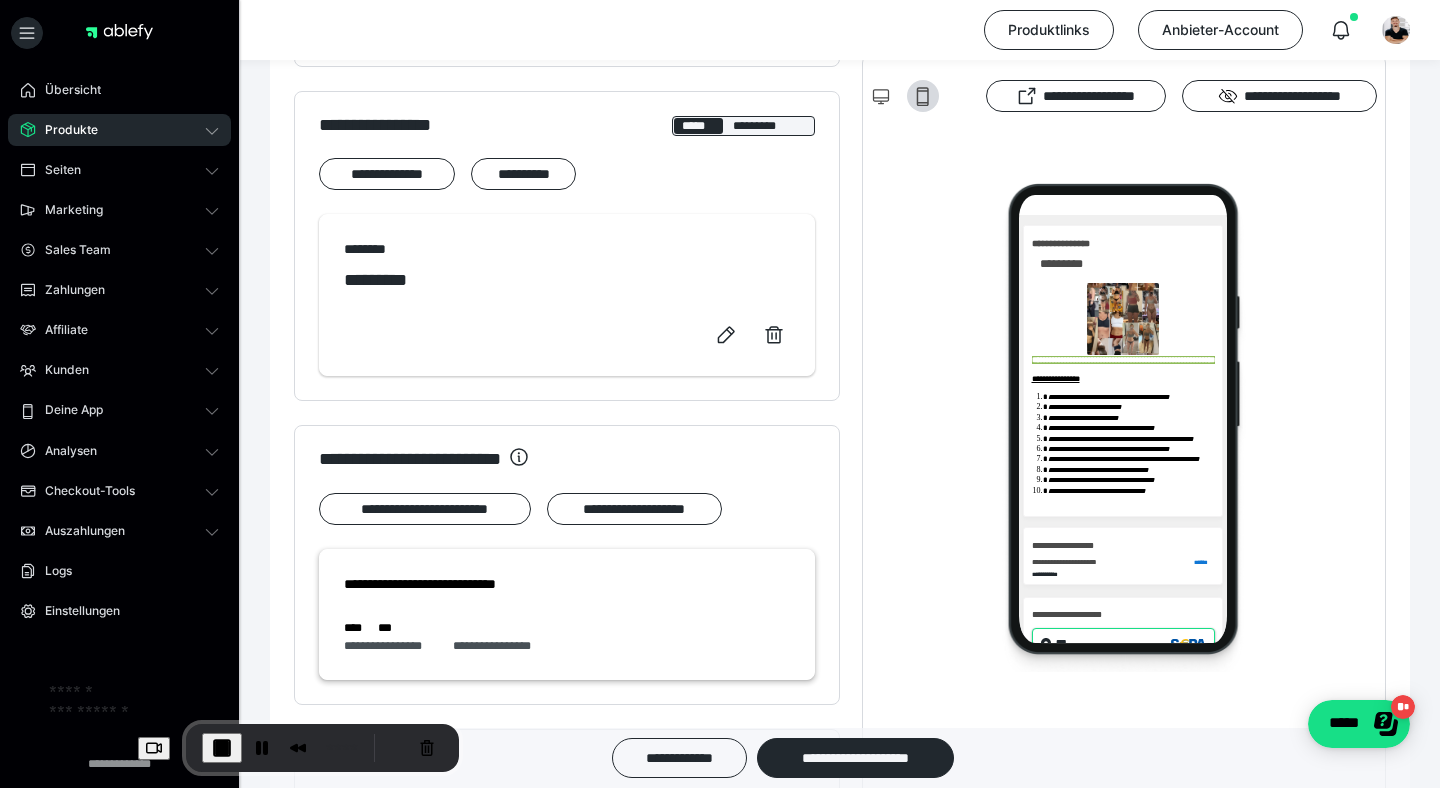 click at bounding box center [222, 748] 